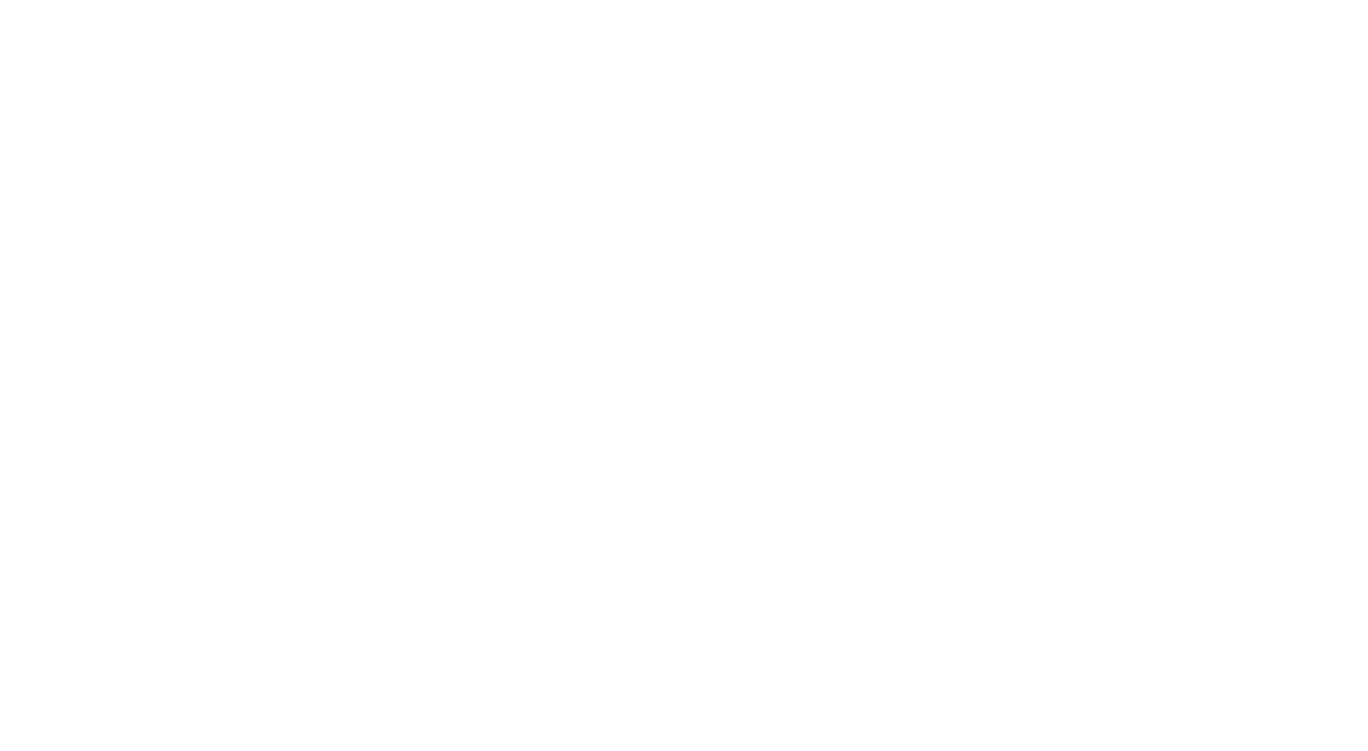 scroll, scrollTop: 0, scrollLeft: 0, axis: both 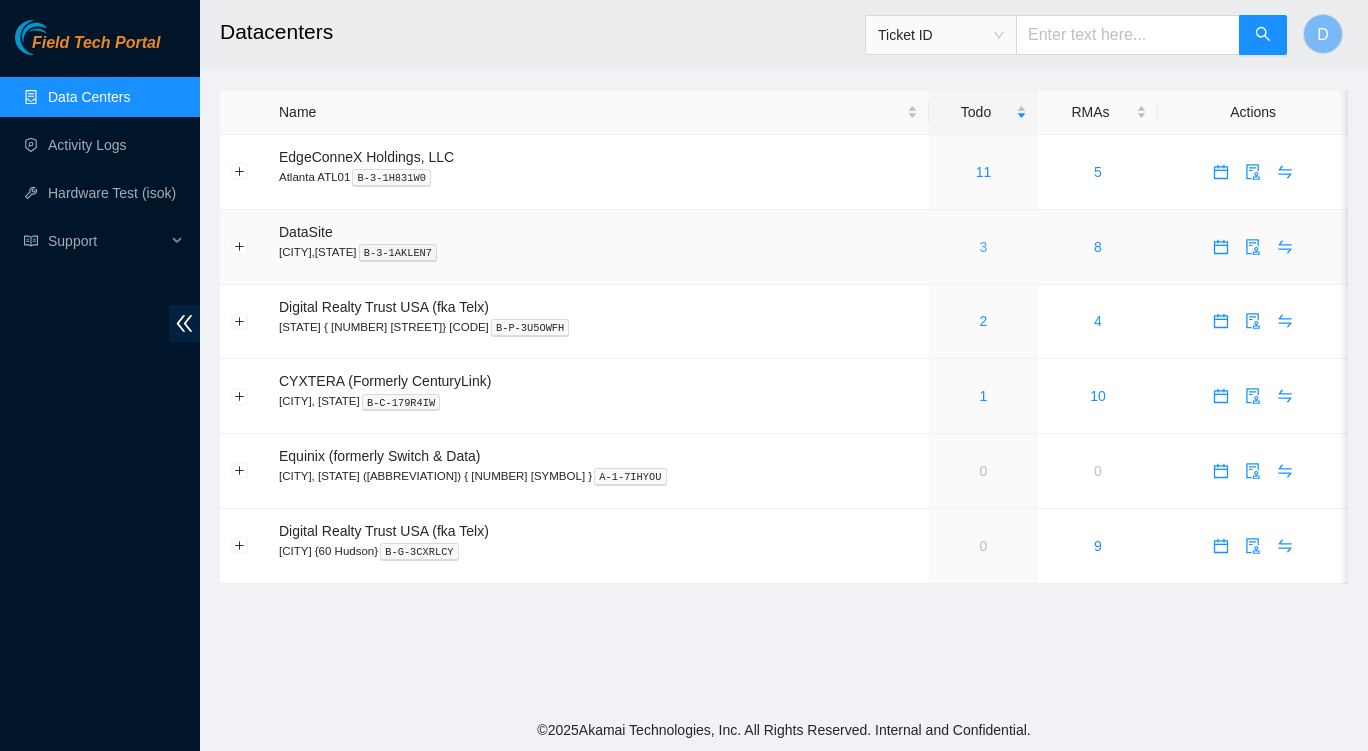 click on "3" at bounding box center (984, 247) 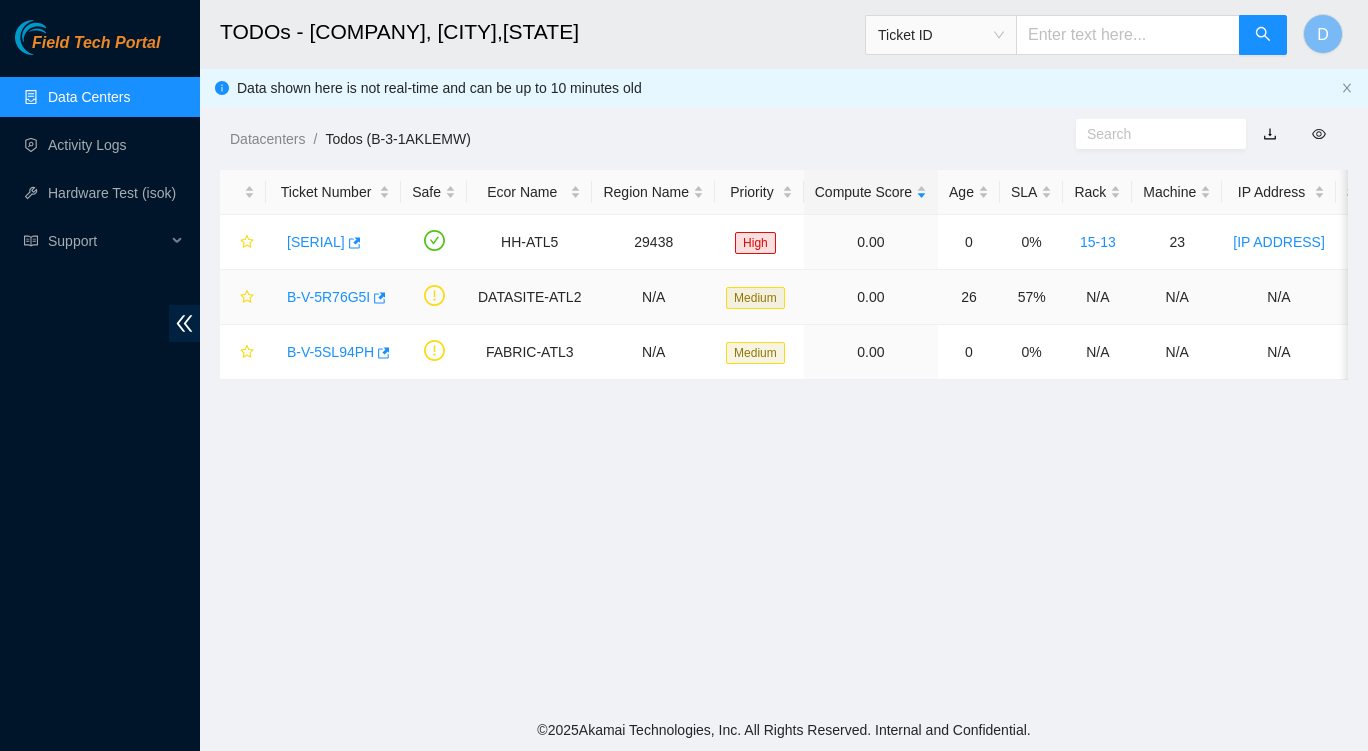 click on "B-V-5R76G5I" at bounding box center [328, 297] 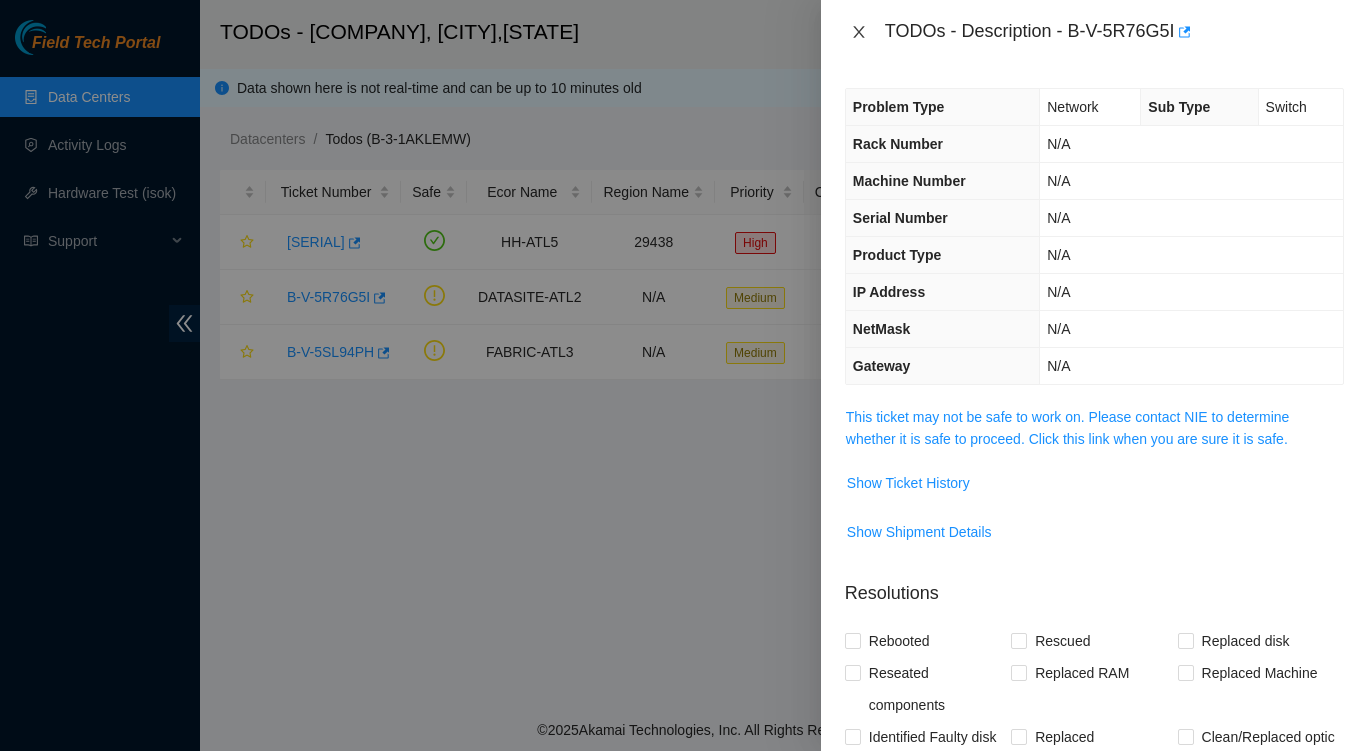 click 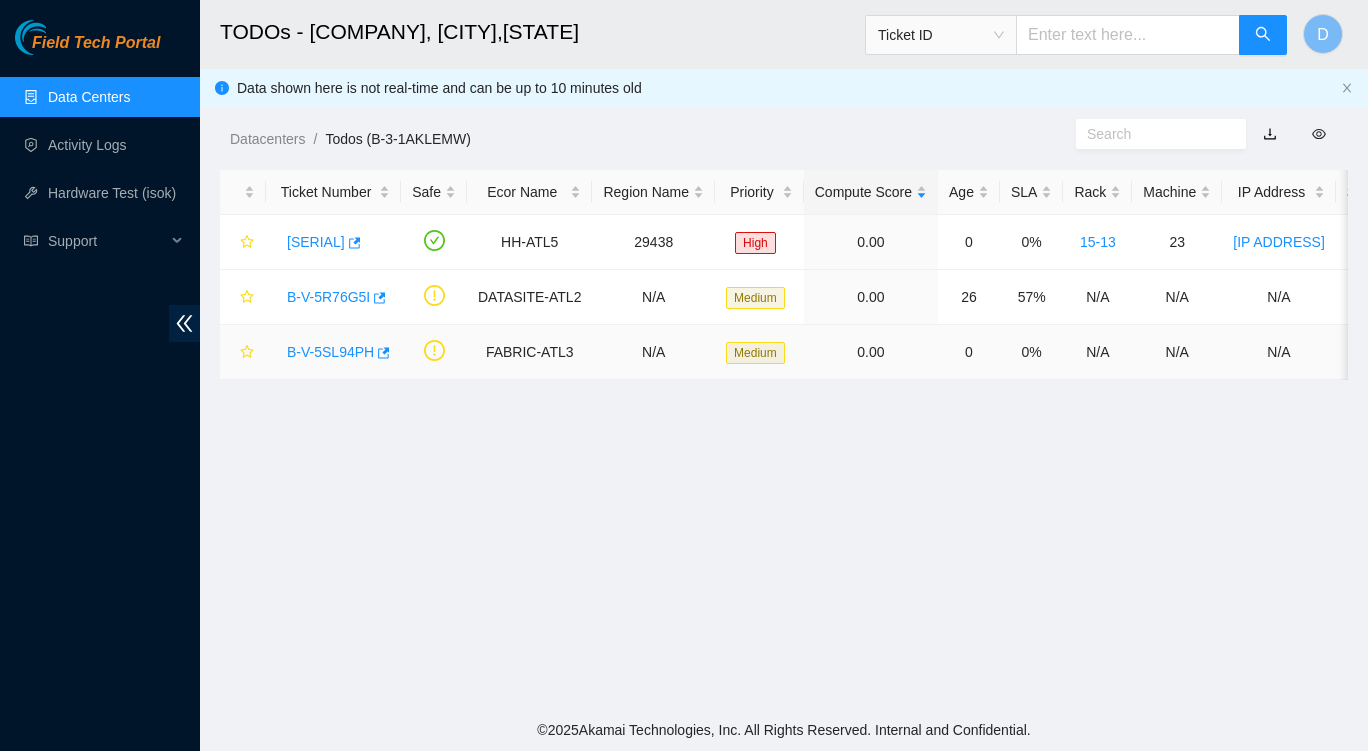 click on "B-V-5SL94PH" at bounding box center (330, 352) 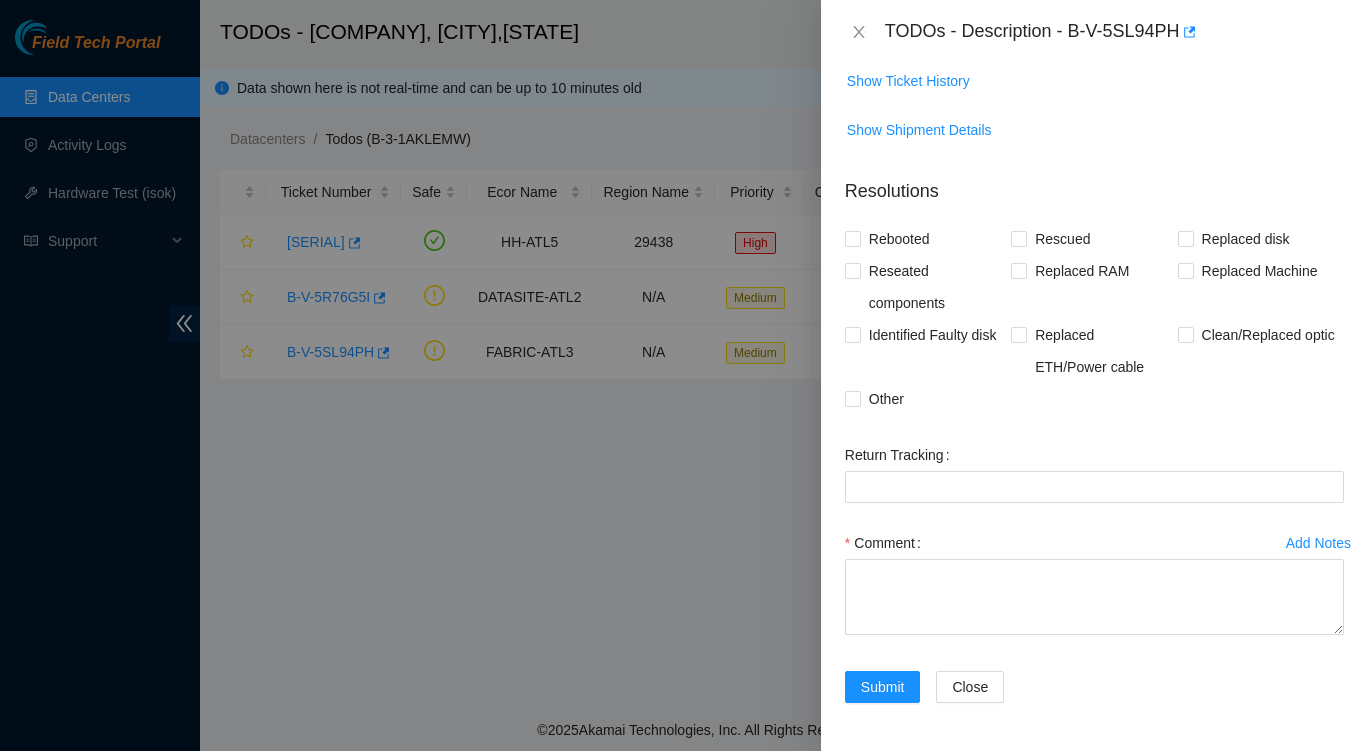 scroll, scrollTop: 0, scrollLeft: 0, axis: both 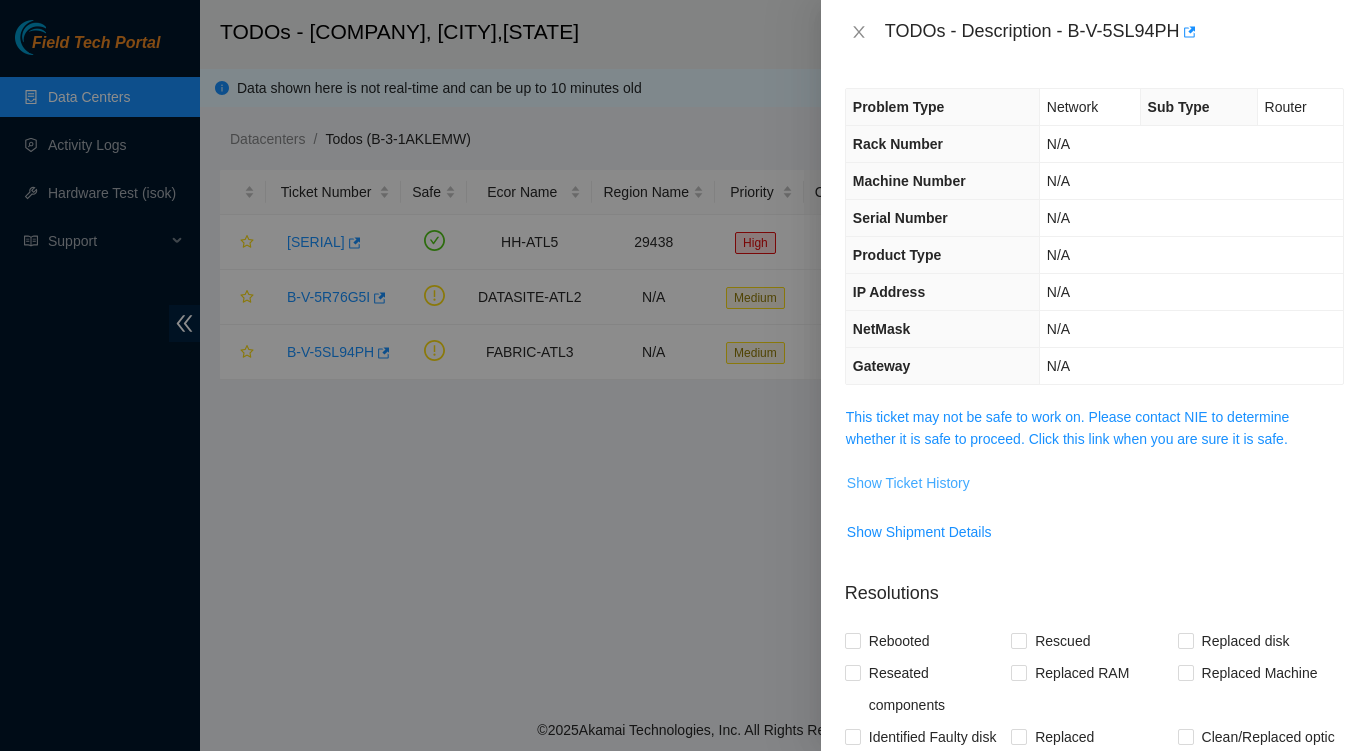 click on "Show Ticket History" at bounding box center [908, 483] 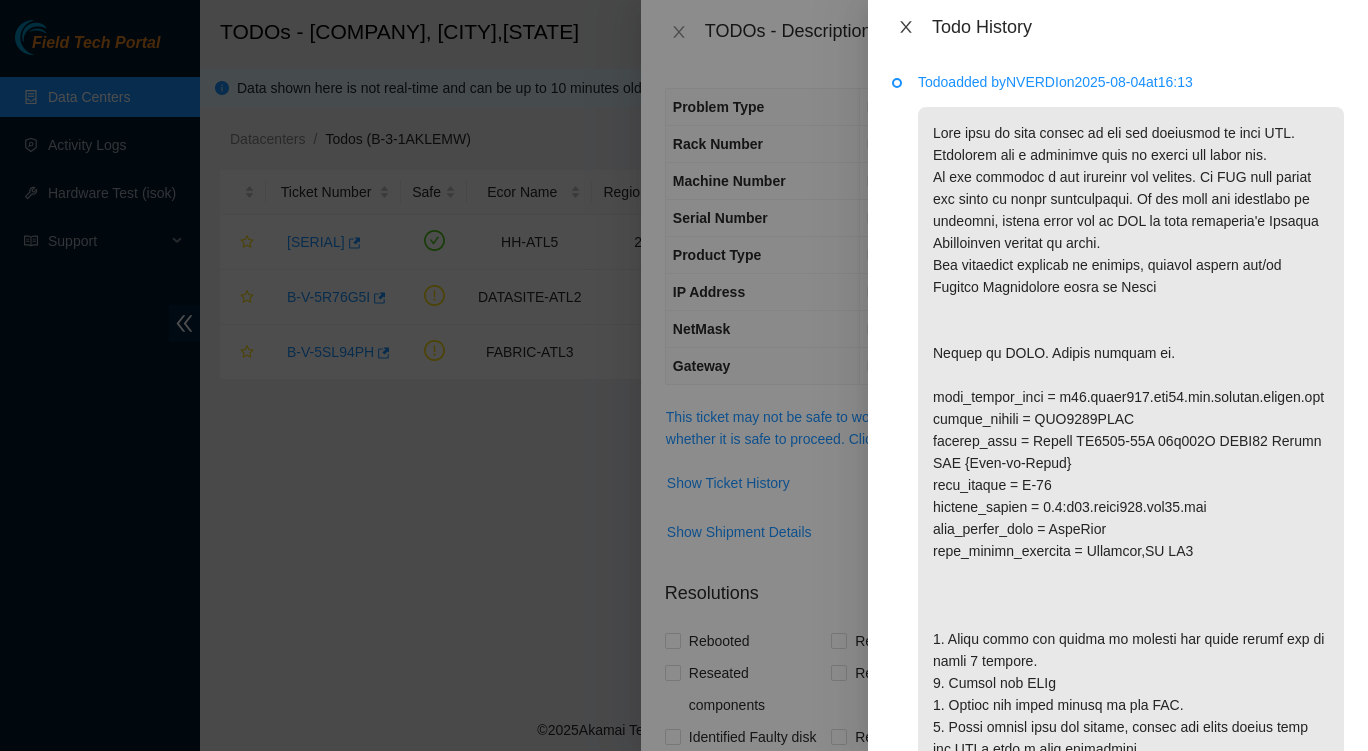 click 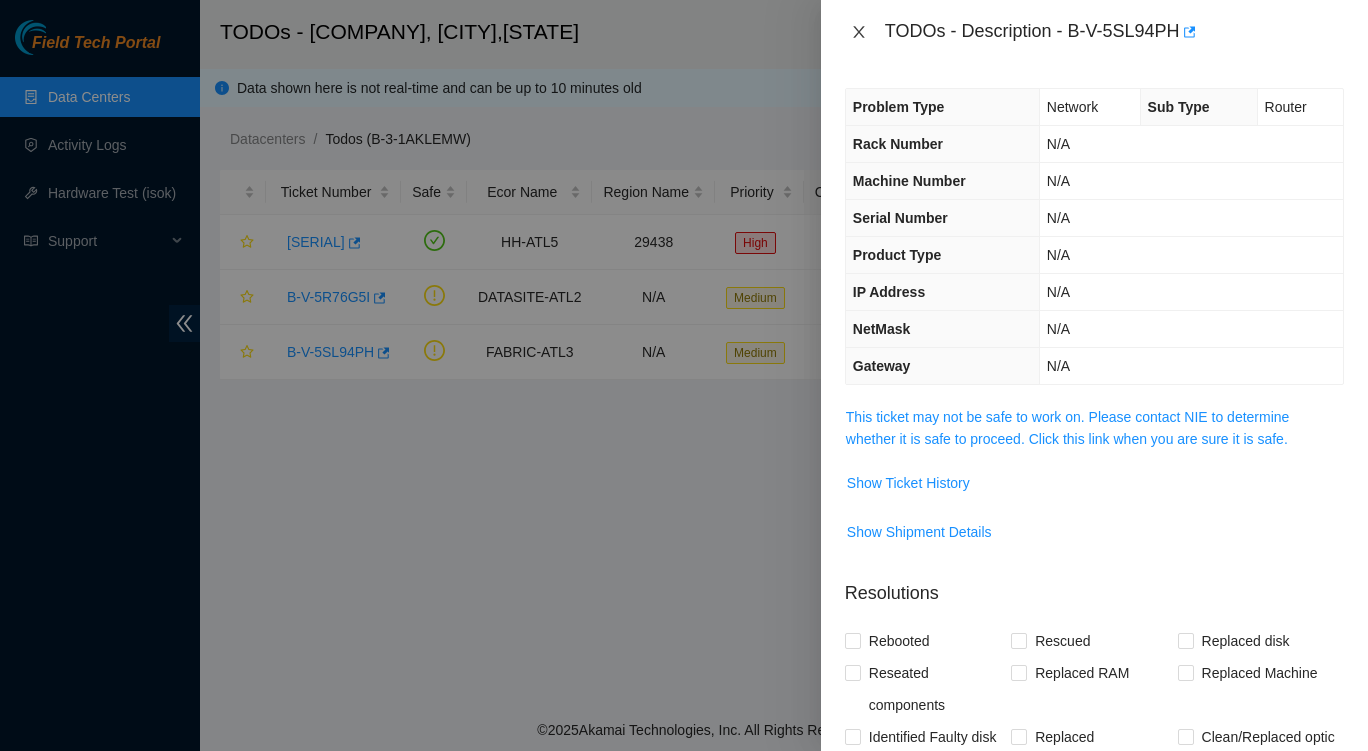 click 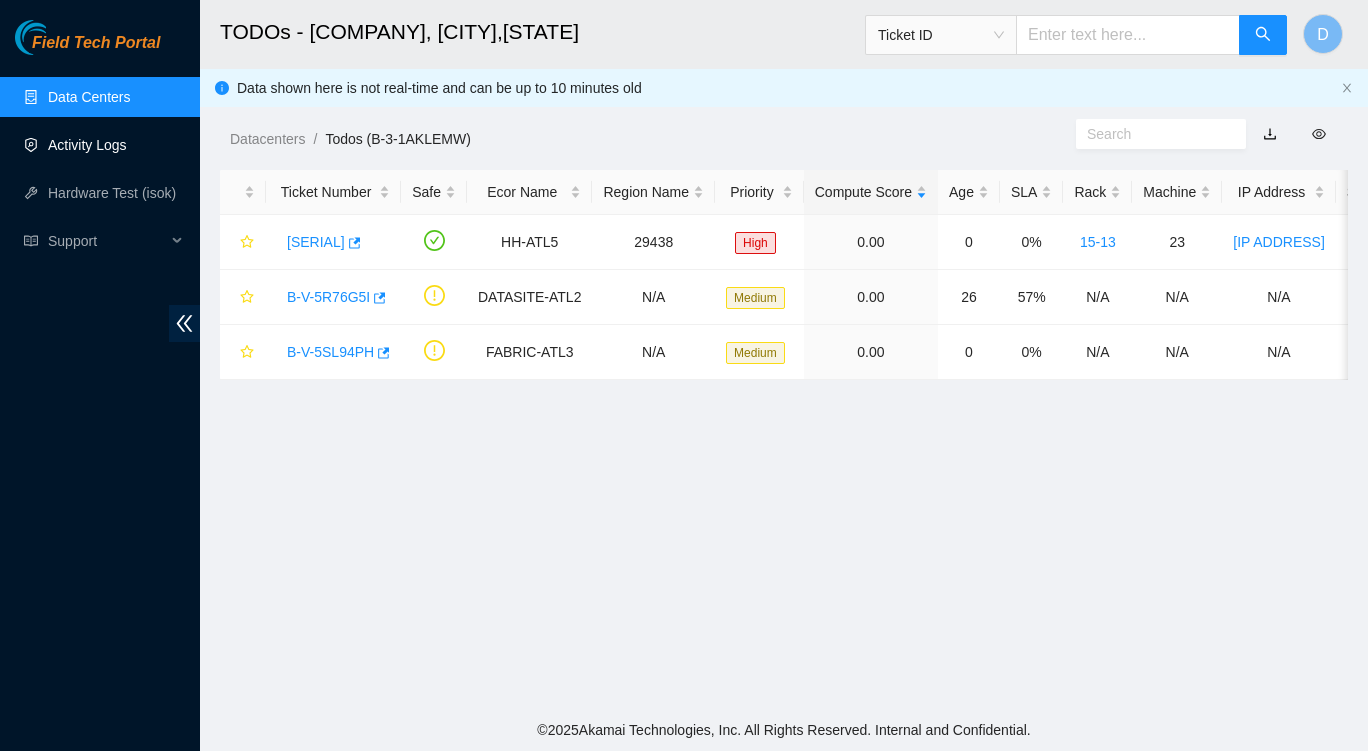 click on "Activity Logs" at bounding box center (87, 145) 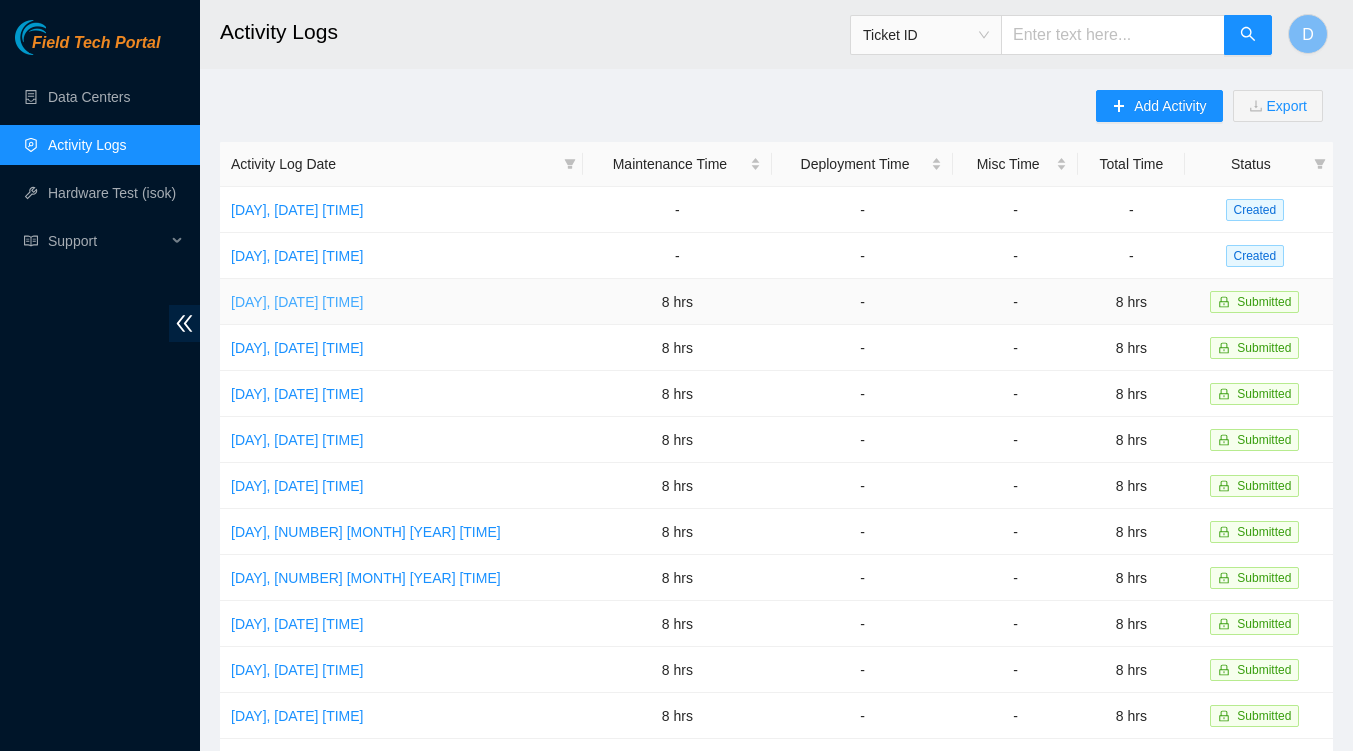 click on "[DAY], [DATE] [TIME]" at bounding box center (297, 302) 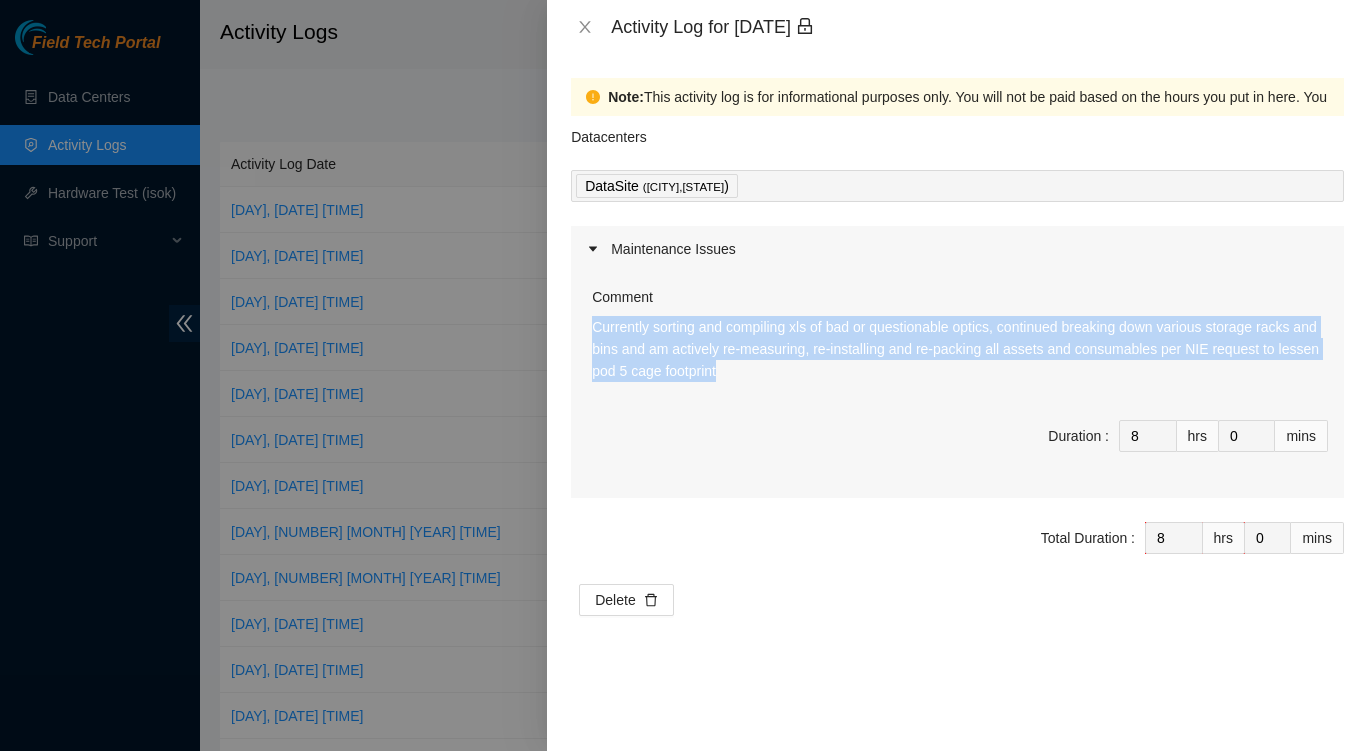 drag, startPoint x: 585, startPoint y: 323, endPoint x: 797, endPoint y: 381, distance: 219.79082 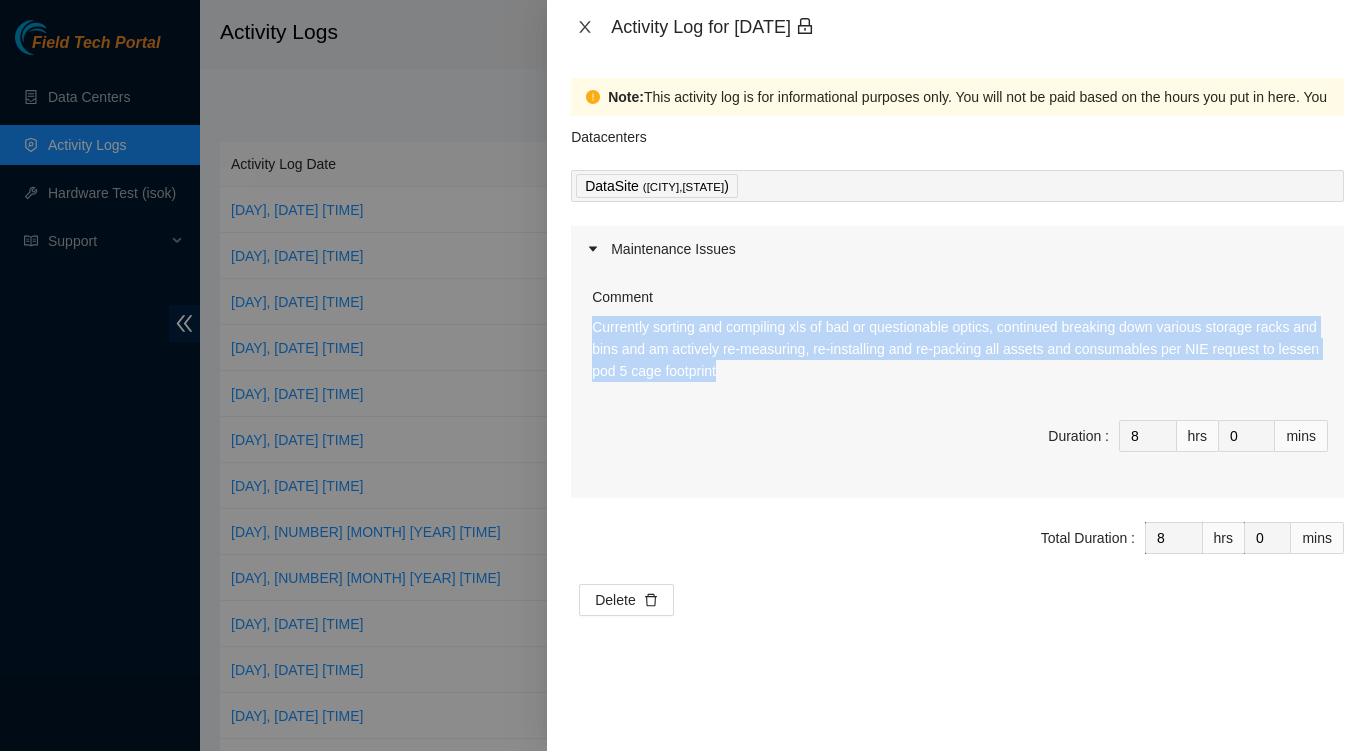 click 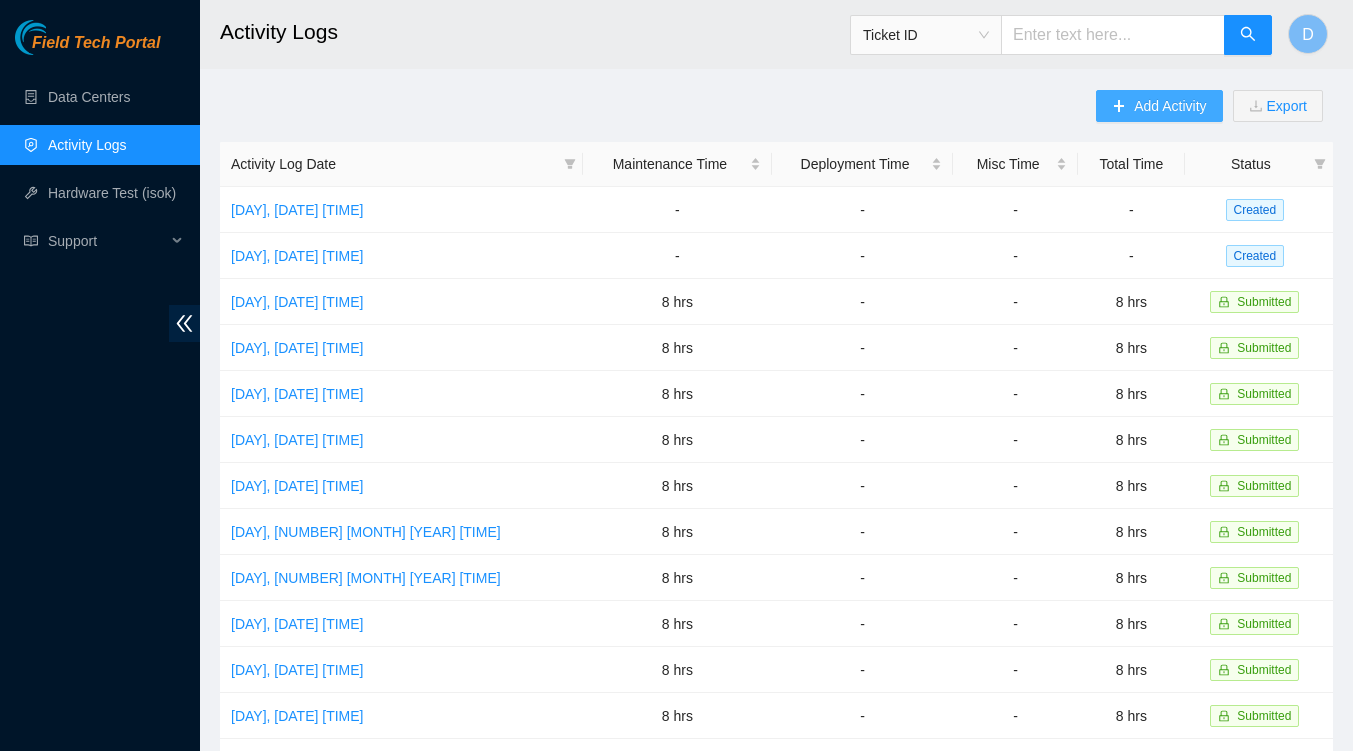 click on "Add Activity" at bounding box center [1159, 106] 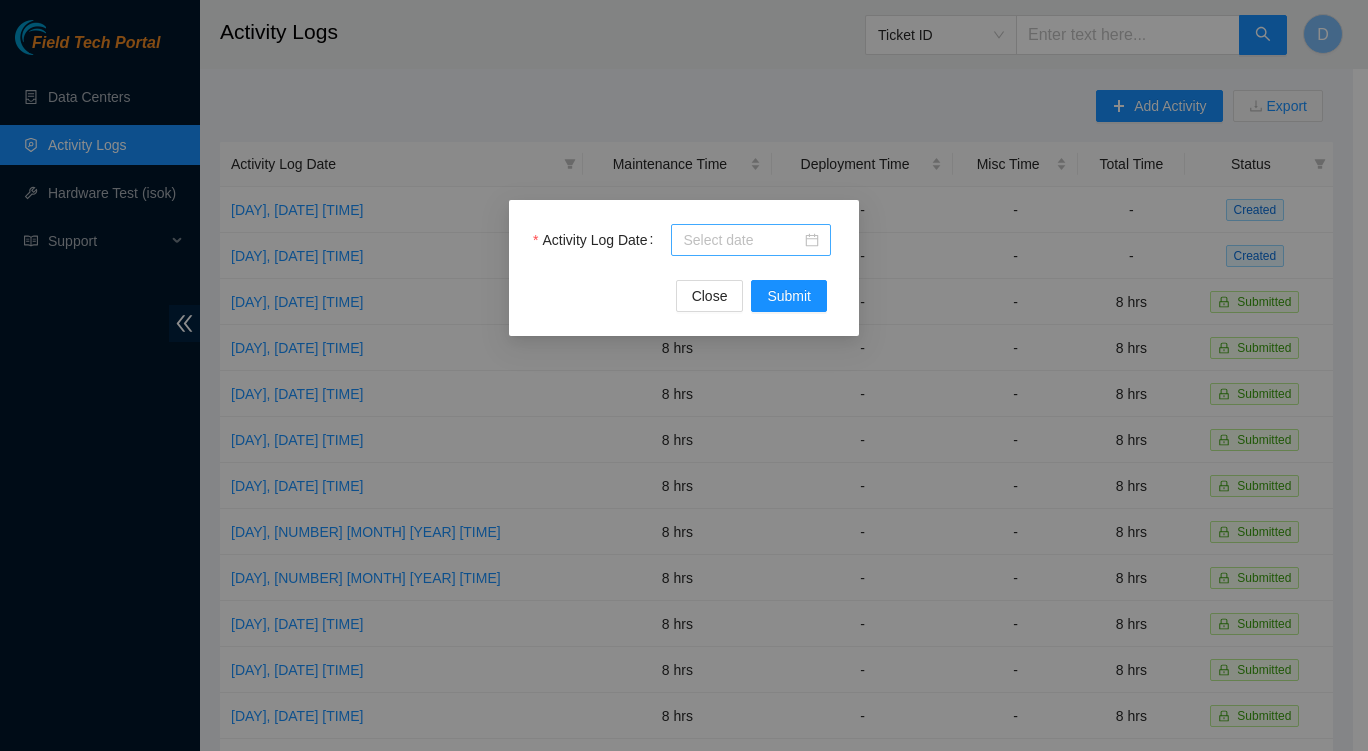 click at bounding box center [751, 240] 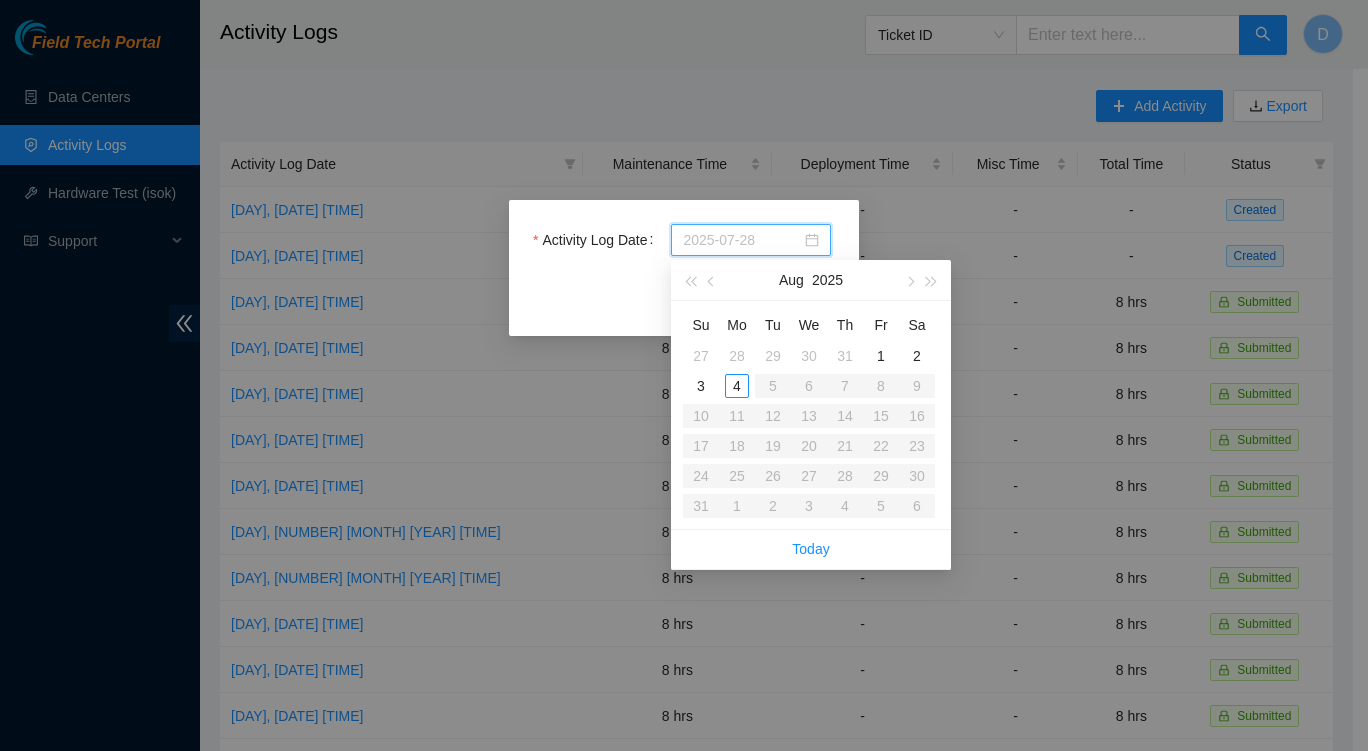 type on "[DATE]" 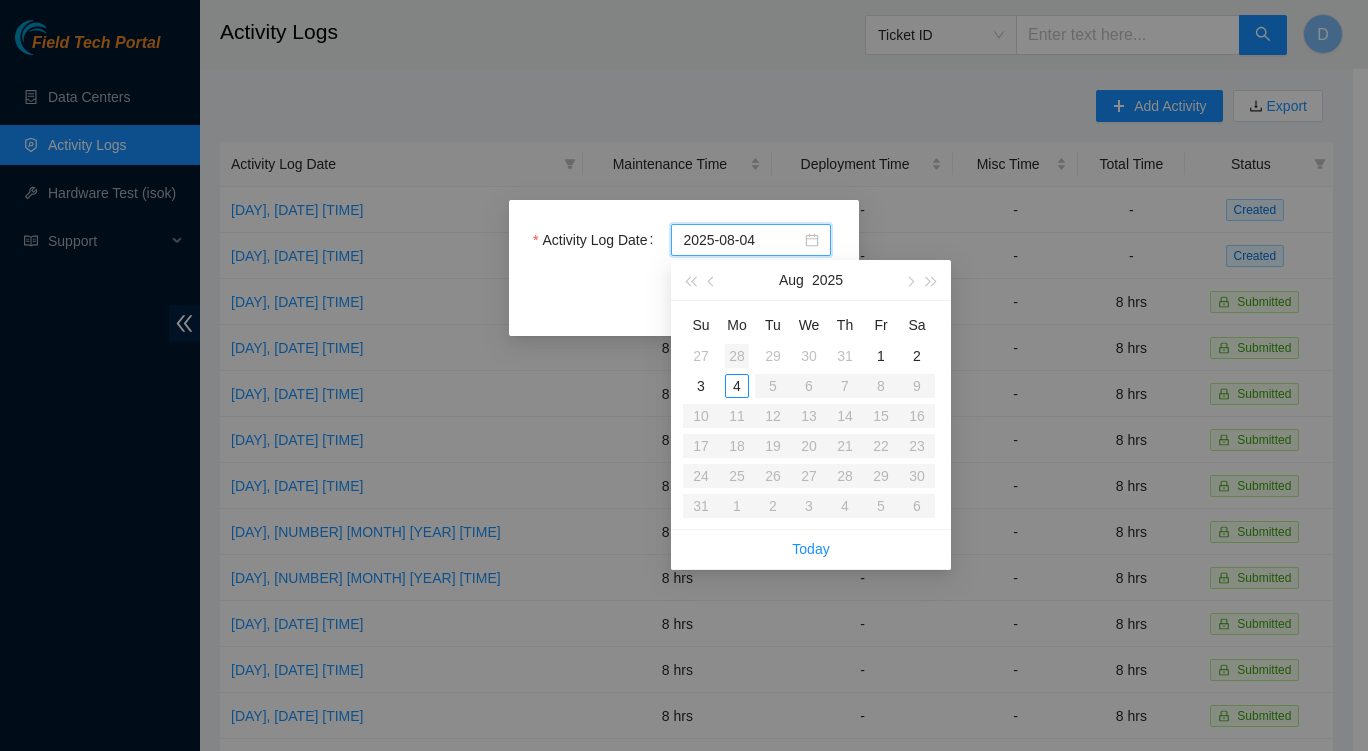 type on "2025-07-28" 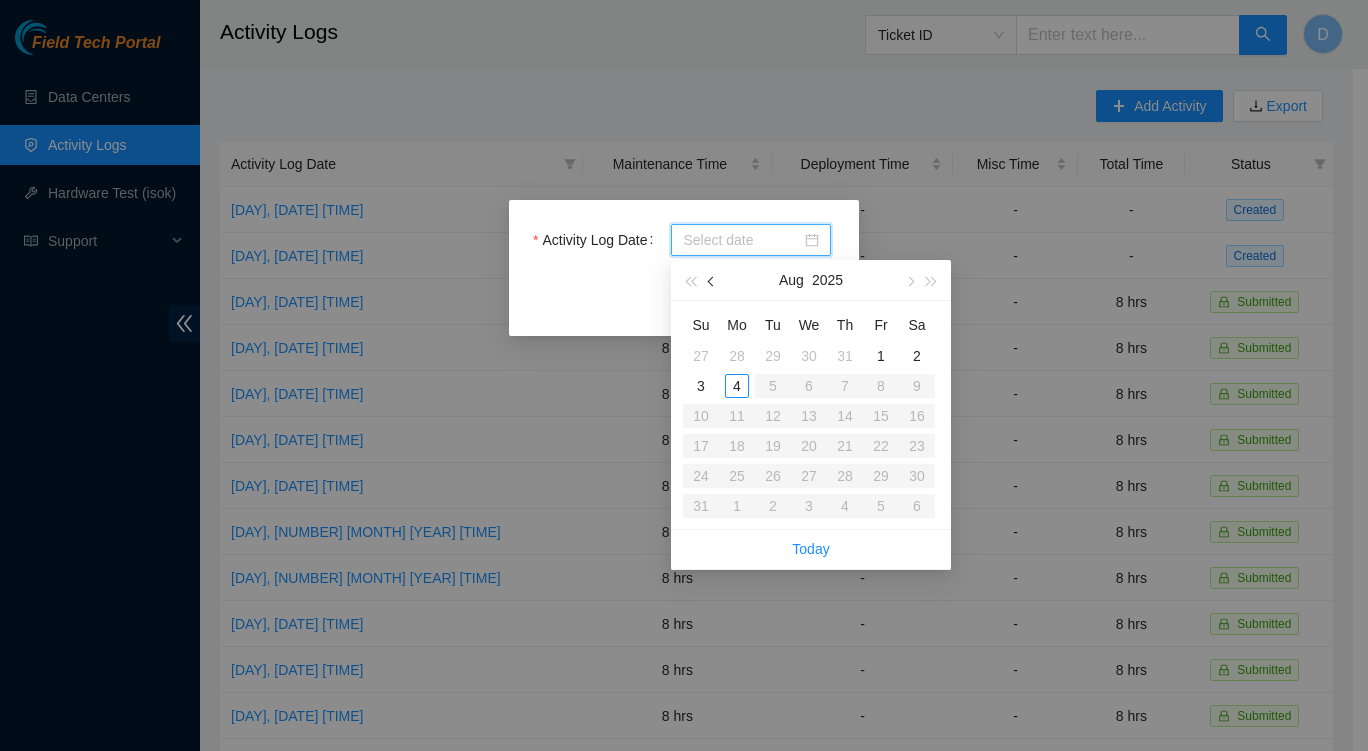 click at bounding box center (712, 280) 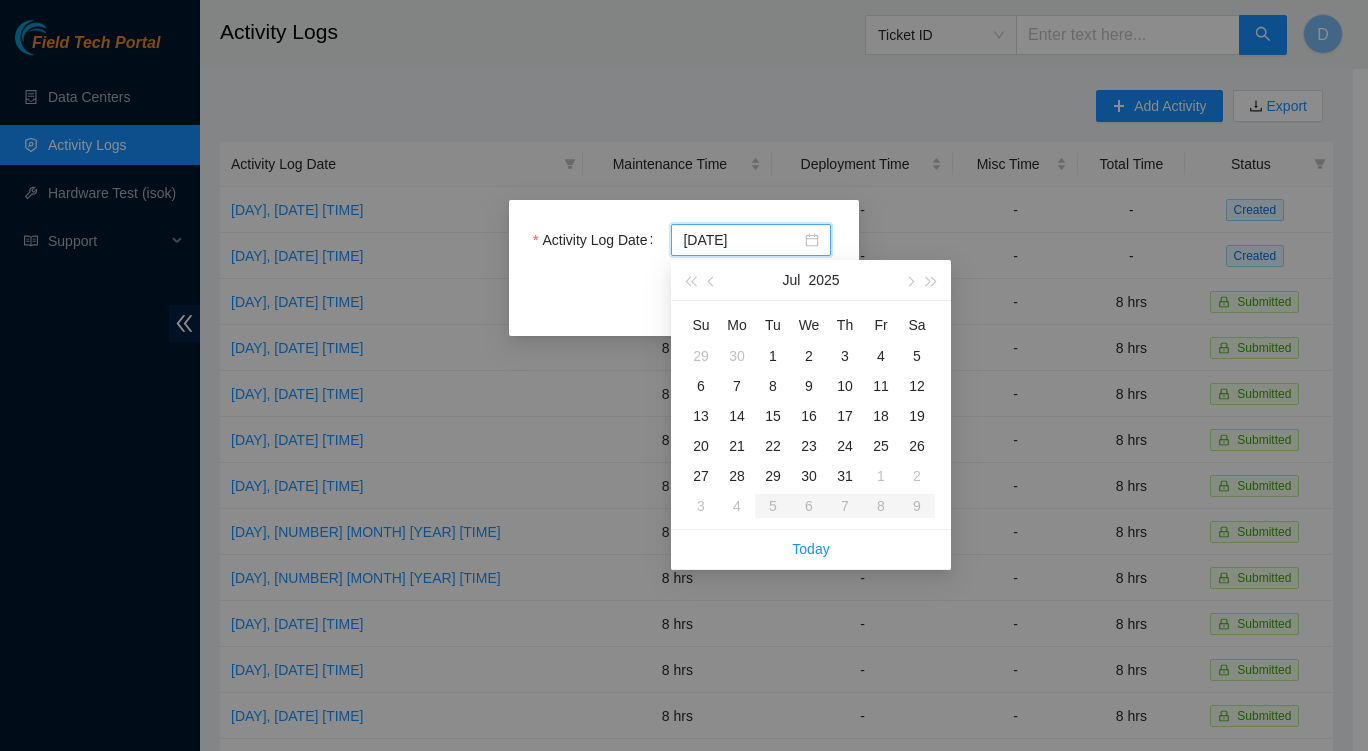type on "[DATE]" 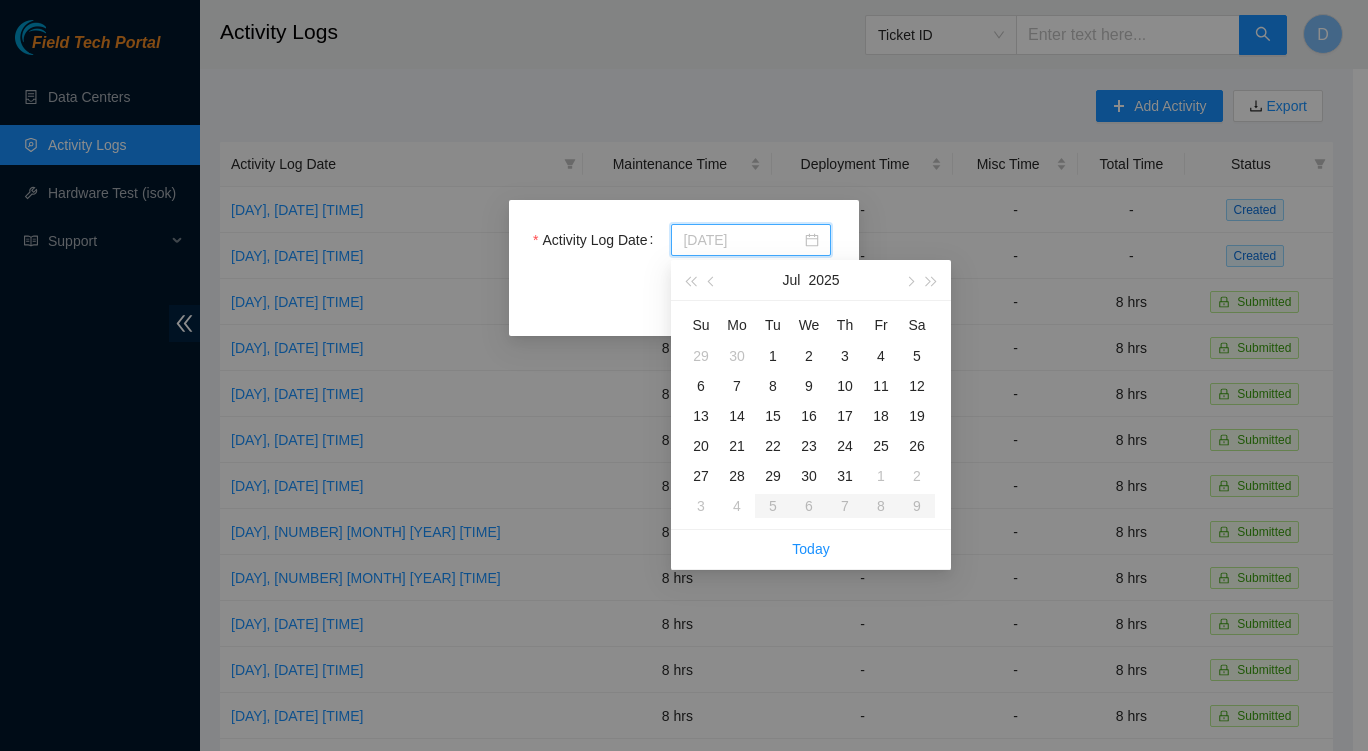 type on "[DATE]" 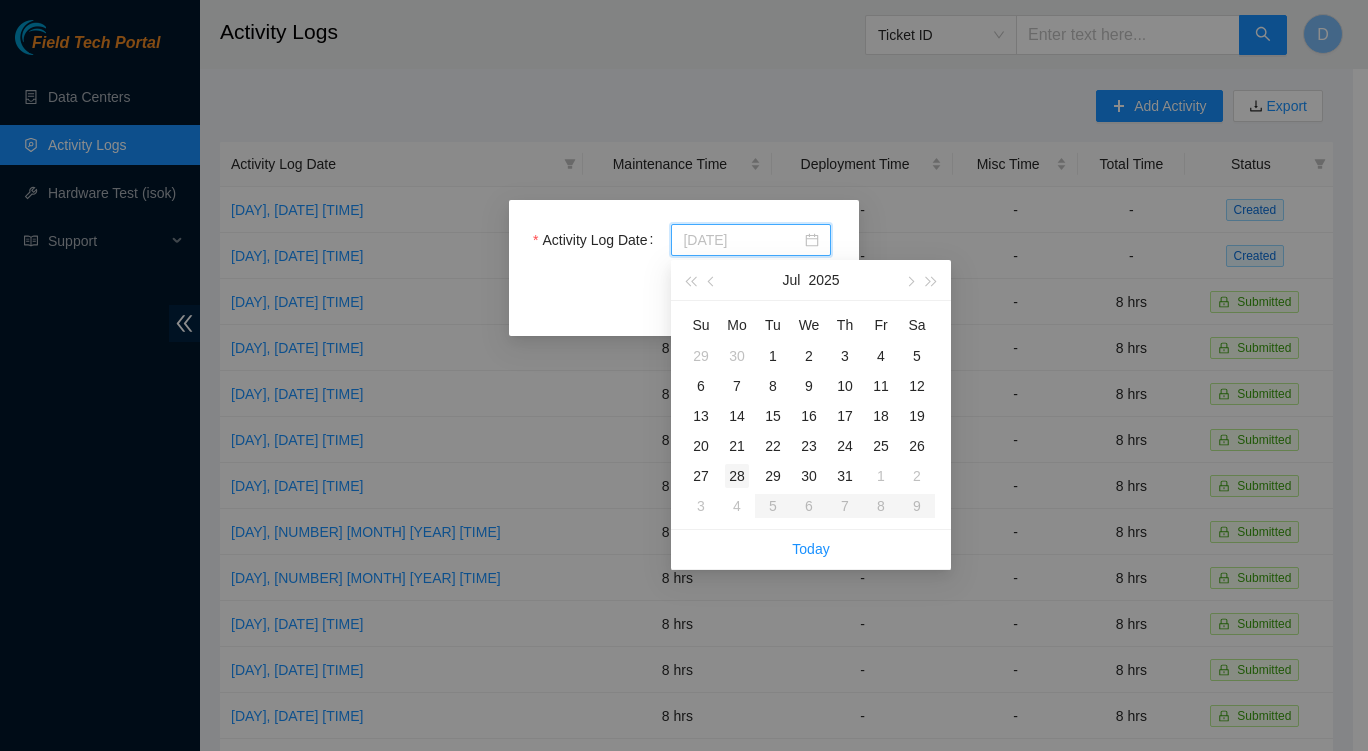 type on "2025-07-28" 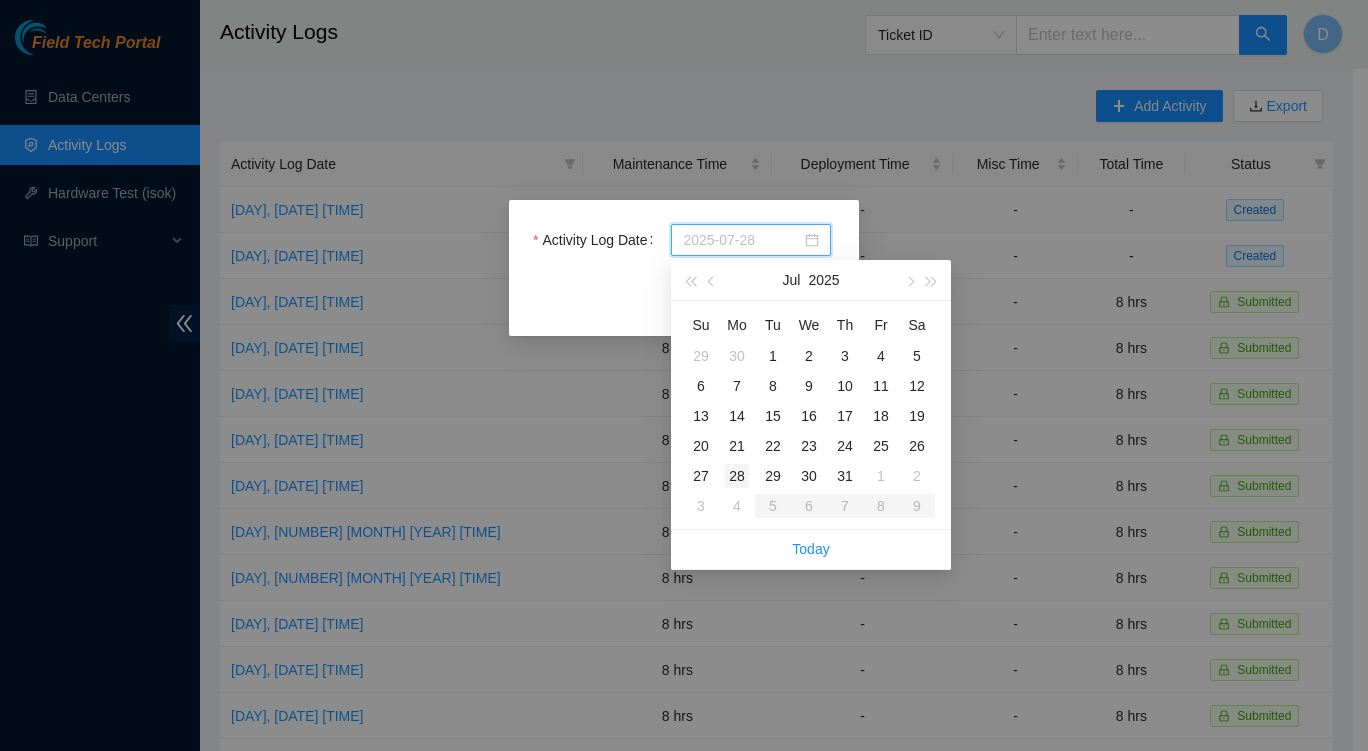 click on "28" at bounding box center (737, 476) 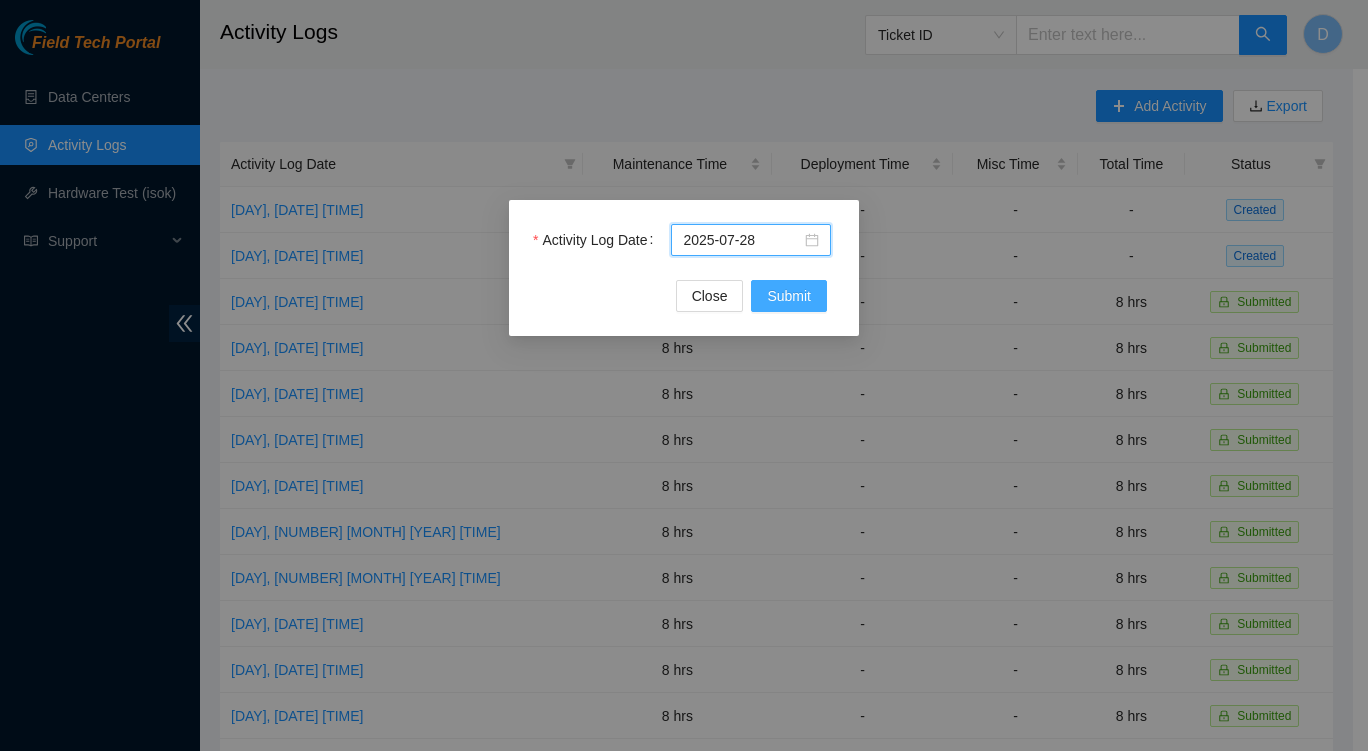 click on "Submit" at bounding box center [789, 296] 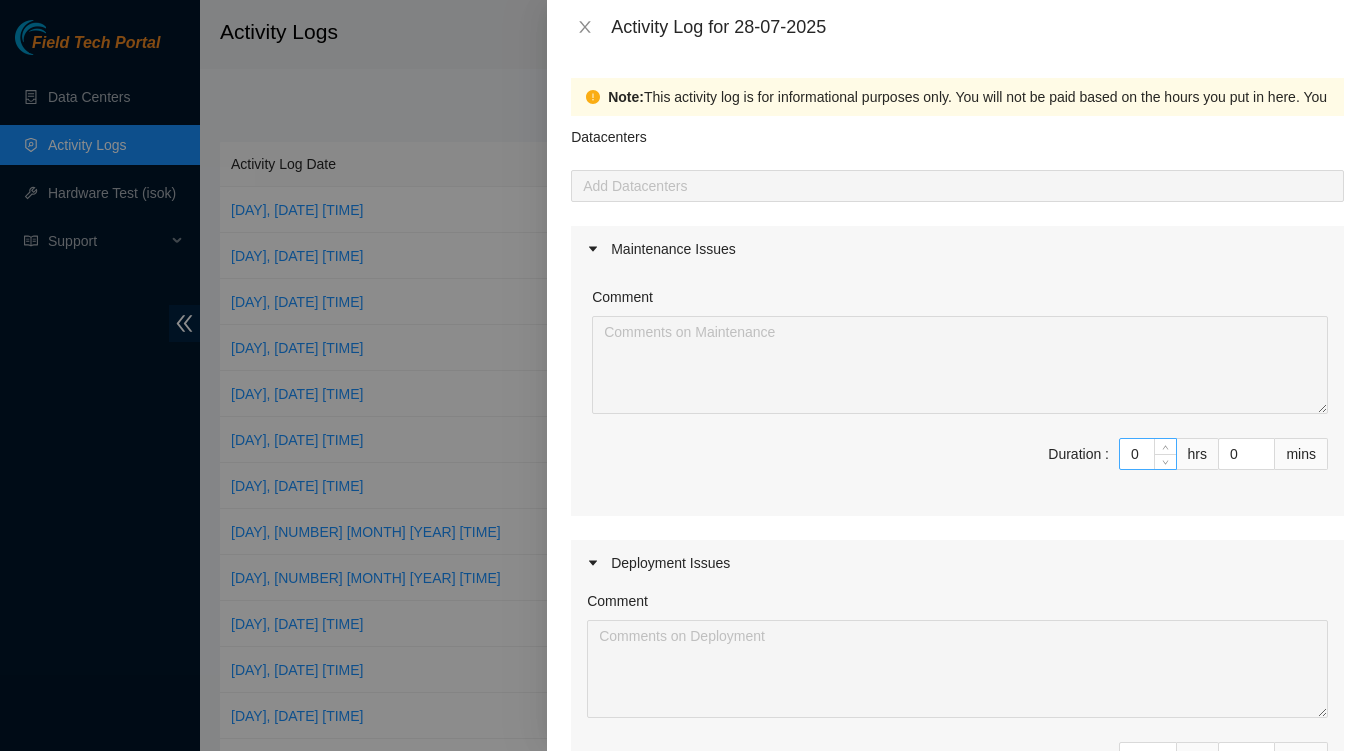 click on "0" at bounding box center (1148, 454) 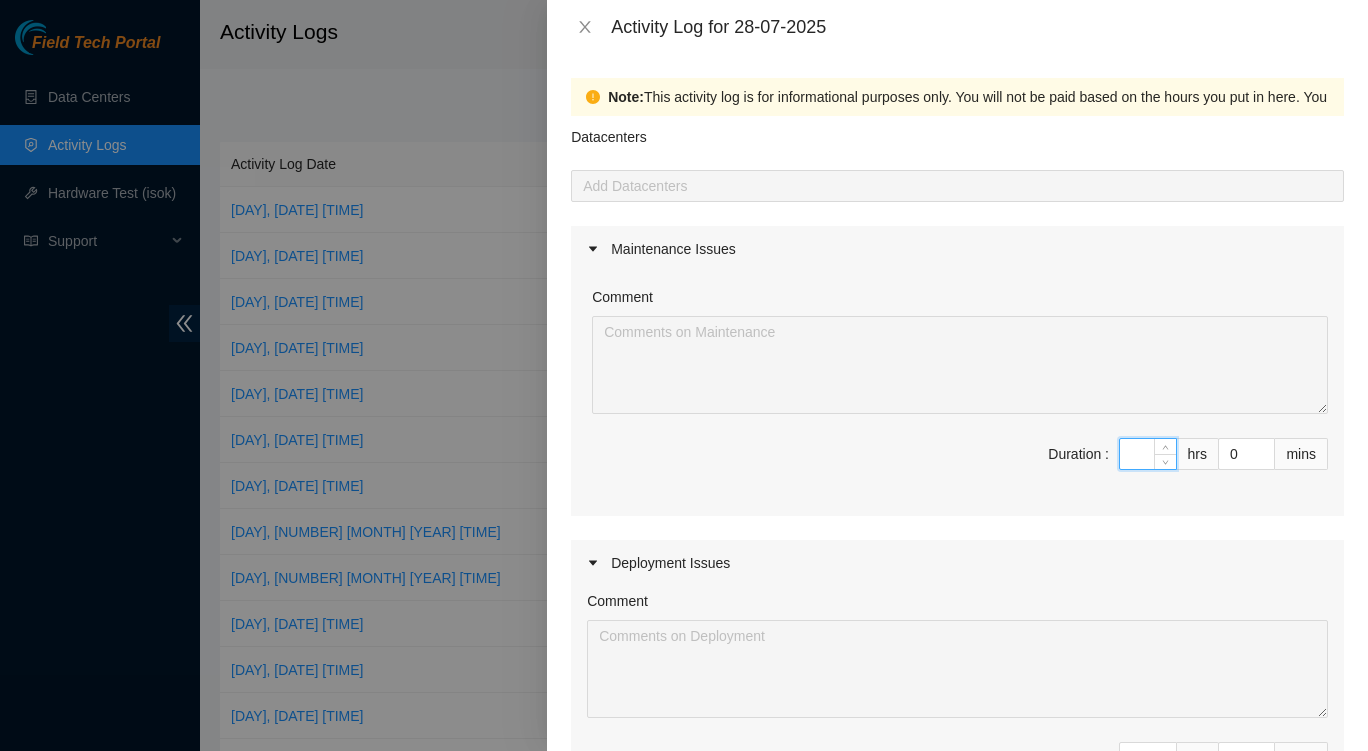 type on "8" 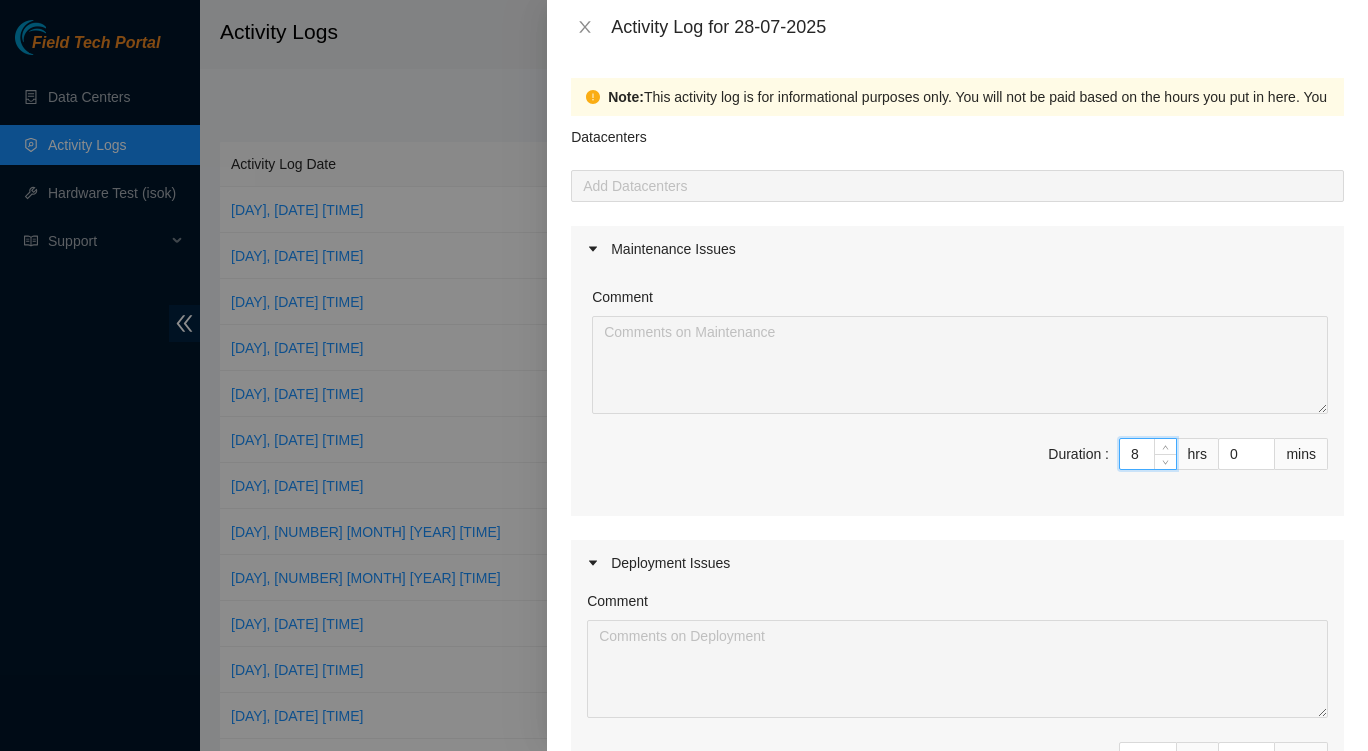 type on "8" 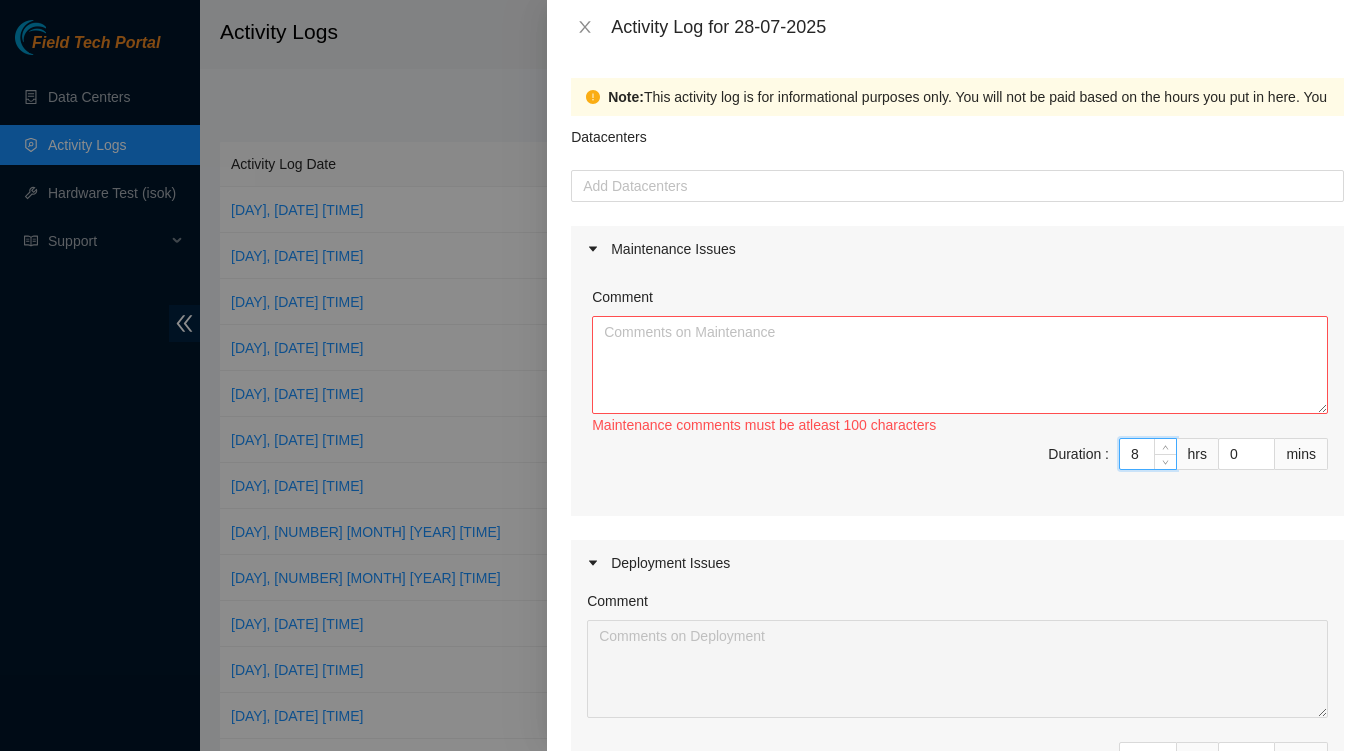 type on "8" 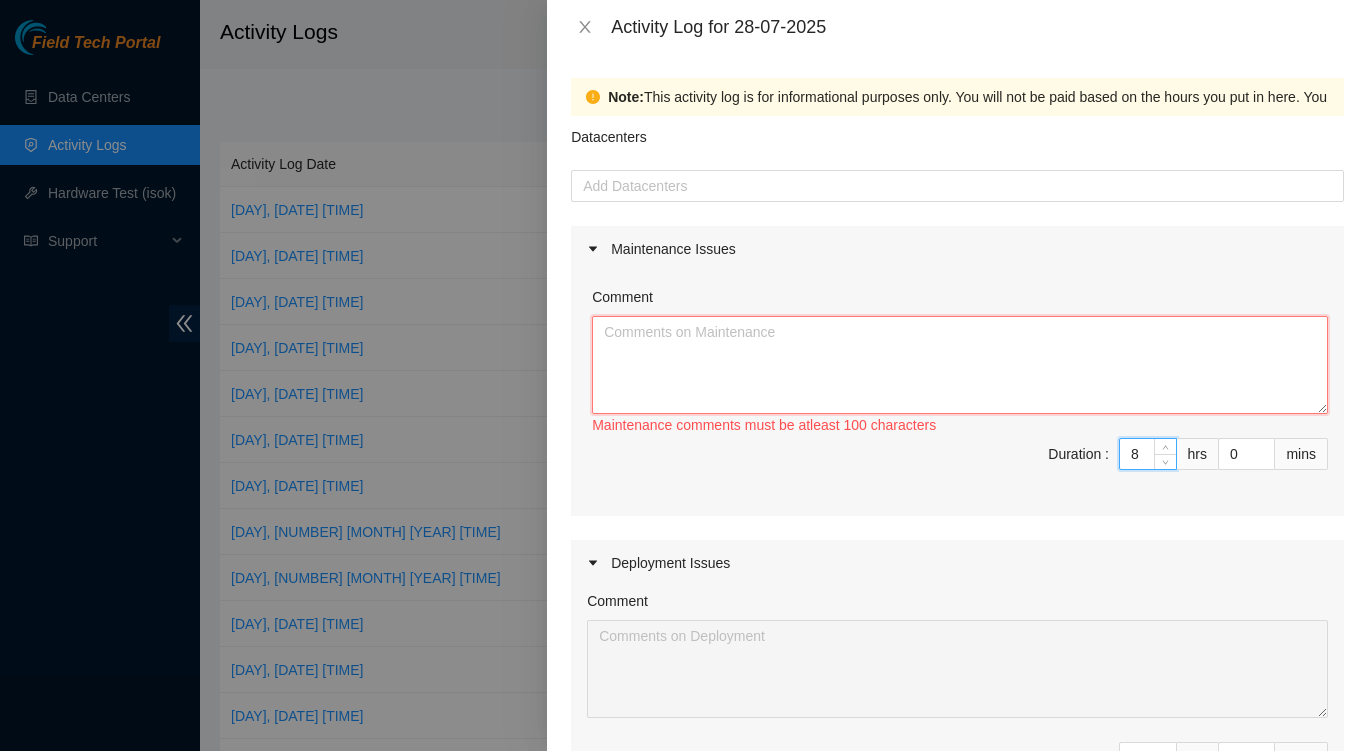 click on "Comment" at bounding box center [960, 365] 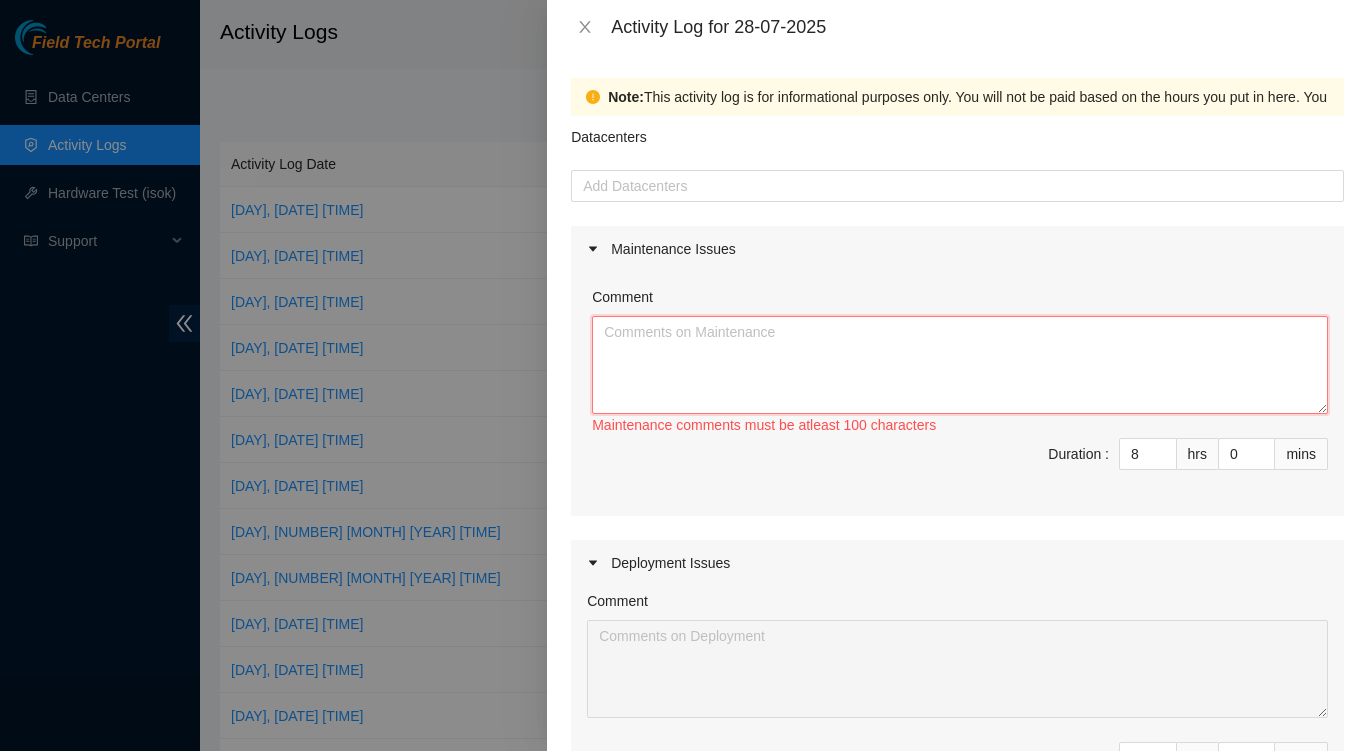 paste on "Currently sorting and compiling xls of bad or questionable optics, continued breaking down various storage racks and bins and am actively re-measuring, re-installing and re-packing all assets and consumables per NIE request to lessen pod 5 cage footprint" 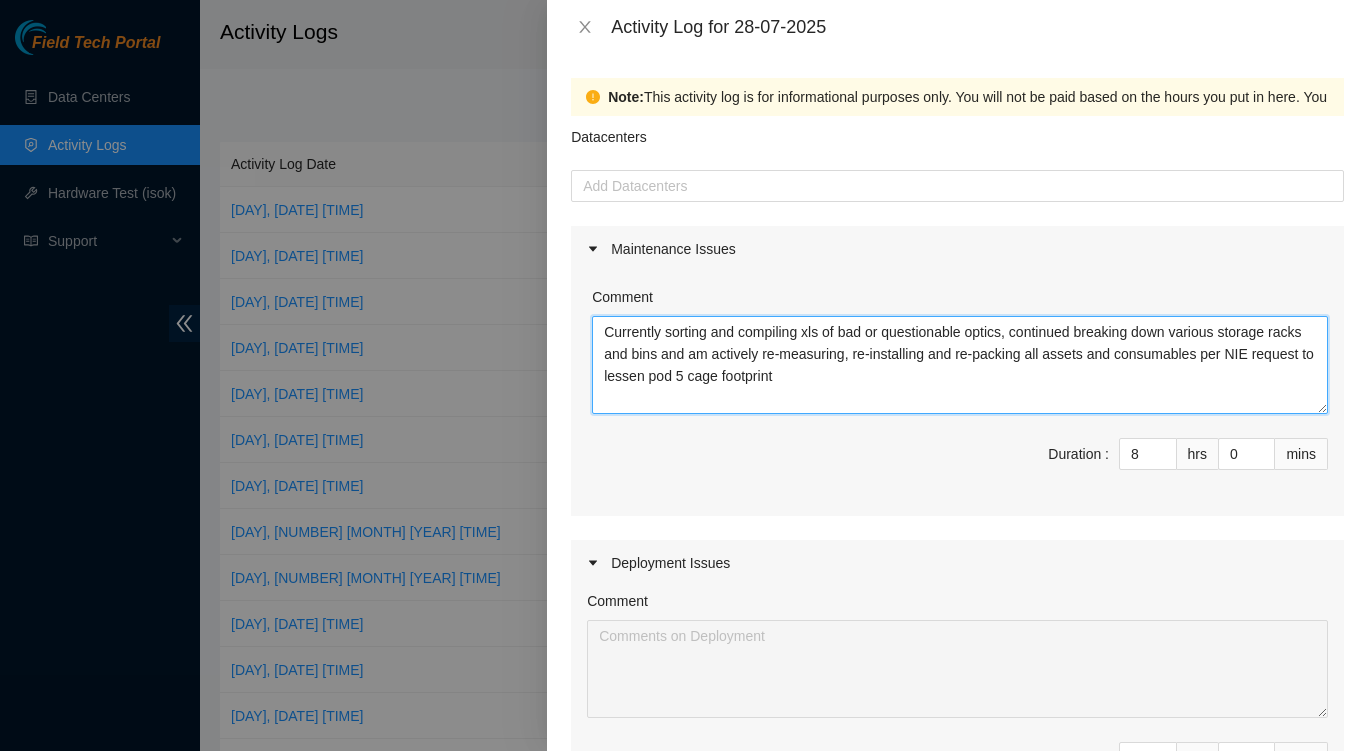drag, startPoint x: 848, startPoint y: 375, endPoint x: 499, endPoint y: 322, distance: 353.0014 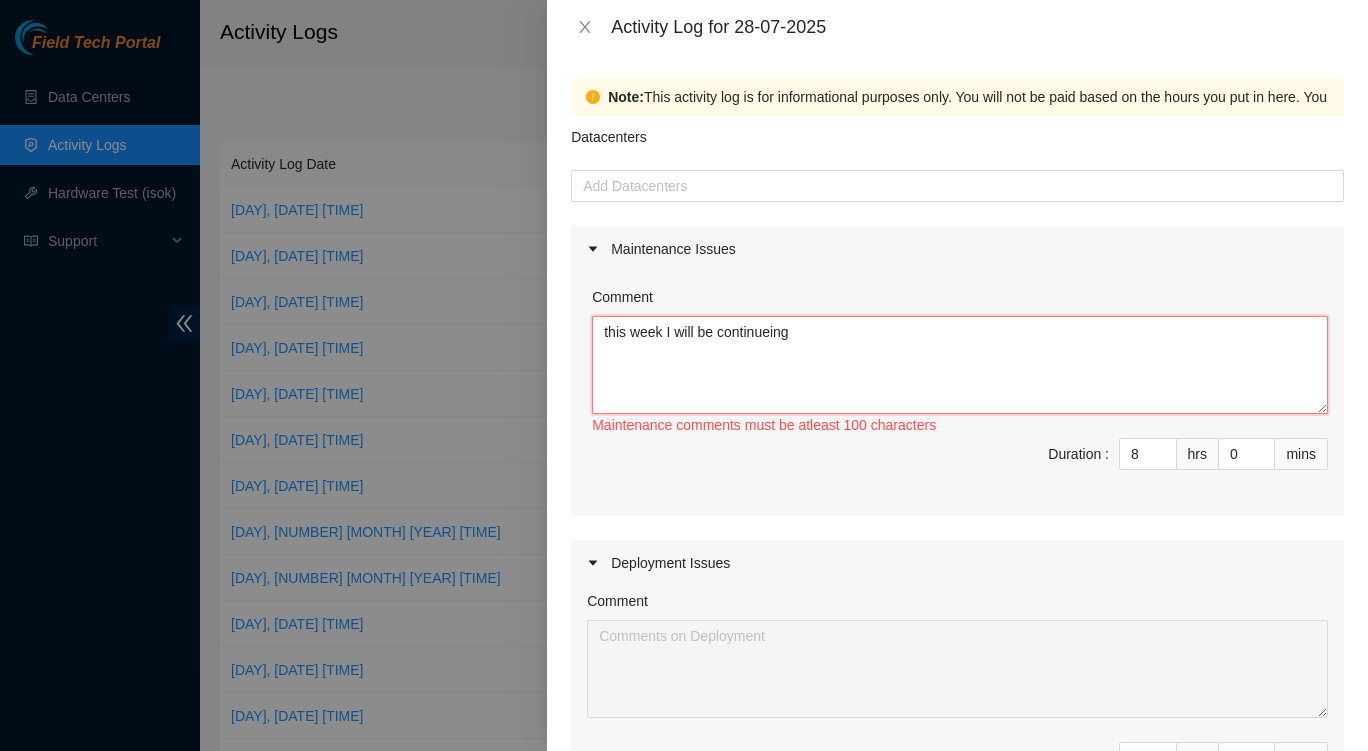 click on "this week I will be continueing" at bounding box center [960, 365] 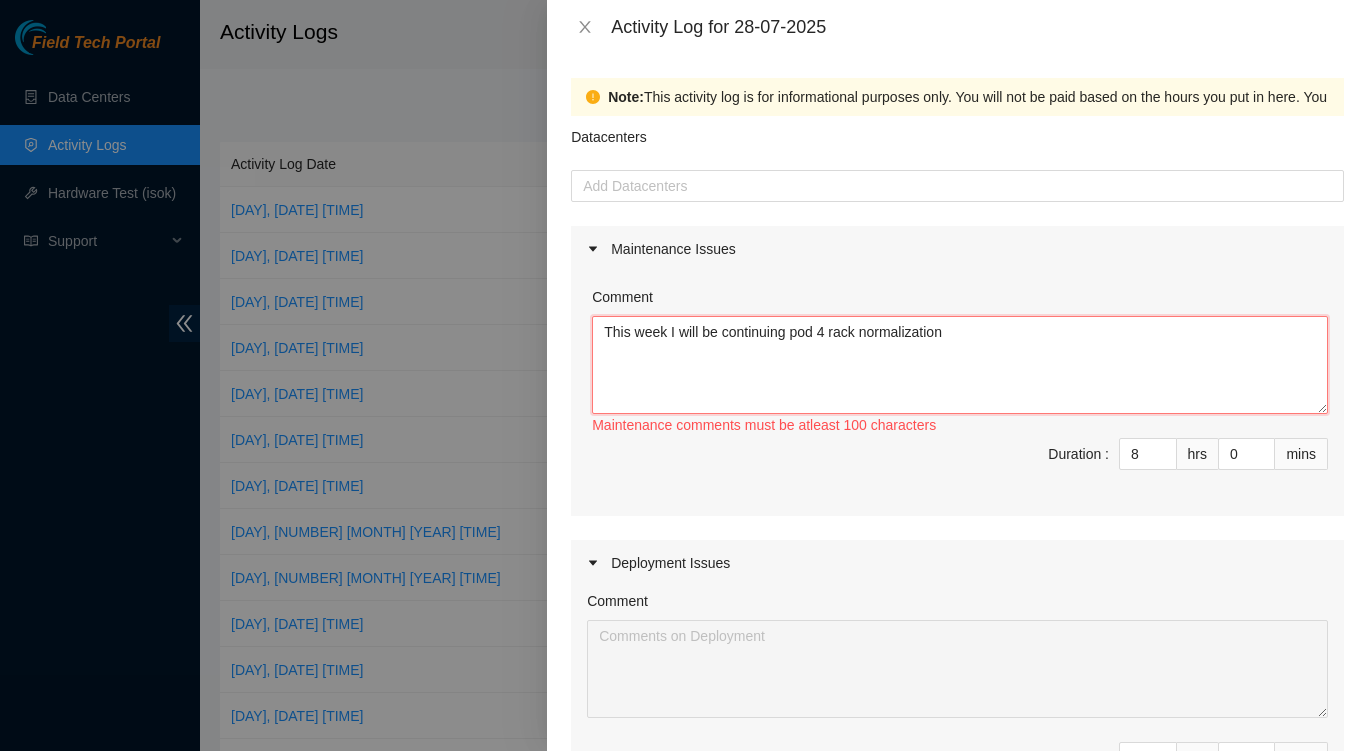 click on "This week I will be continuing pod 4 rack normalization" at bounding box center [960, 365] 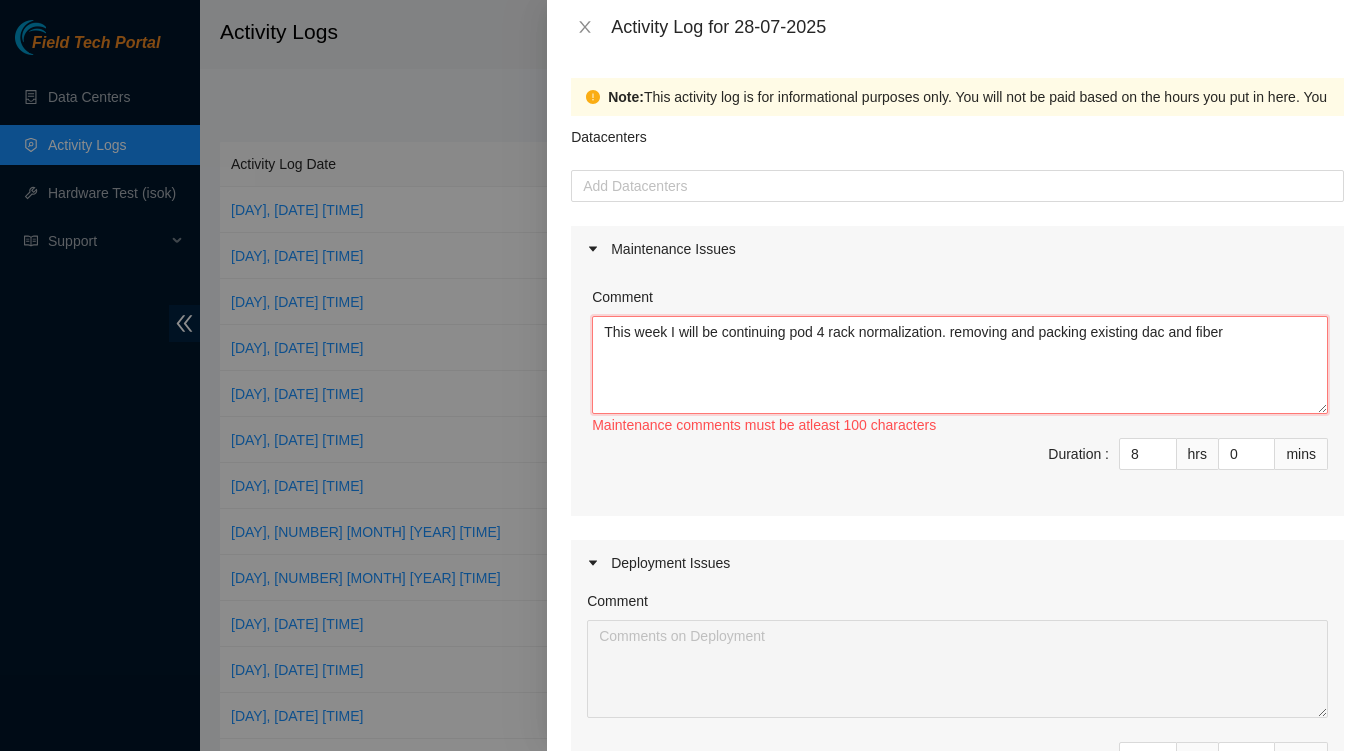 click on "This week I will be continuing pod 4 rack normalization. removing and packing existing dac and fiber" at bounding box center [960, 365] 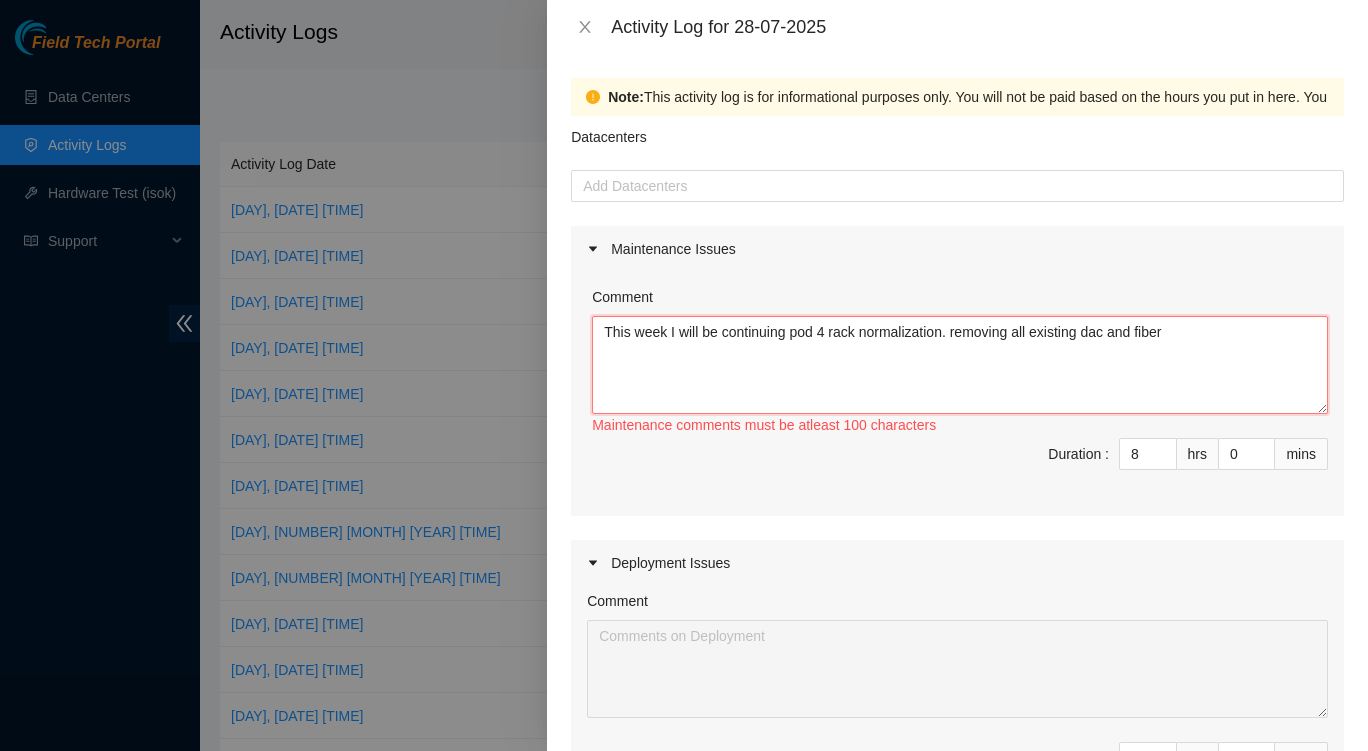 click on "This week I will be continuing pod 4 rack normalization. removing all existing dac and fiber" at bounding box center [960, 365] 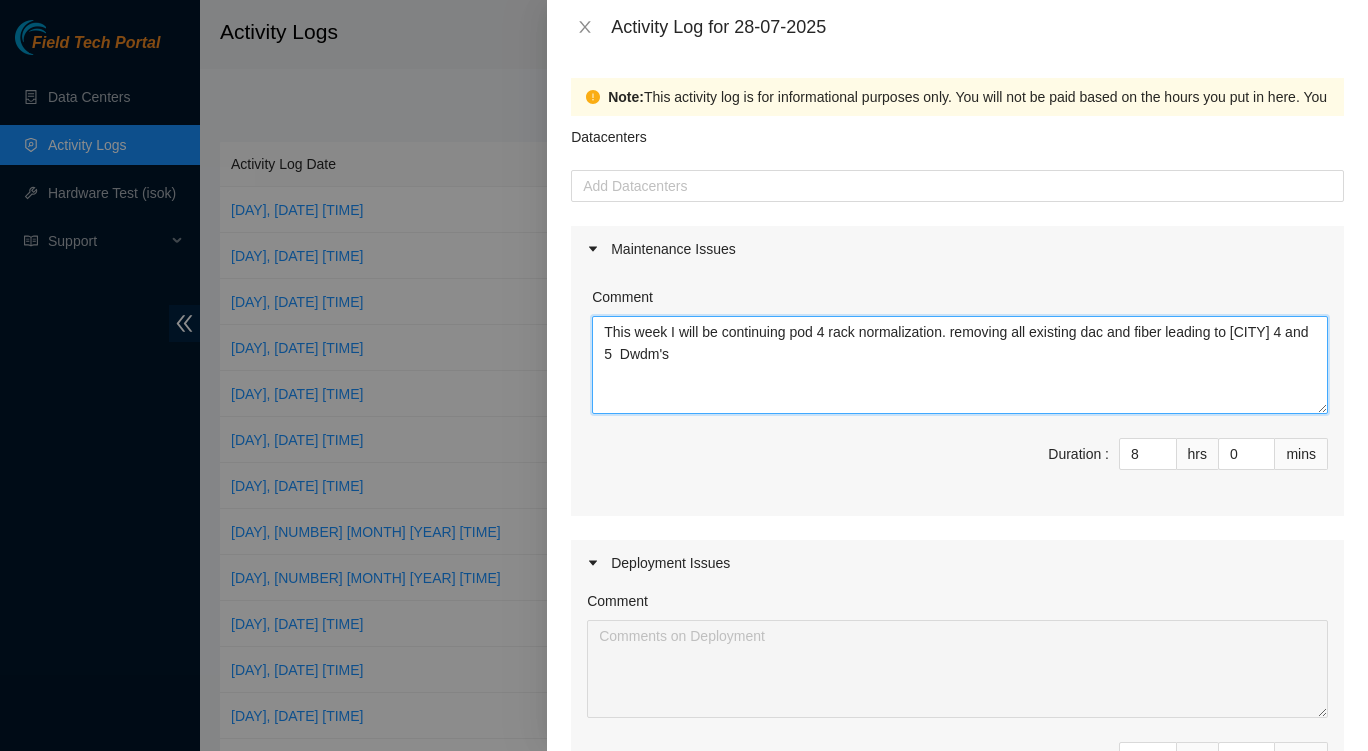 click on "This week I will be continuing pod 4 rack normalization. removing all existing dac and fiber leading to [CITY] 4 and 5  Dwdm's" at bounding box center (960, 365) 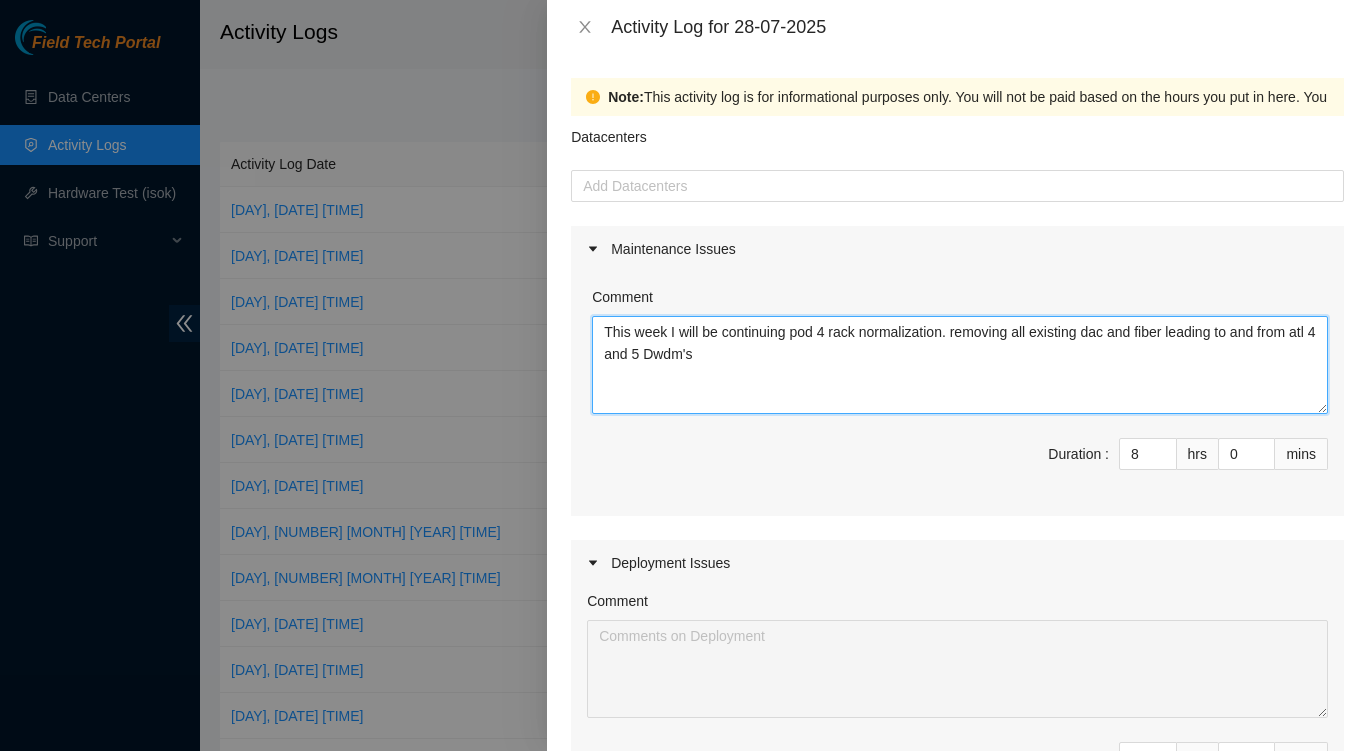 click on "This week I will be continuing pod 4 rack normalization. removing all existing dac and fiber leading to and from atl 4 and 5 Dwdm's" at bounding box center (960, 365) 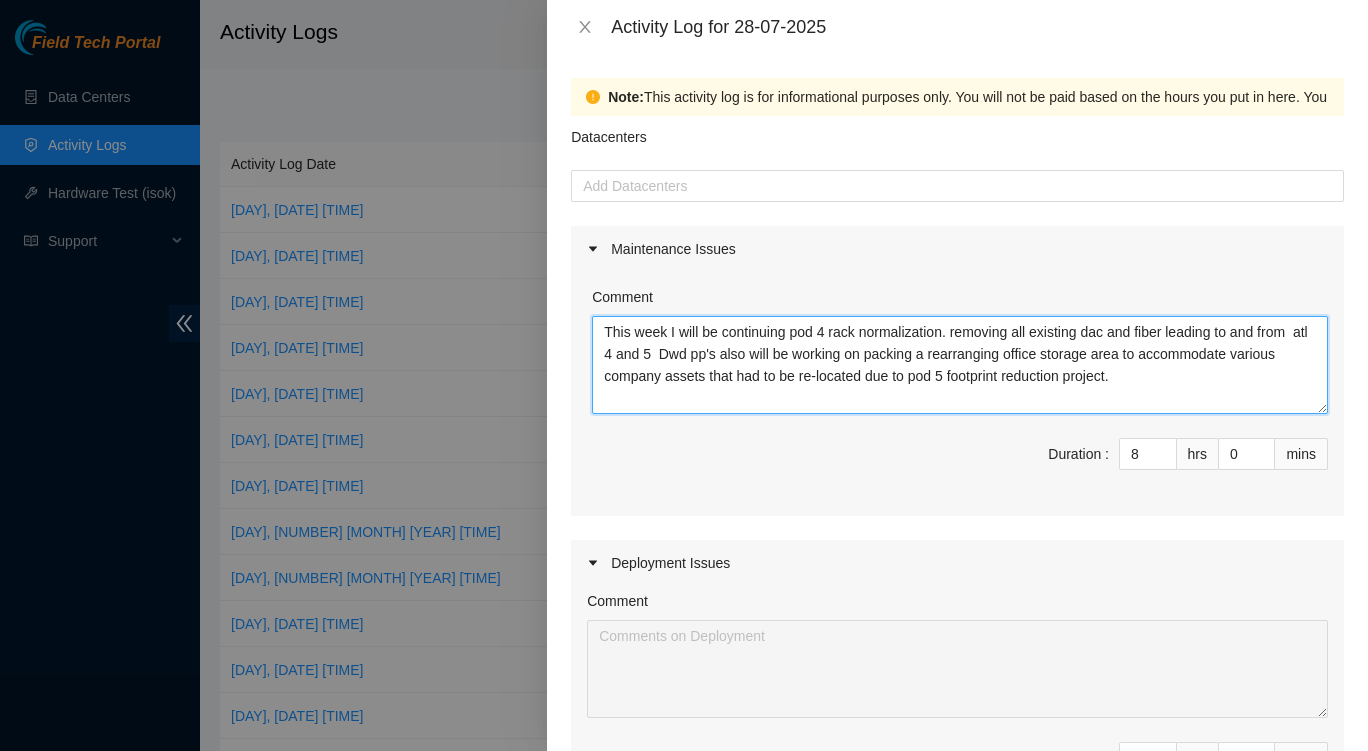 drag, startPoint x: 1124, startPoint y: 379, endPoint x: 502, endPoint y: 328, distance: 624.08734 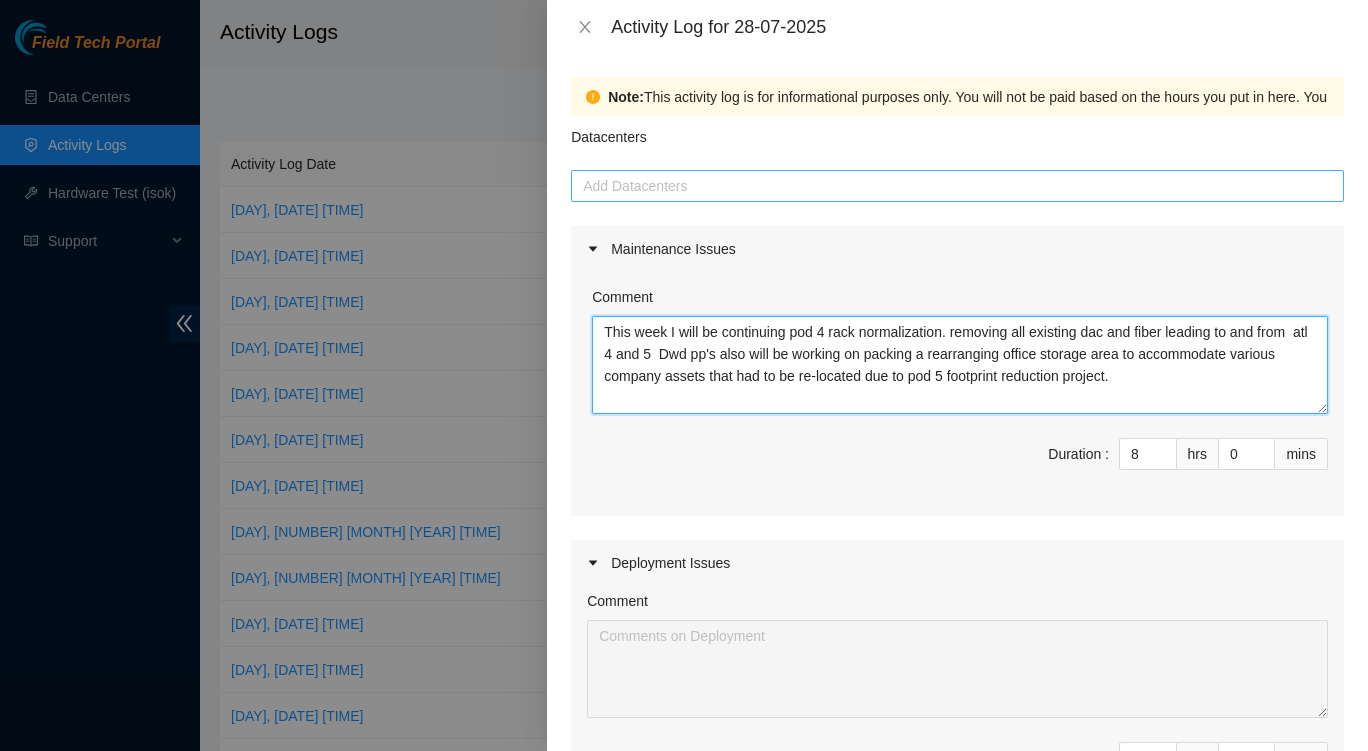 click at bounding box center (957, 186) 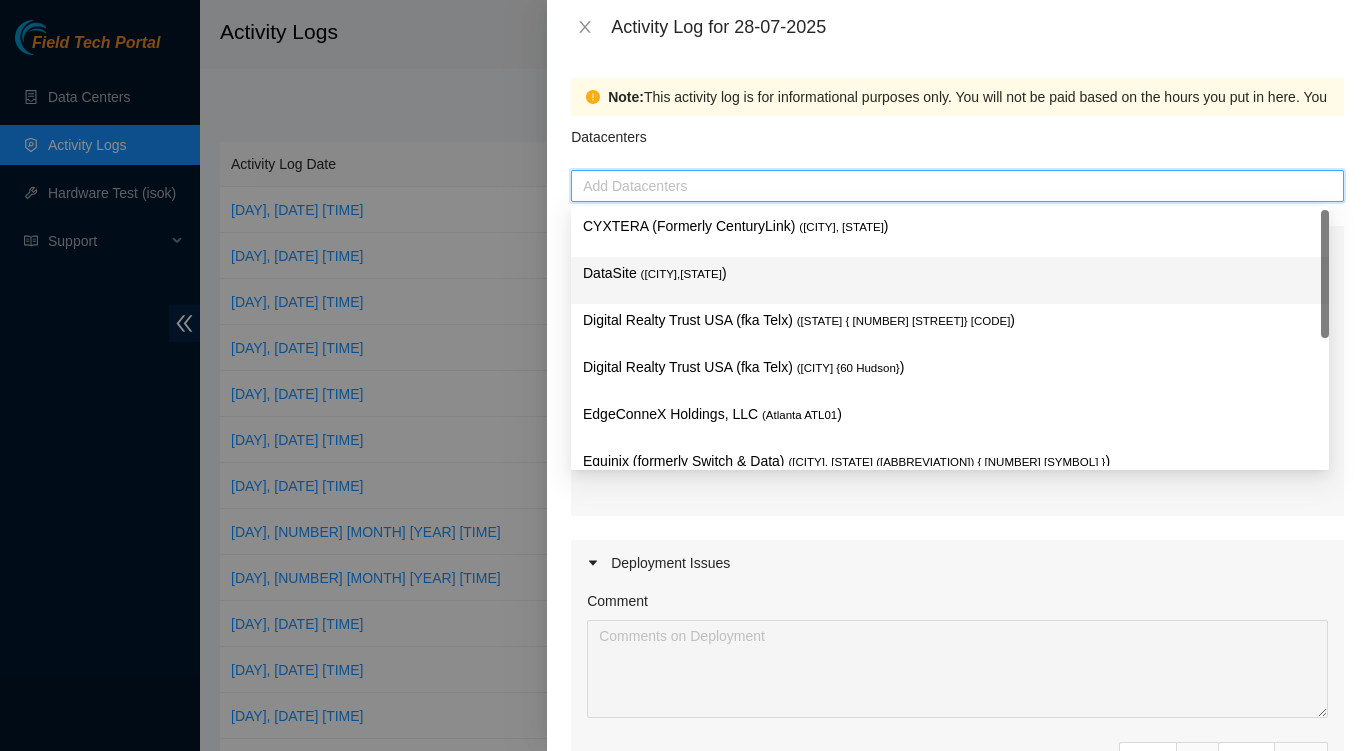 click on "([CITY],[STATE] [CODE]" at bounding box center (681, 274) 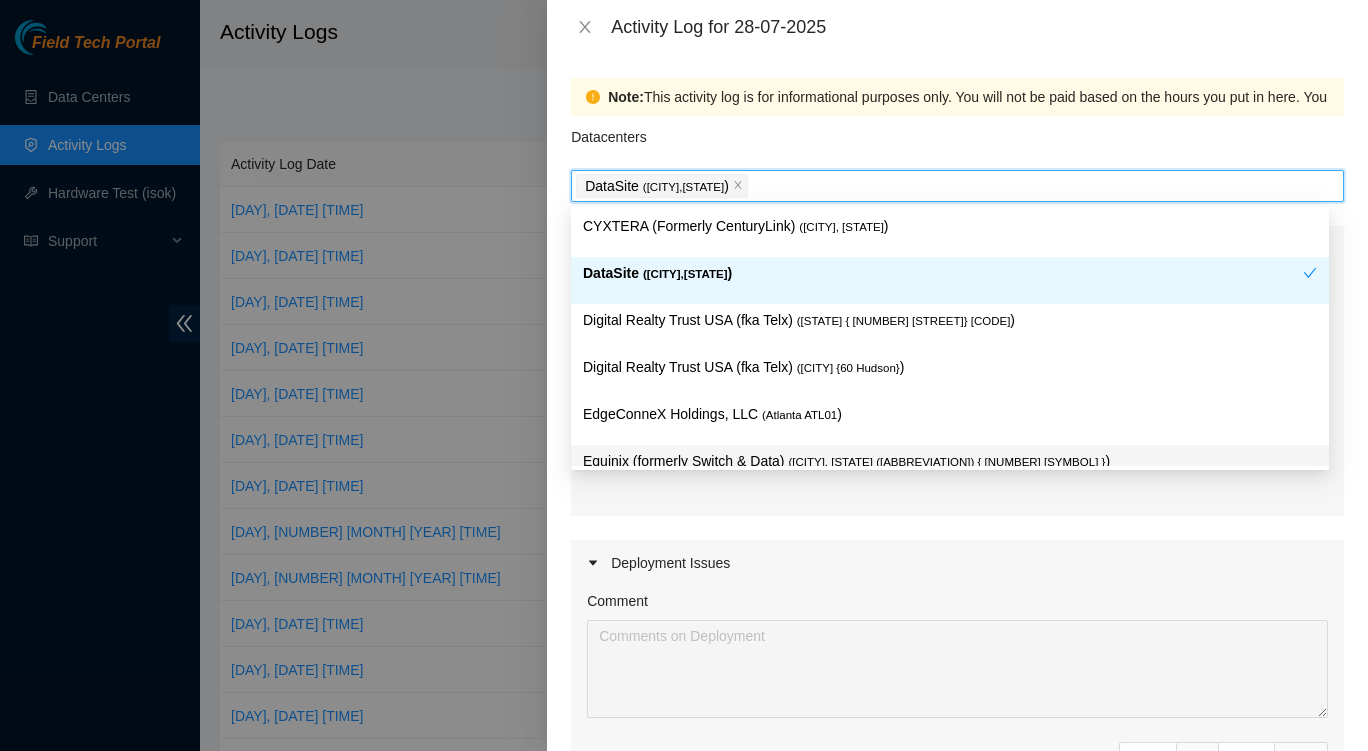 click on "Comment" at bounding box center [957, 605] 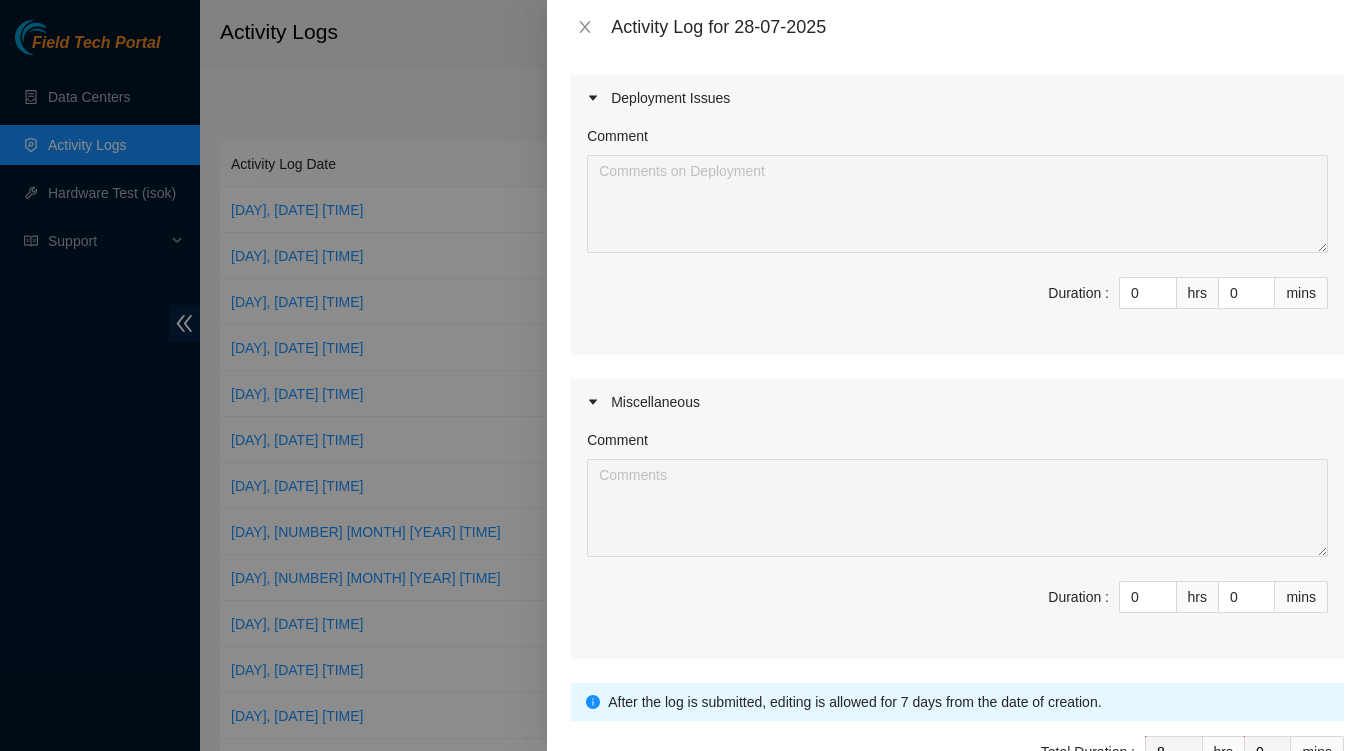 scroll, scrollTop: 590, scrollLeft: 0, axis: vertical 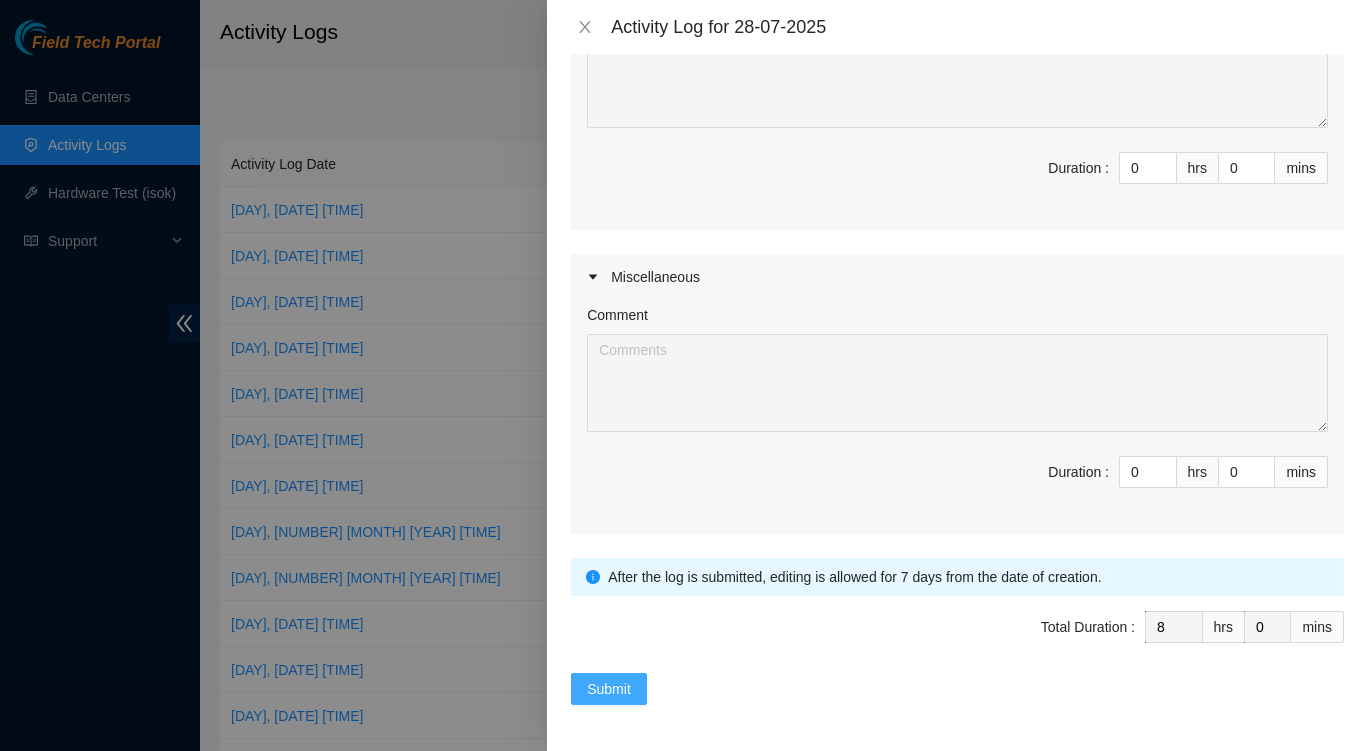 click on "Submit" at bounding box center [609, 689] 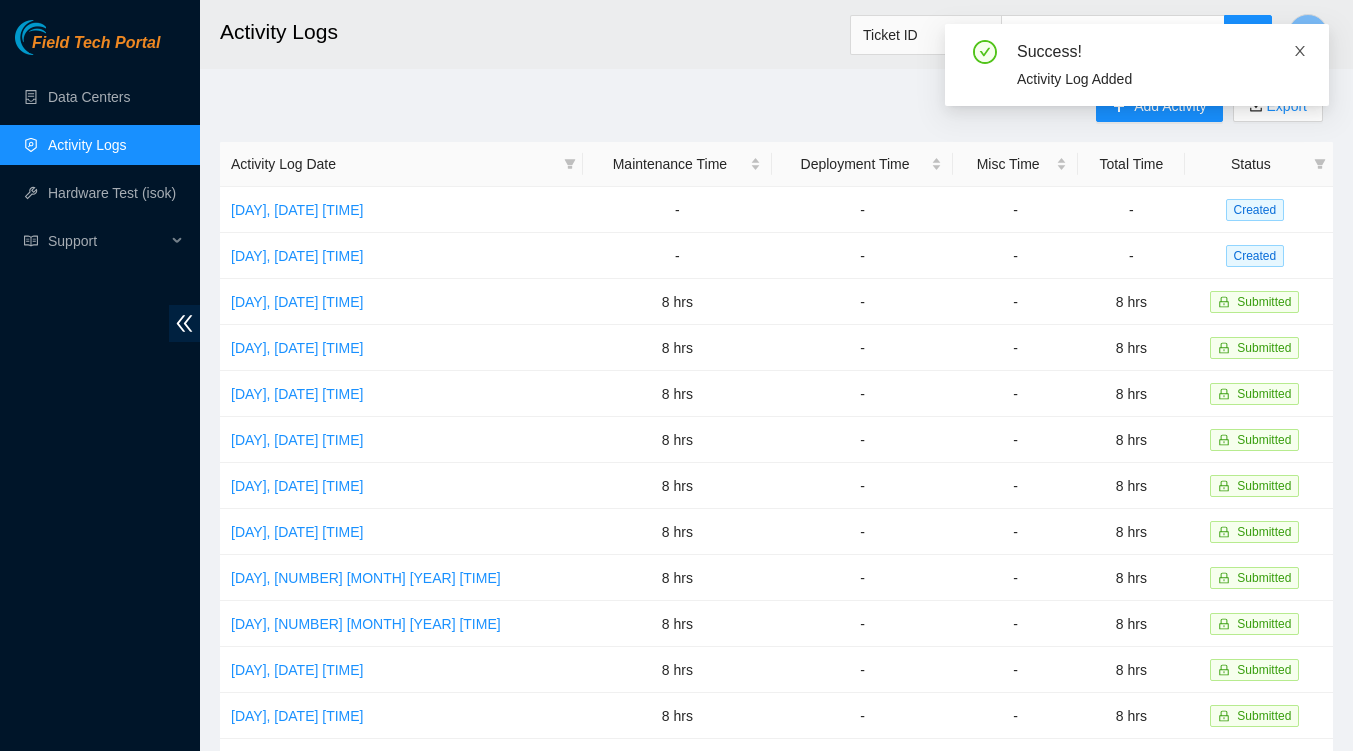 click 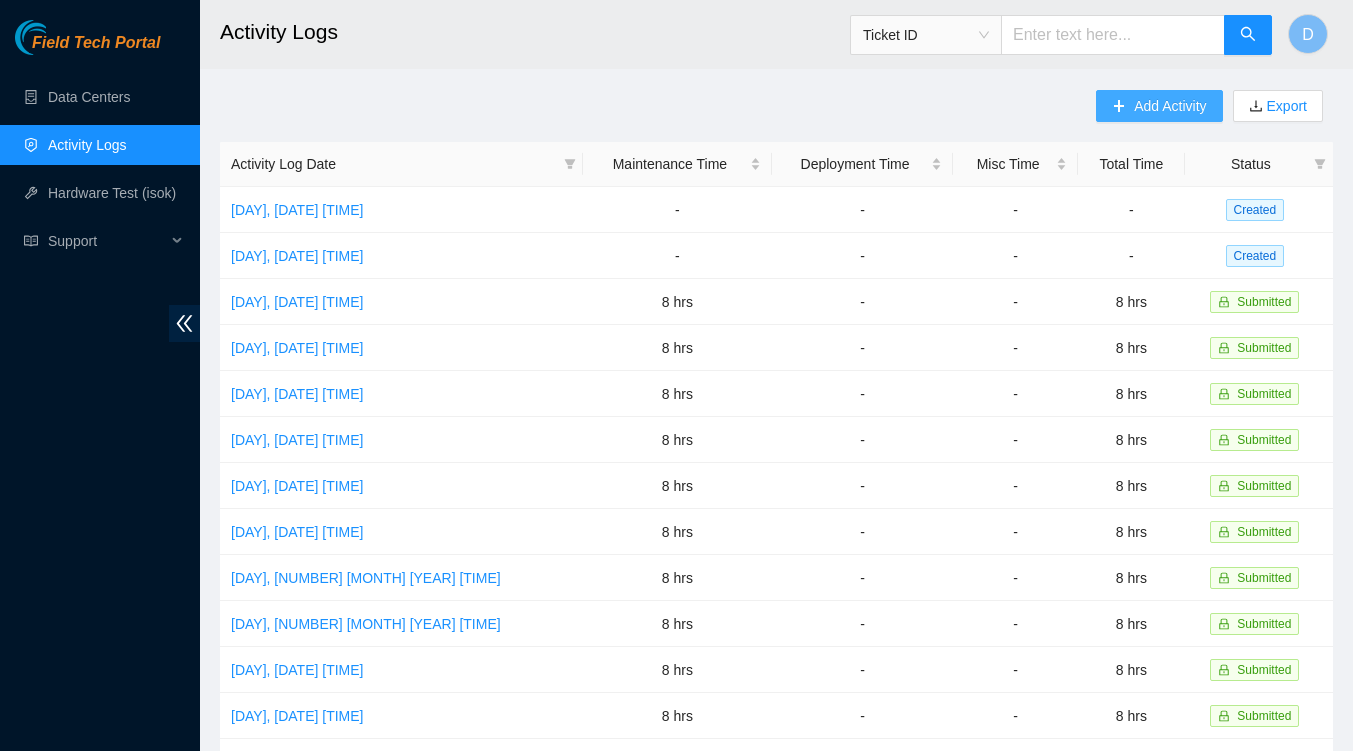 click on "Add Activity" at bounding box center (1170, 106) 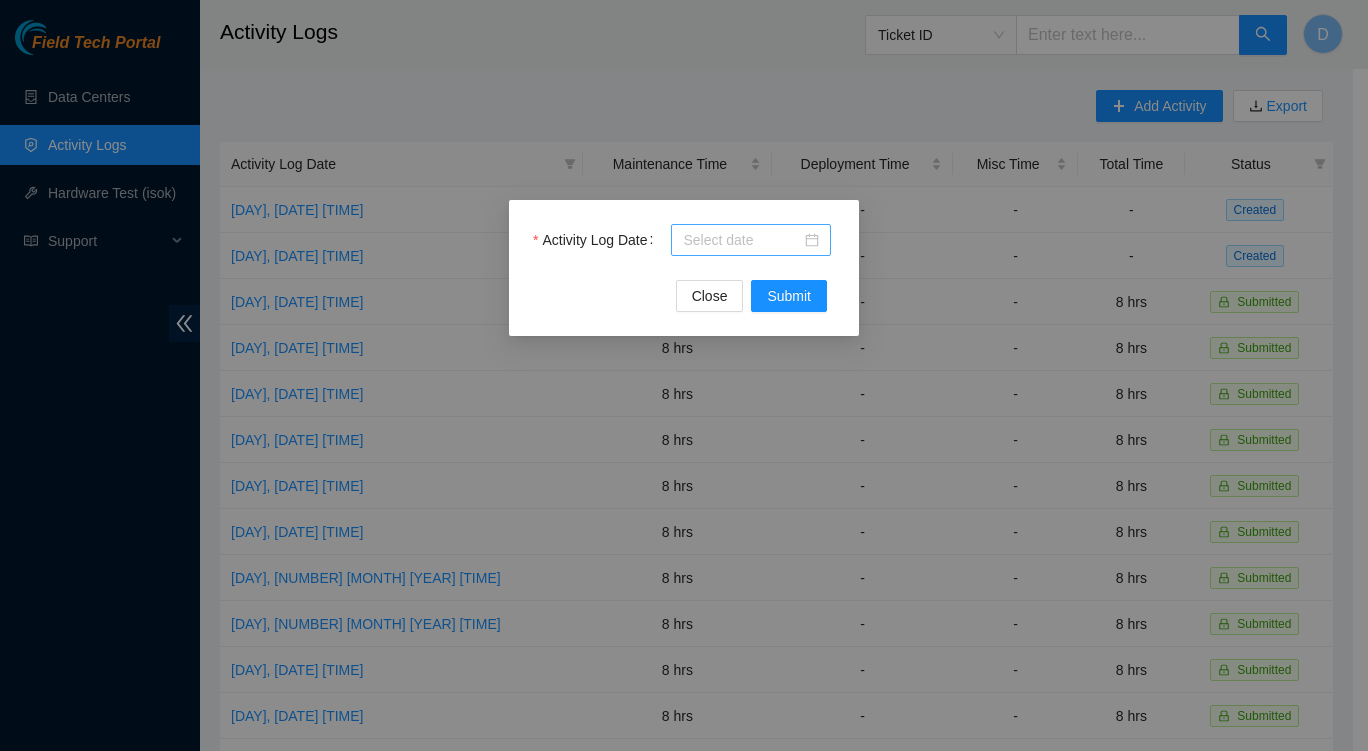 click at bounding box center [751, 240] 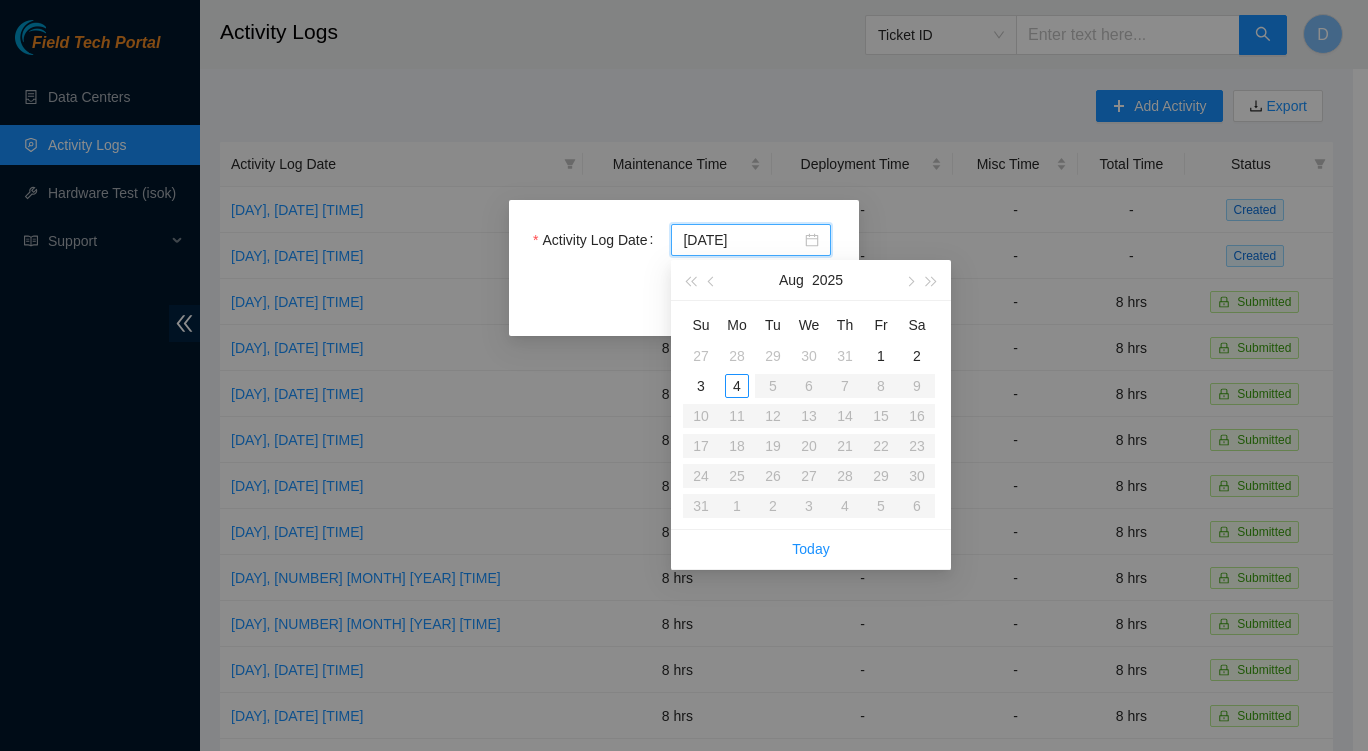 type on "2025-08-03" 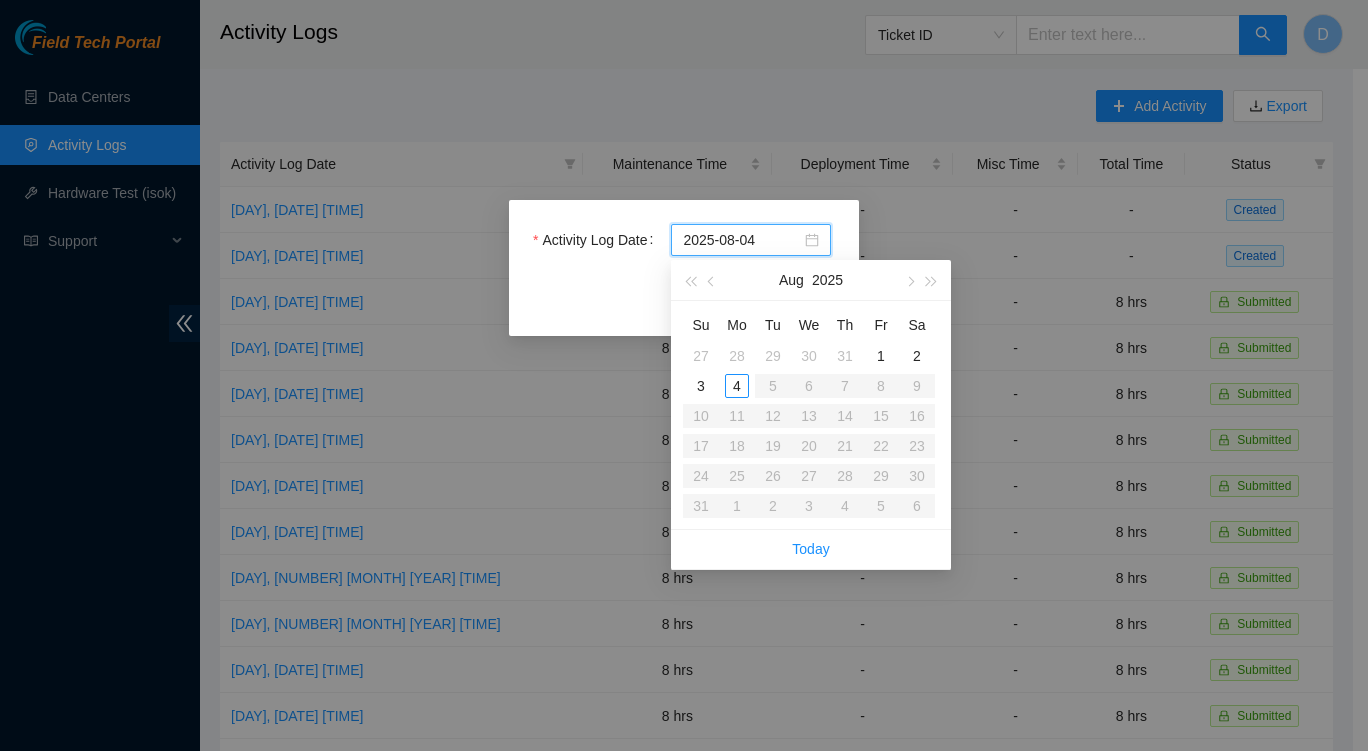 type on "[DATE]" 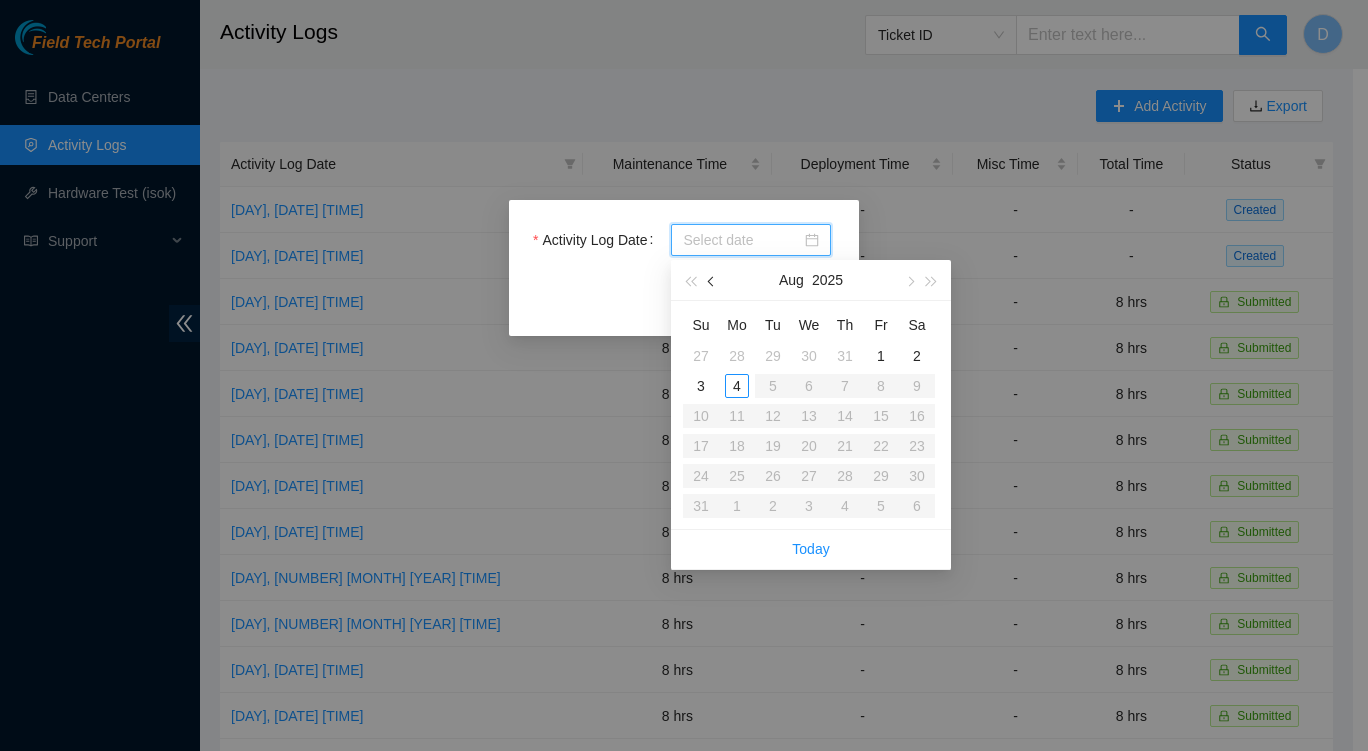 click at bounding box center (713, 282) 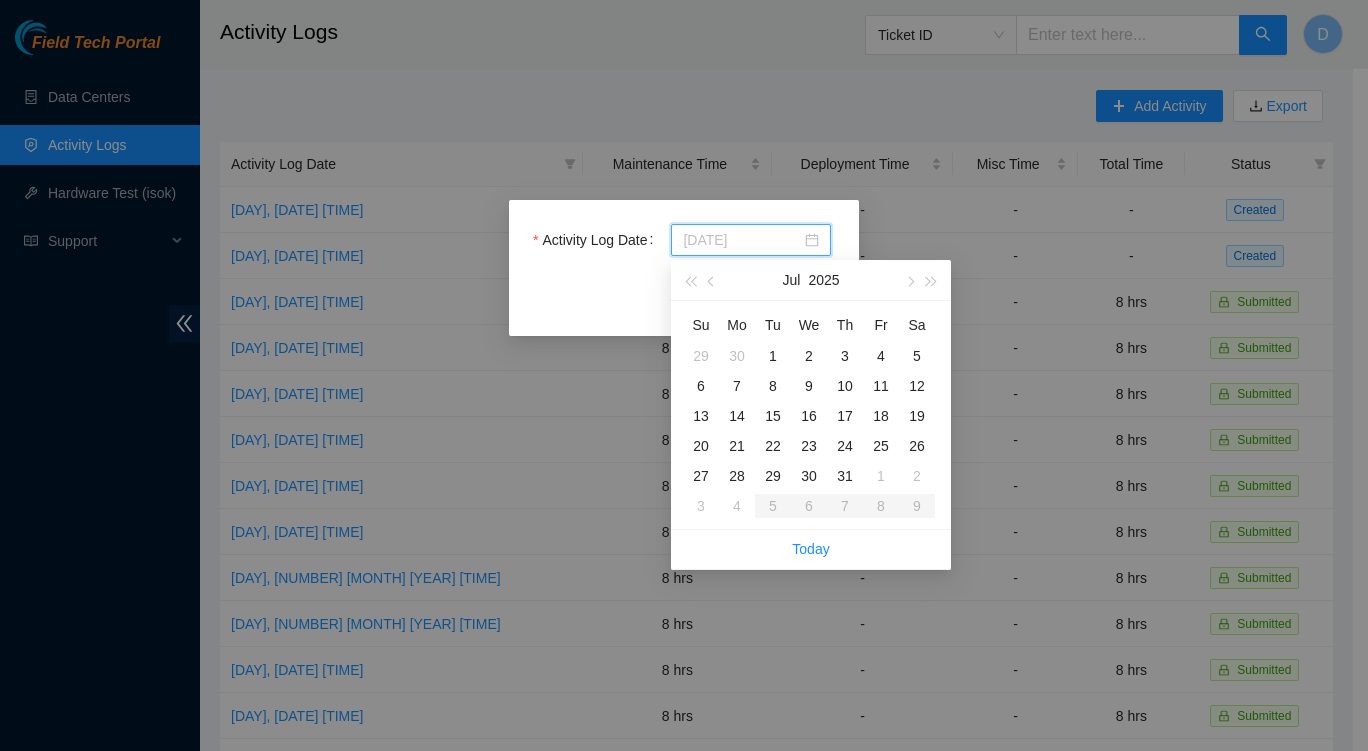 type on "2025-08-02" 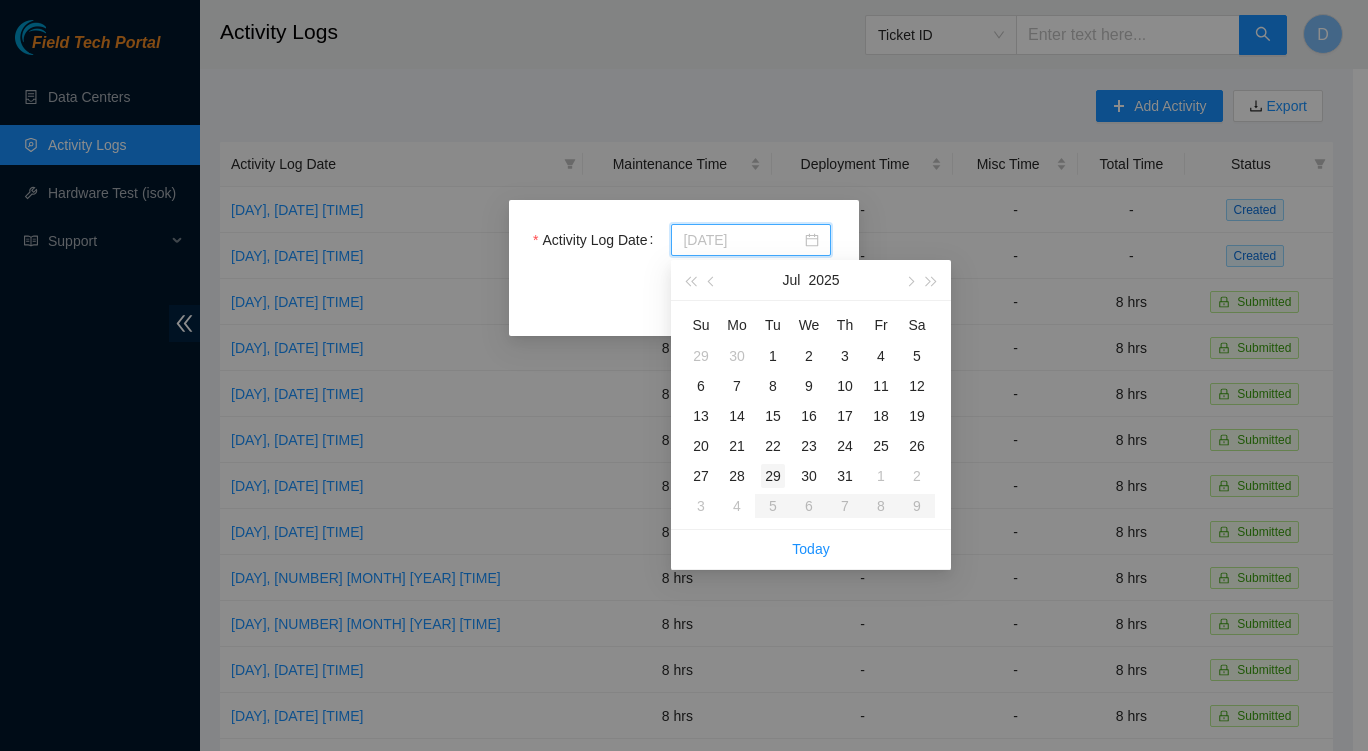 type on "[DATE]" 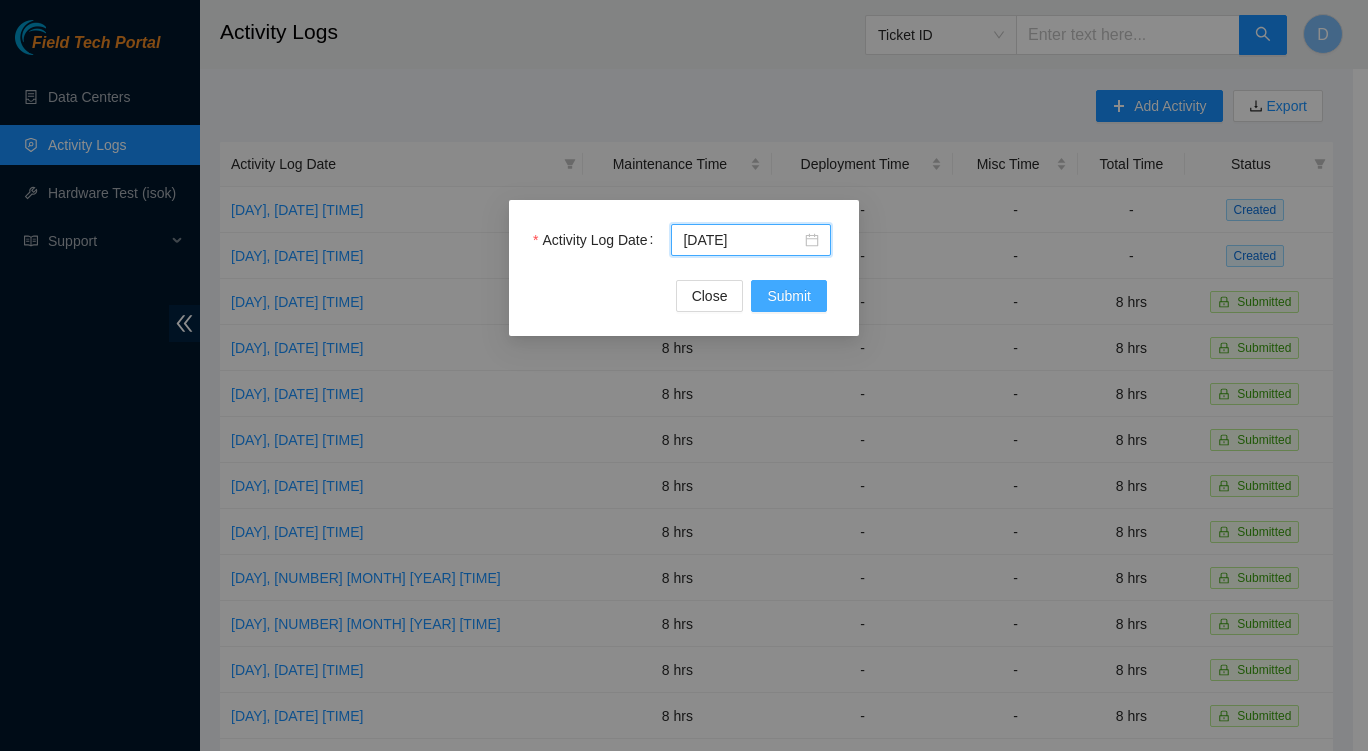 click on "Submit" at bounding box center [789, 296] 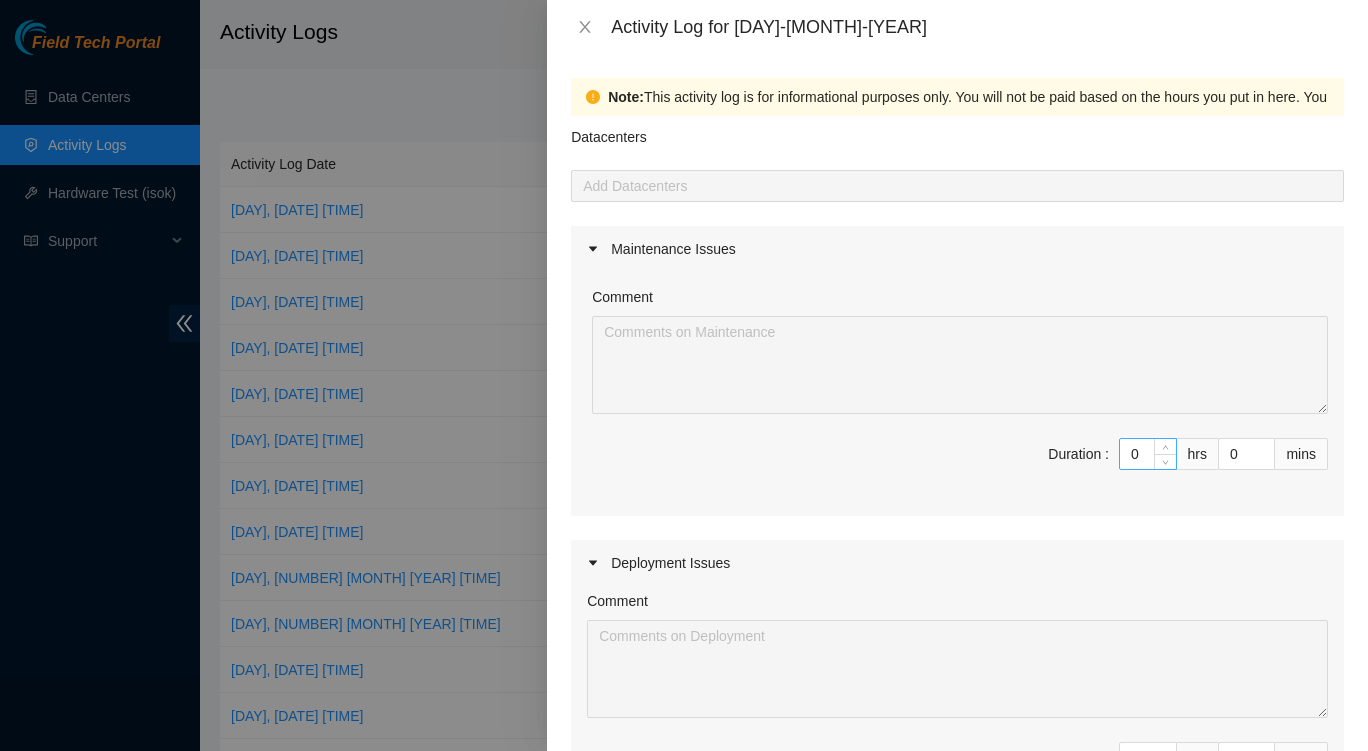 click on "0" at bounding box center (1148, 454) 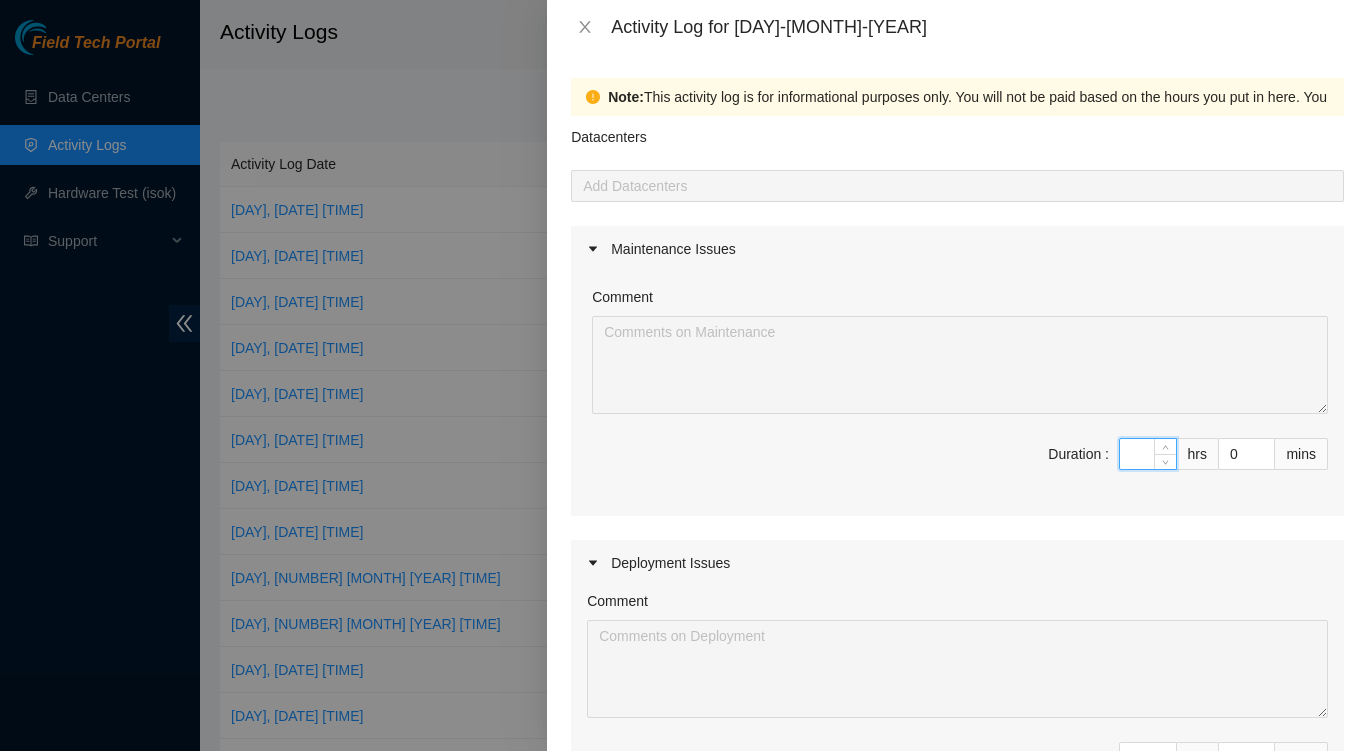 type on "8" 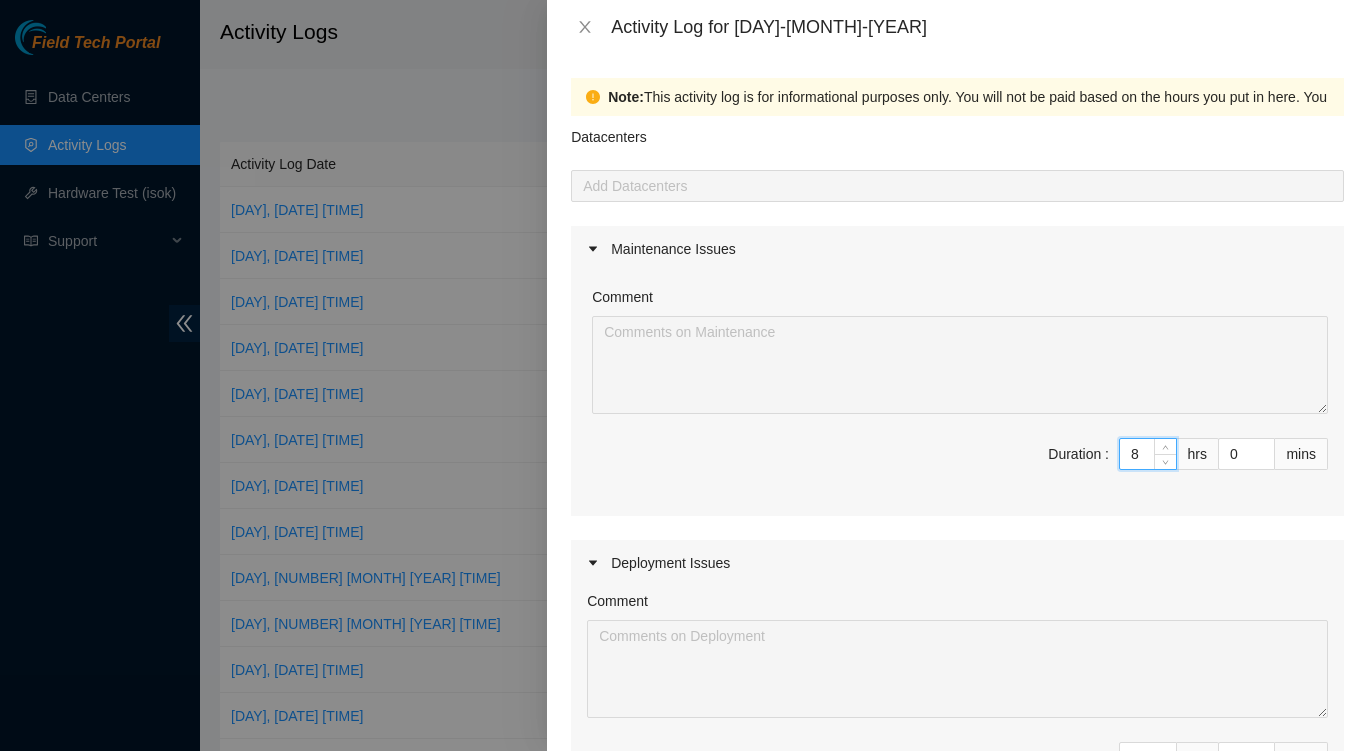 type on "8" 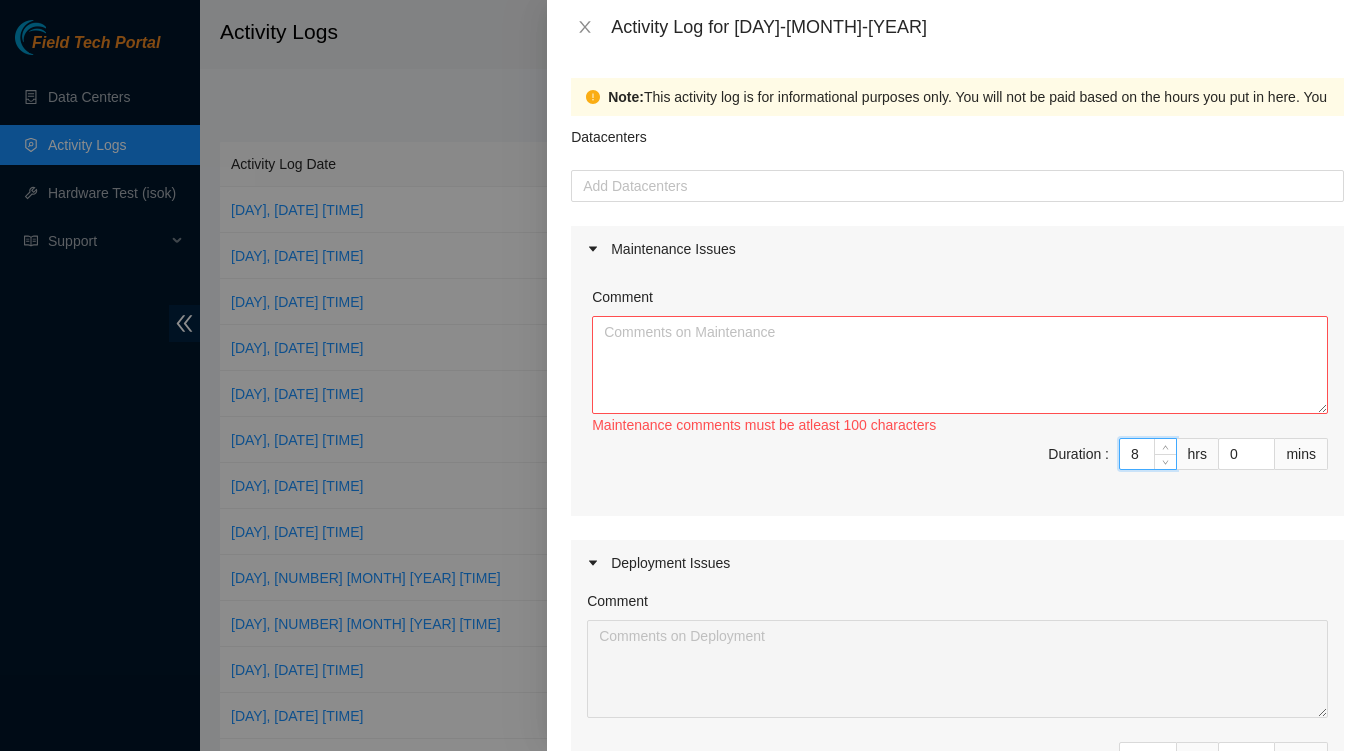 type on "8" 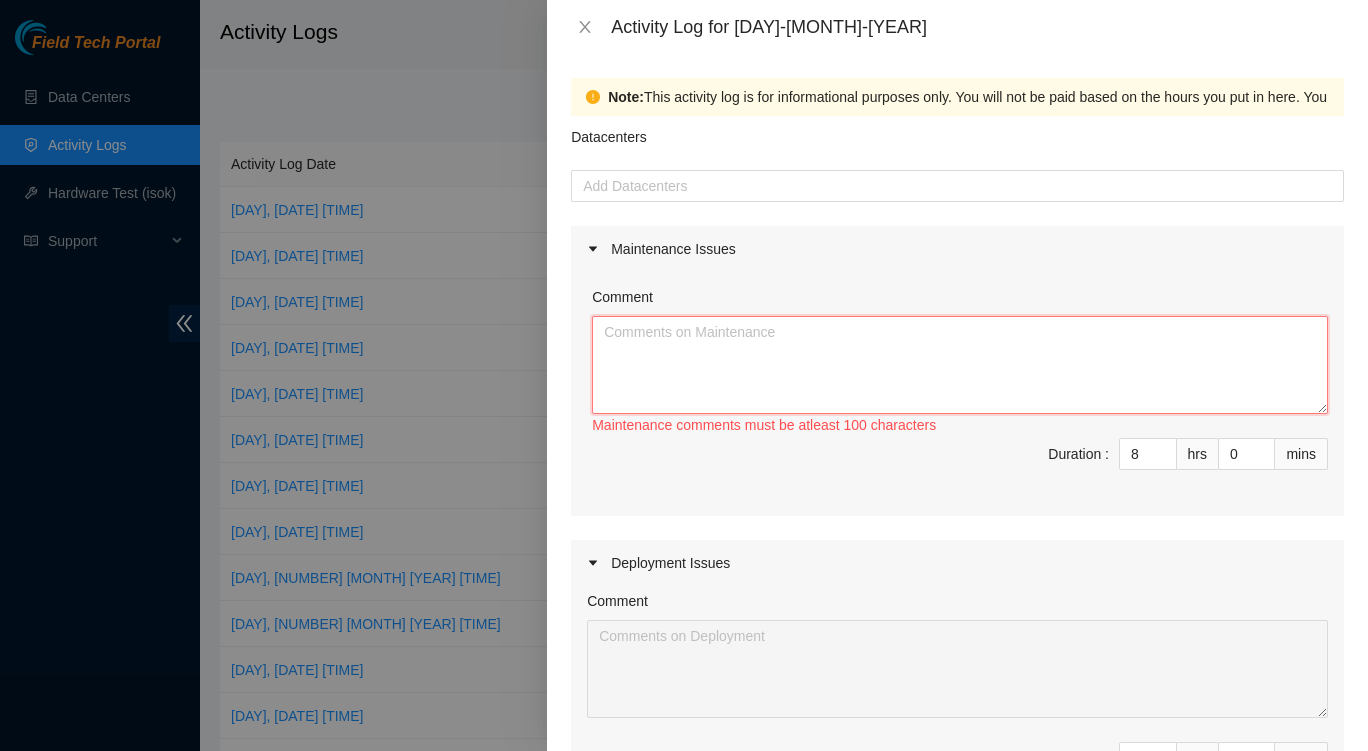 click on "Comment" at bounding box center (960, 365) 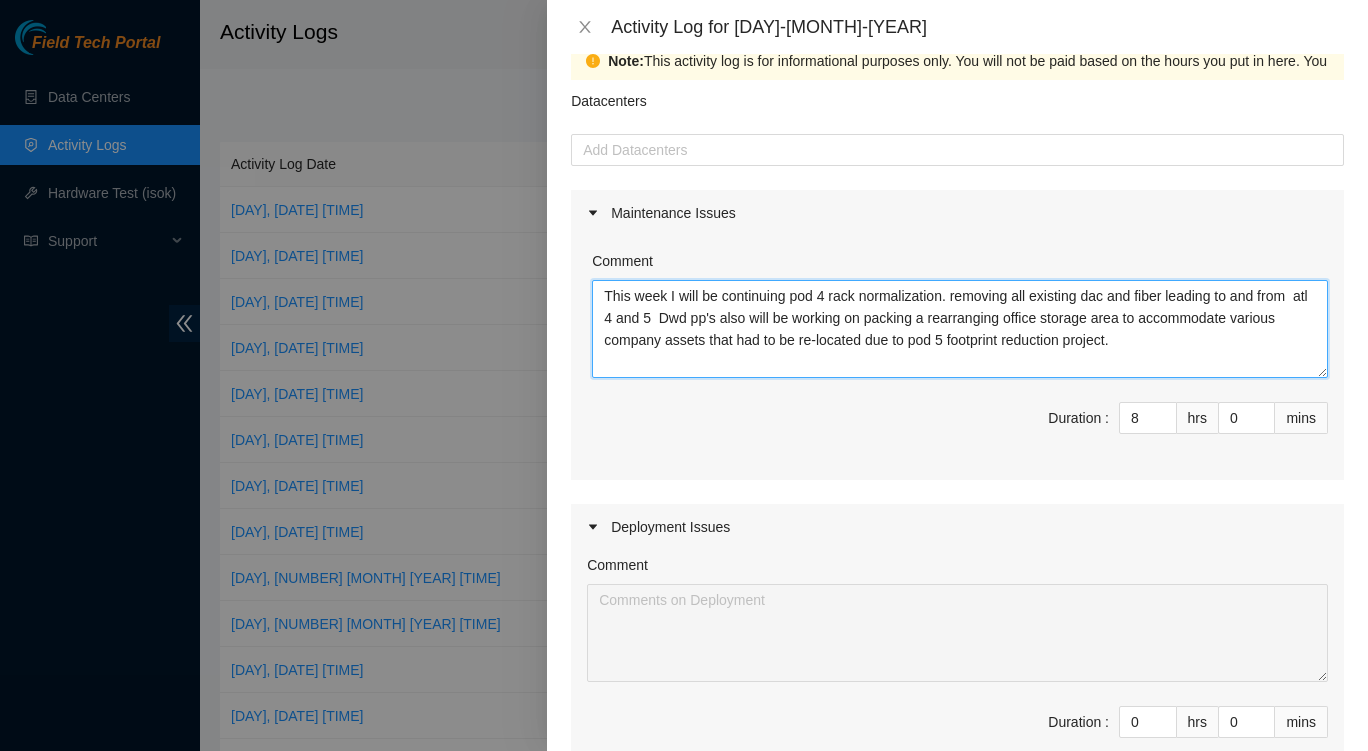 scroll, scrollTop: 34, scrollLeft: 0, axis: vertical 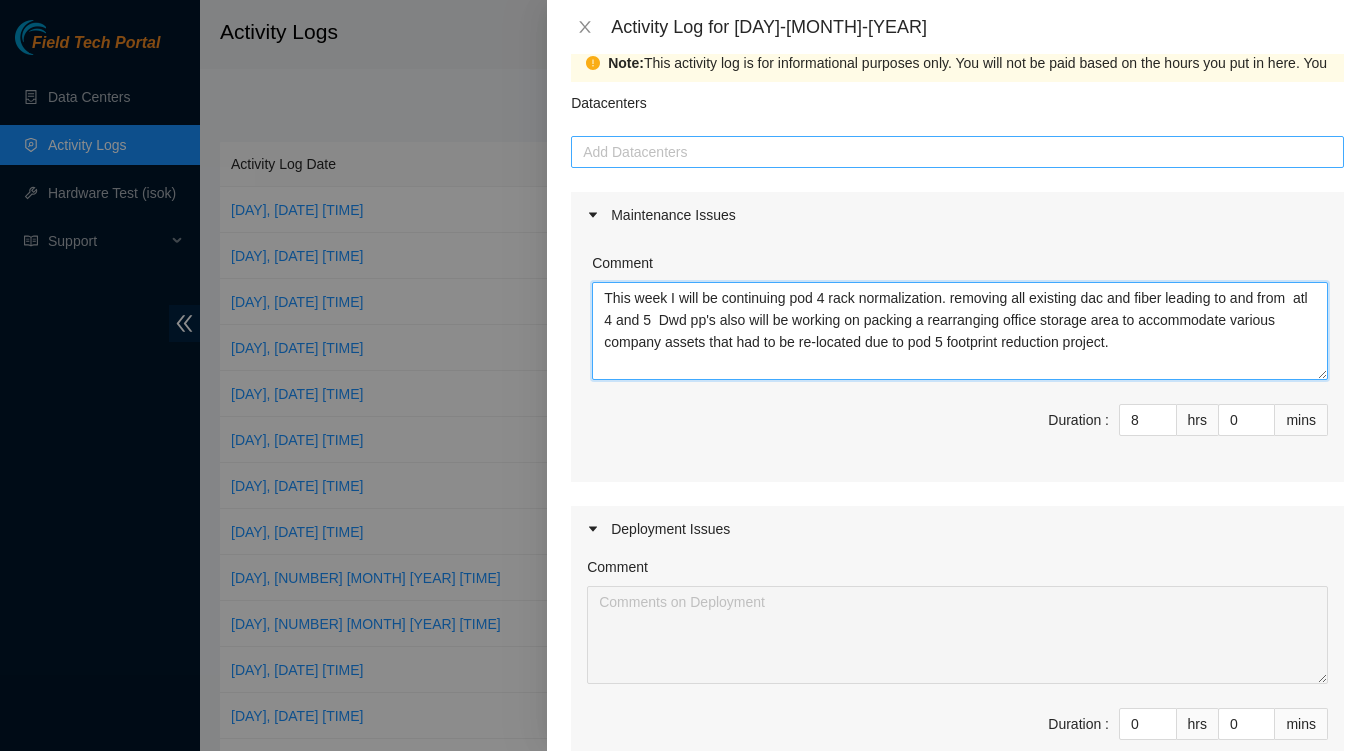 click at bounding box center (957, 152) 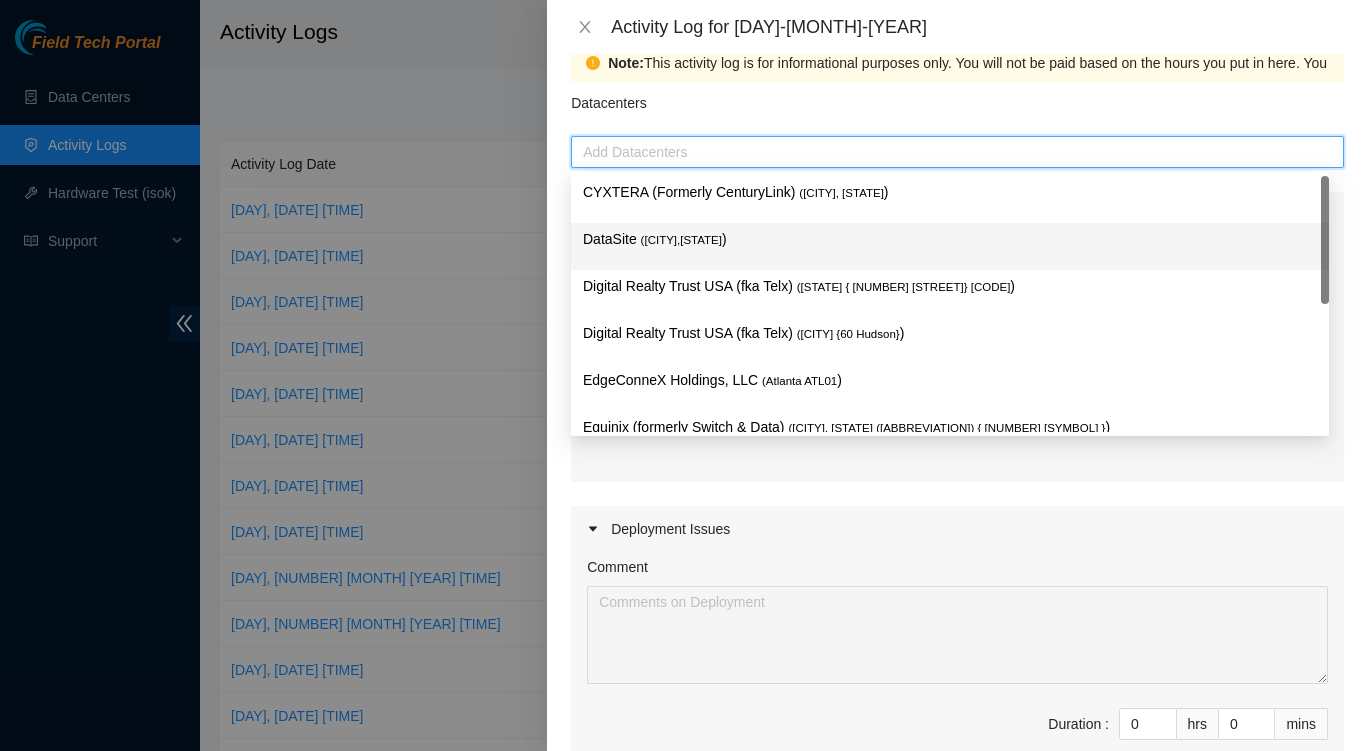 click on "([CITY],[STATE] [CODE]" at bounding box center [681, 240] 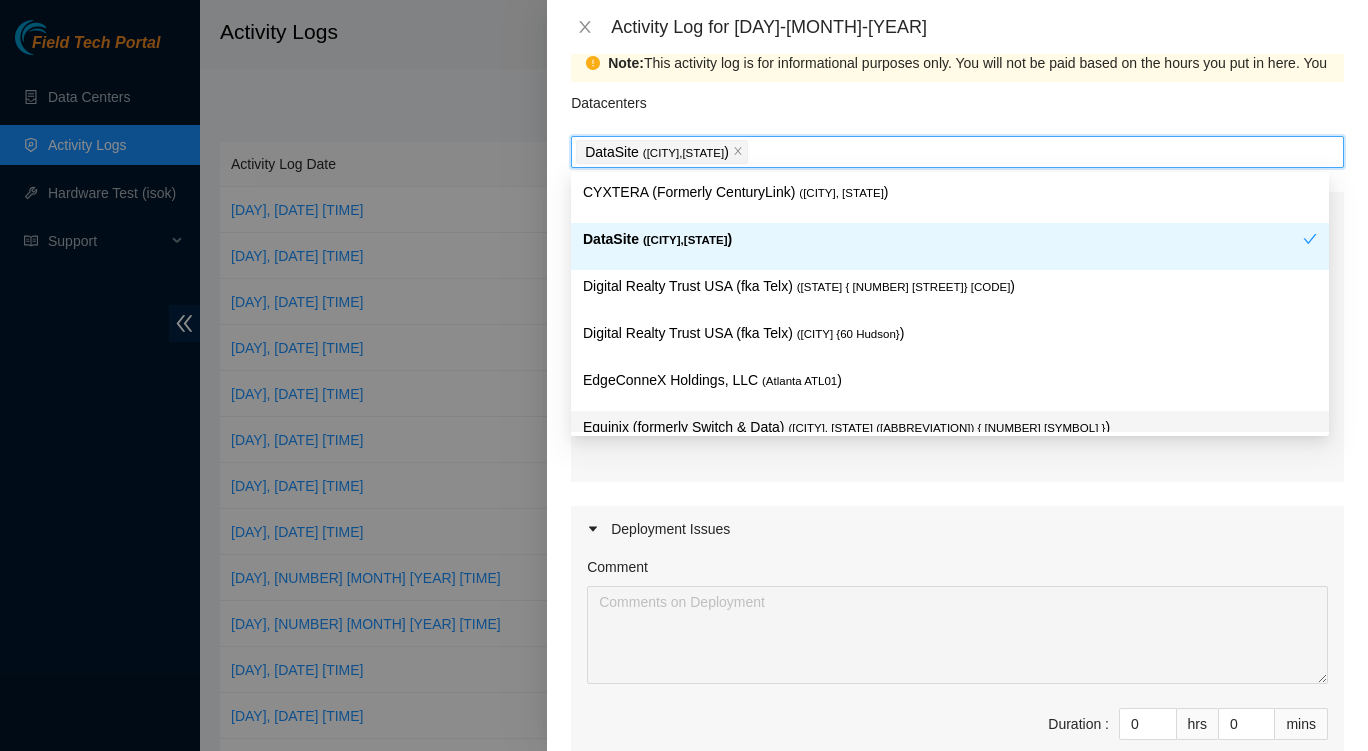 click on "Deployment Issues" at bounding box center (957, 529) 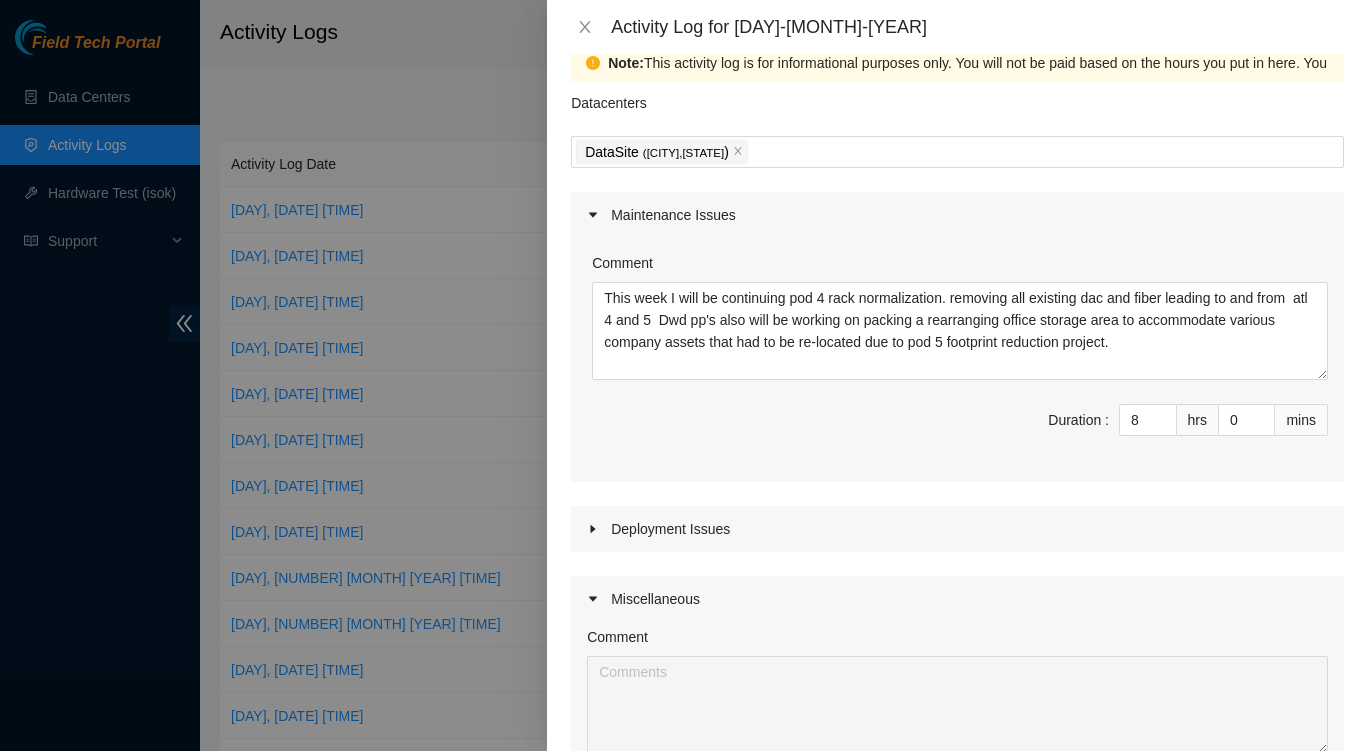 drag, startPoint x: 1012, startPoint y: 507, endPoint x: 1091, endPoint y: 227, distance: 290.93127 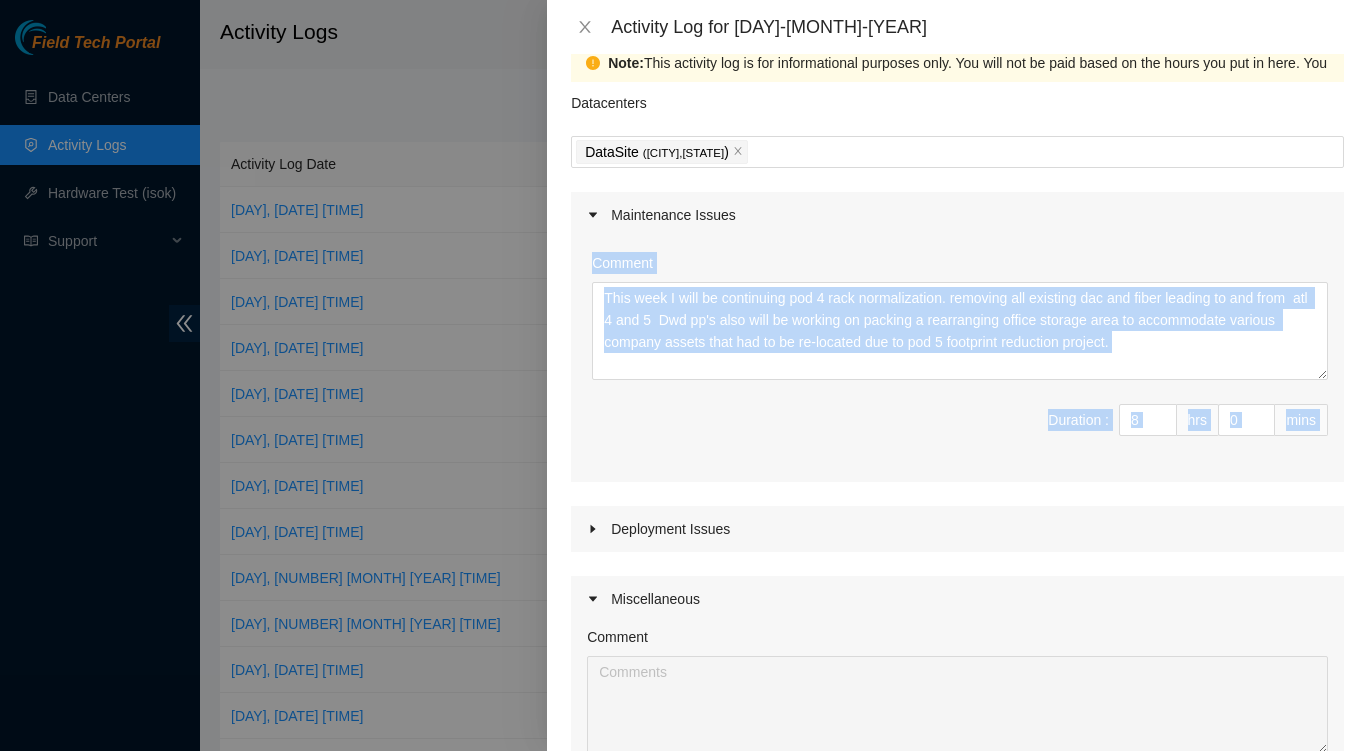 click on "Comment This week I will be continuing pod 4 rack normalization. removing all existing dac and fiber leading to and from atl 4 and 5 Dwd pps also will be working on packing a rearranging office storage area to accommodate various company assets that had to be re-located due to pod 5 footprint reduction project. Duration : 8 hrs 0 mins" at bounding box center (957, 360) 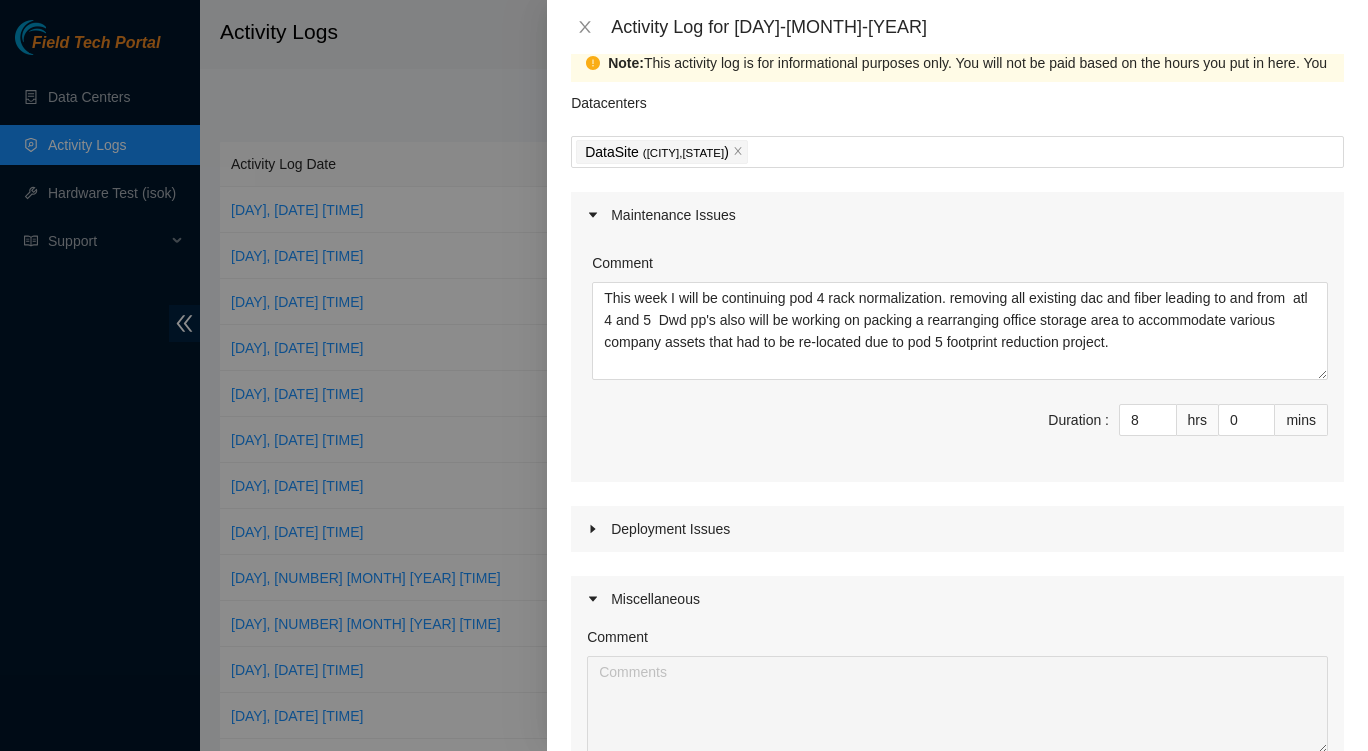 scroll, scrollTop: 356, scrollLeft: 0, axis: vertical 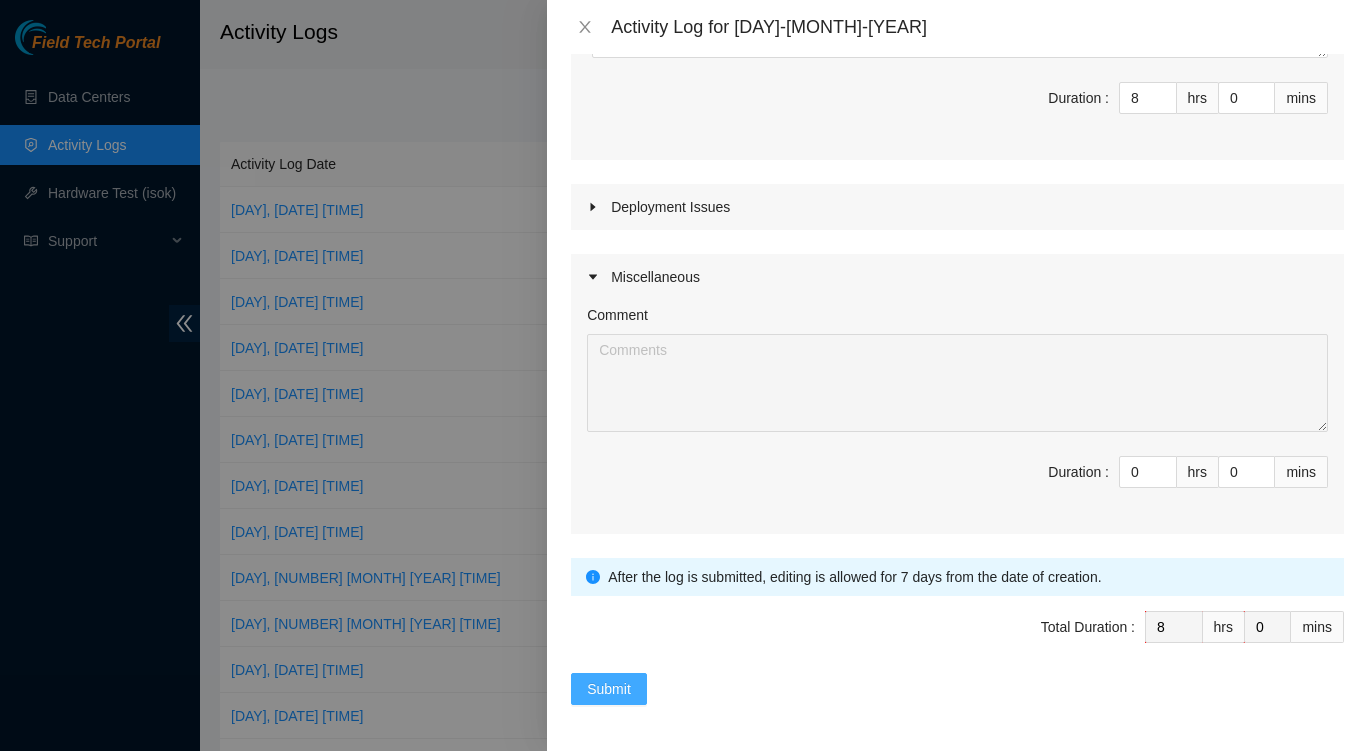 click on "Submit" at bounding box center [609, 689] 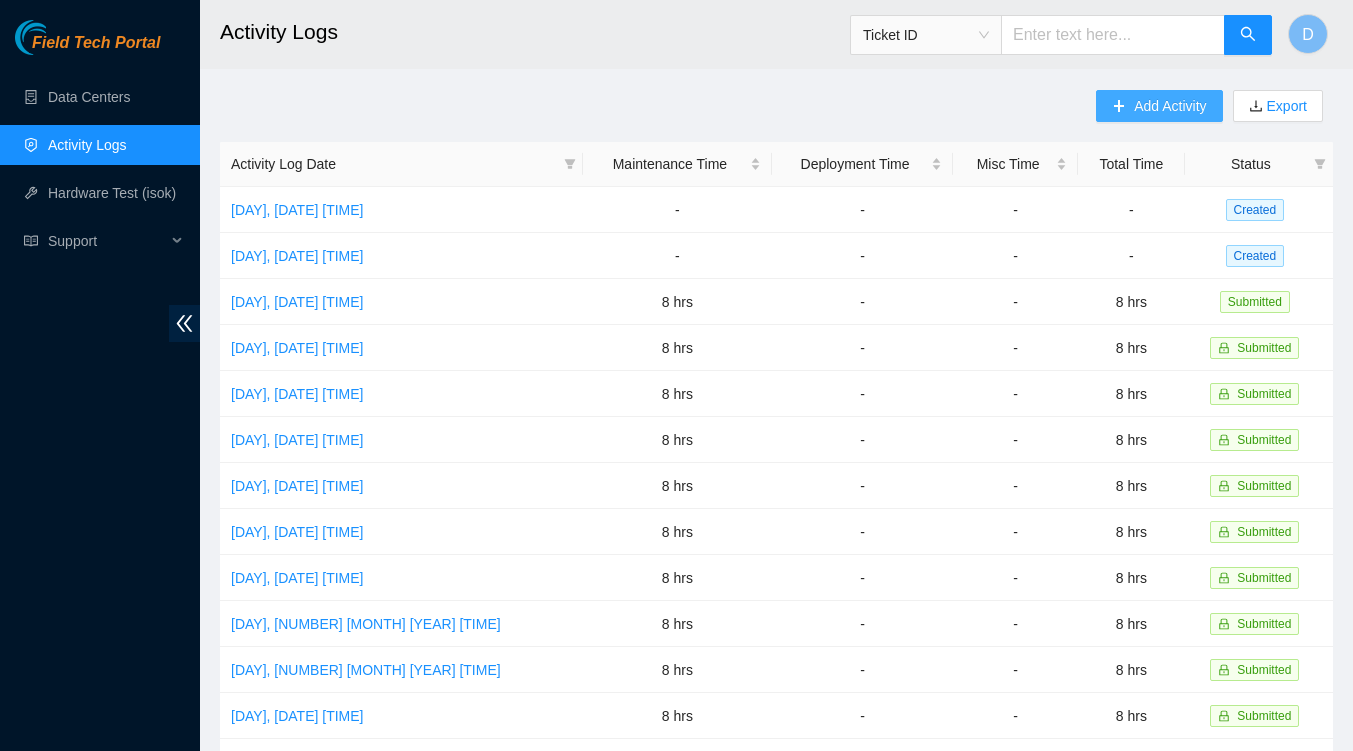 click 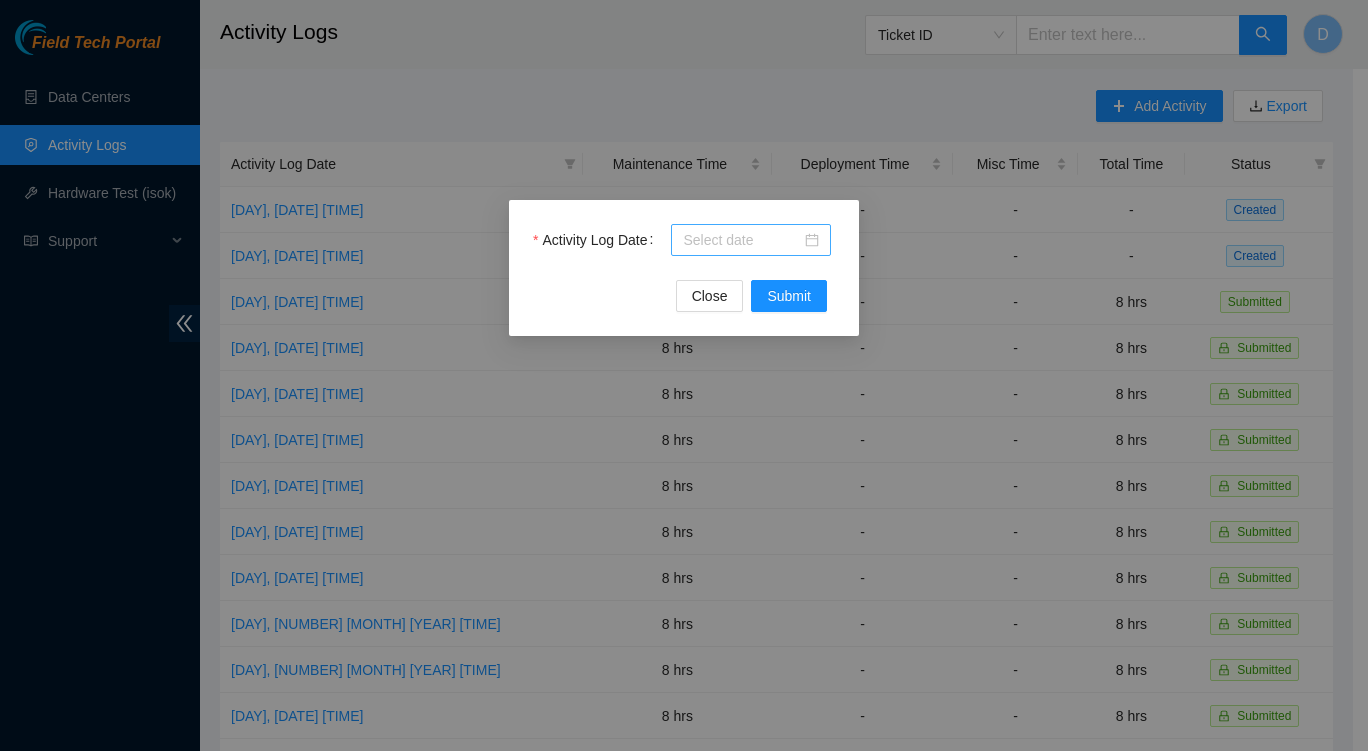 click at bounding box center (751, 240) 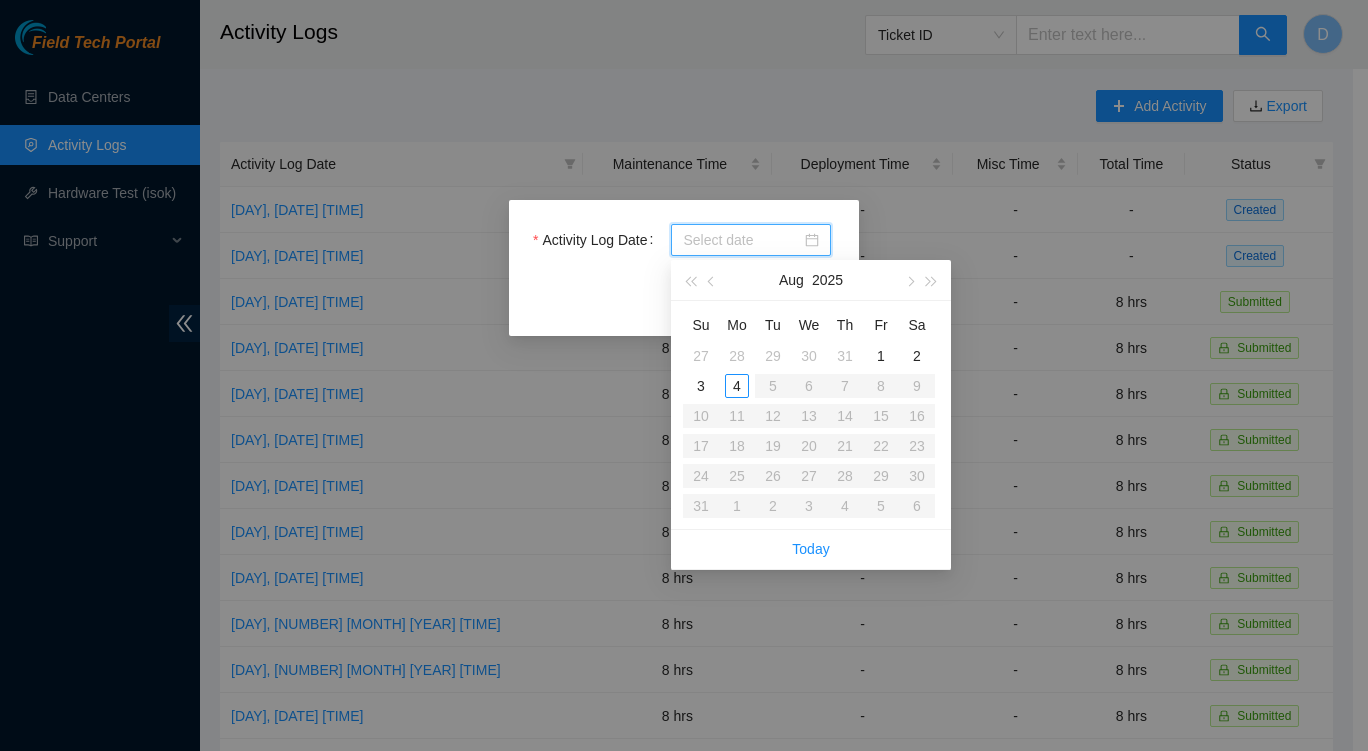 type on "2025-07-28" 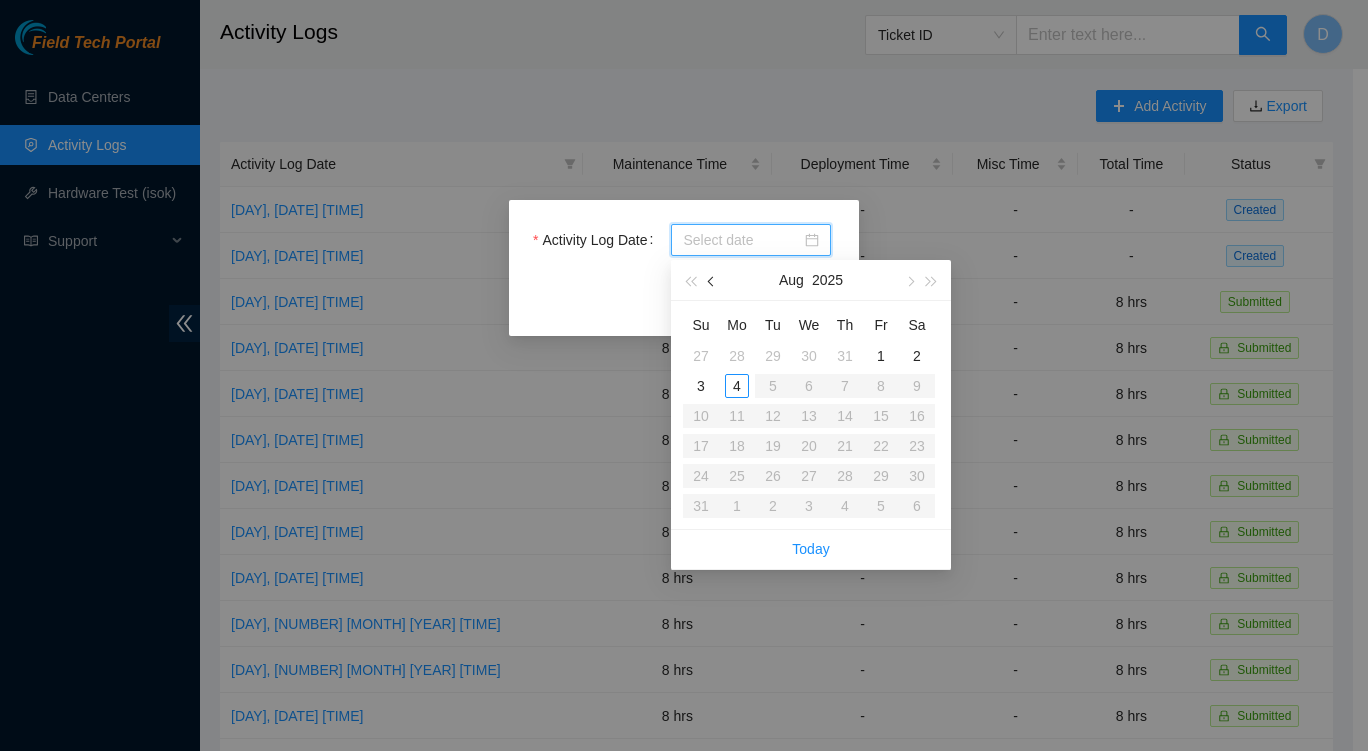 click at bounding box center [712, 280] 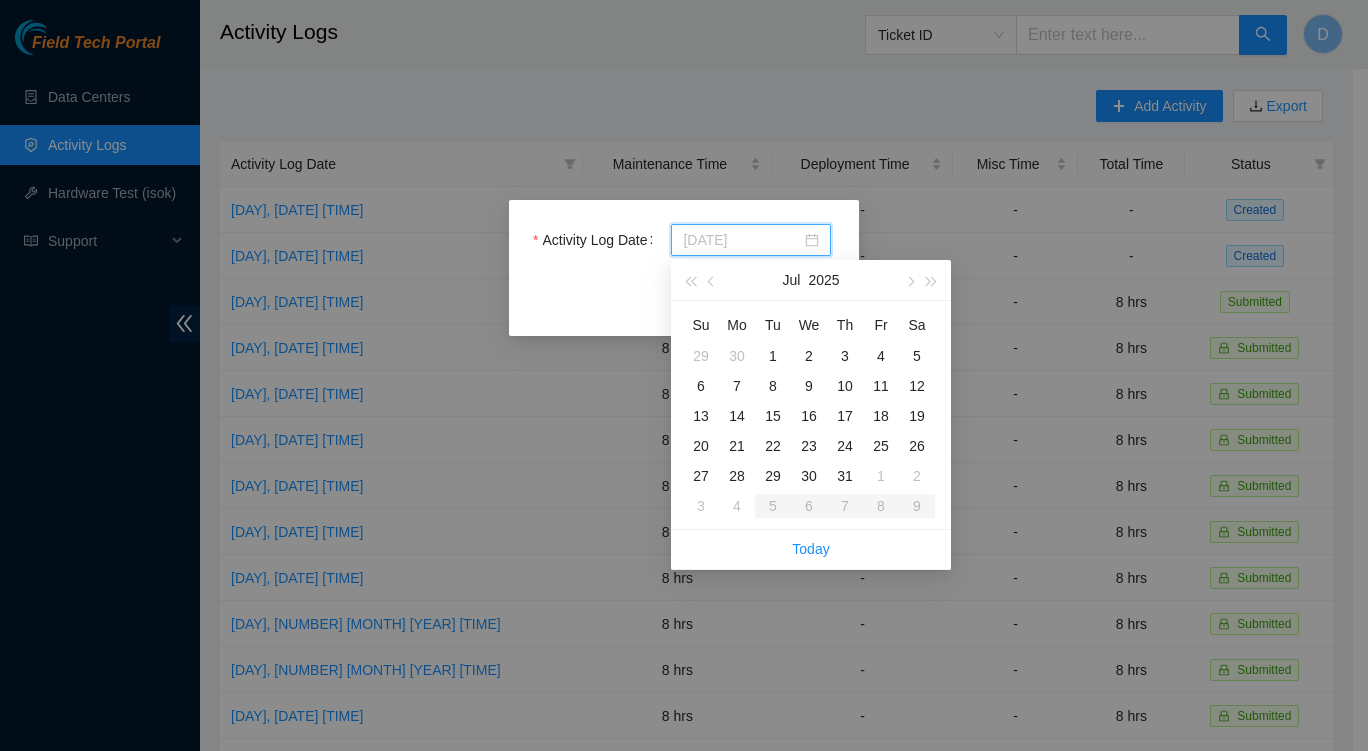 type on "2025-08-01" 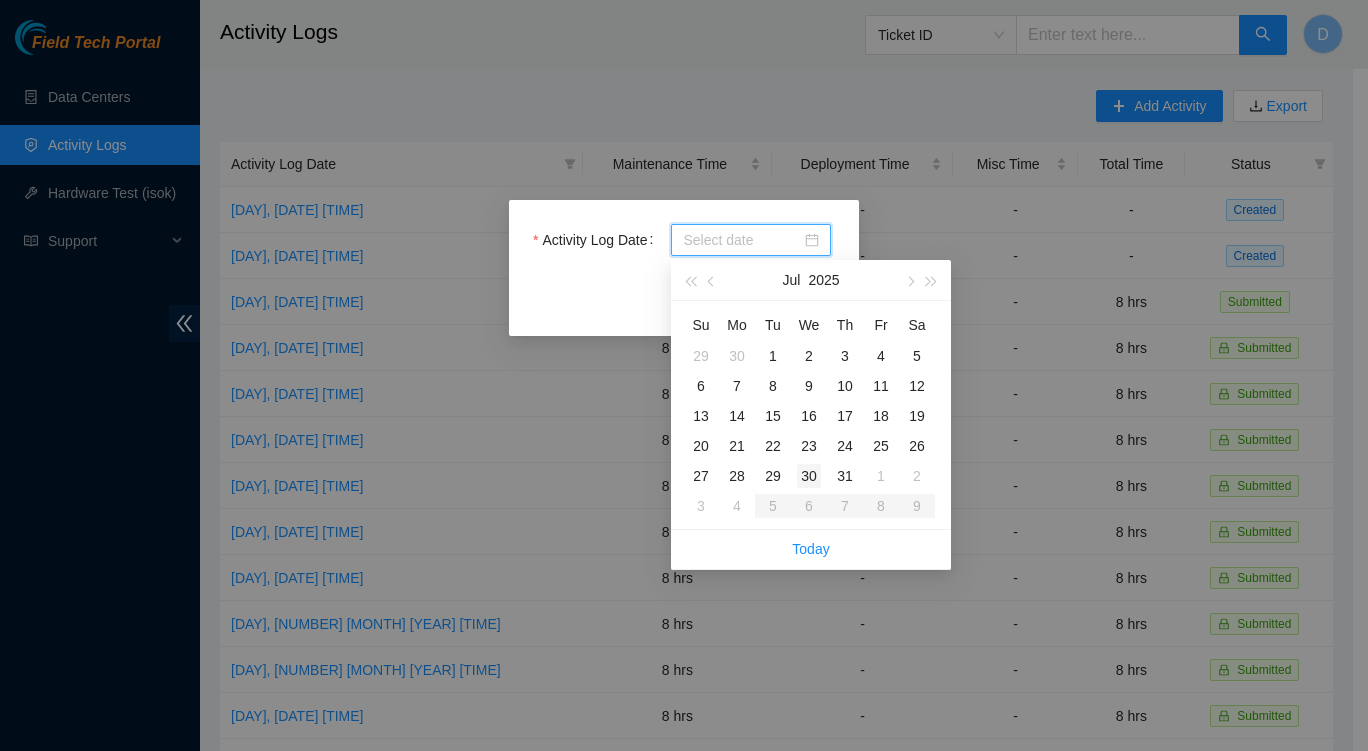 type on "[DATE]" 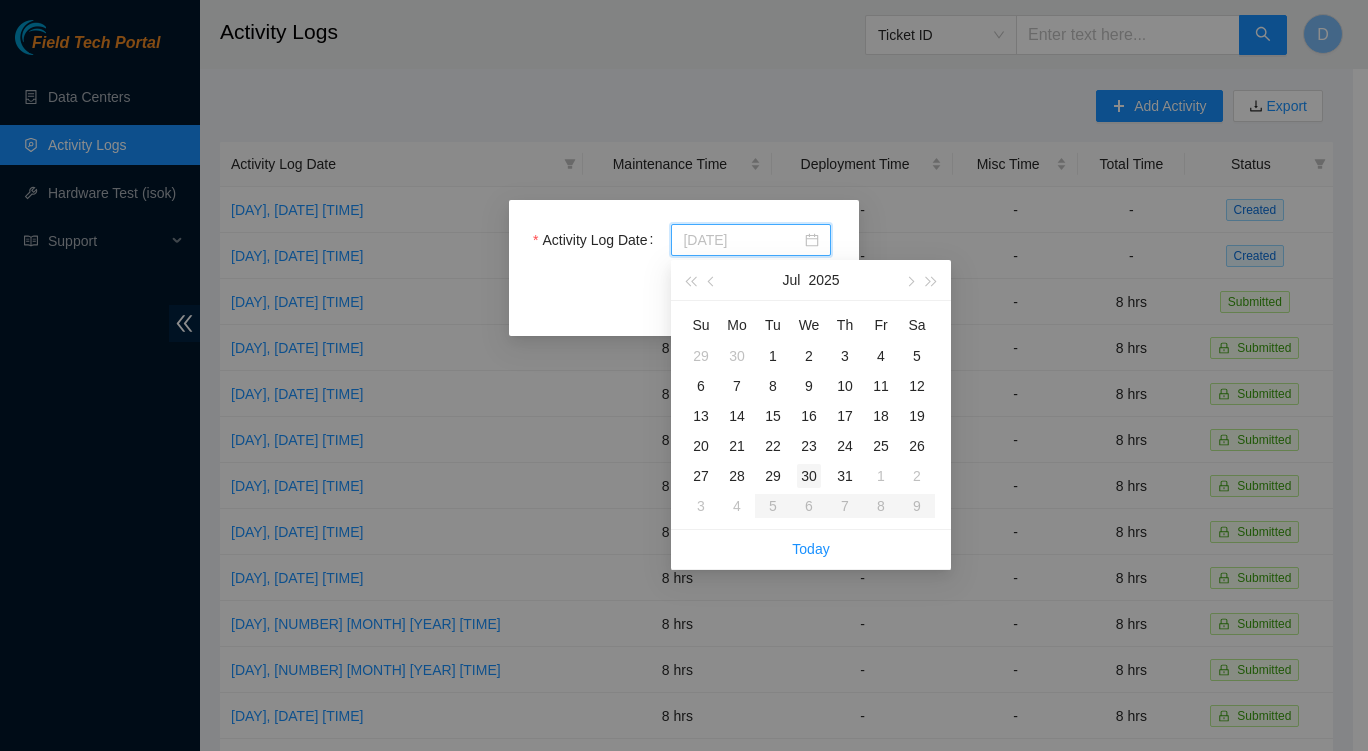 click on "30" at bounding box center (809, 476) 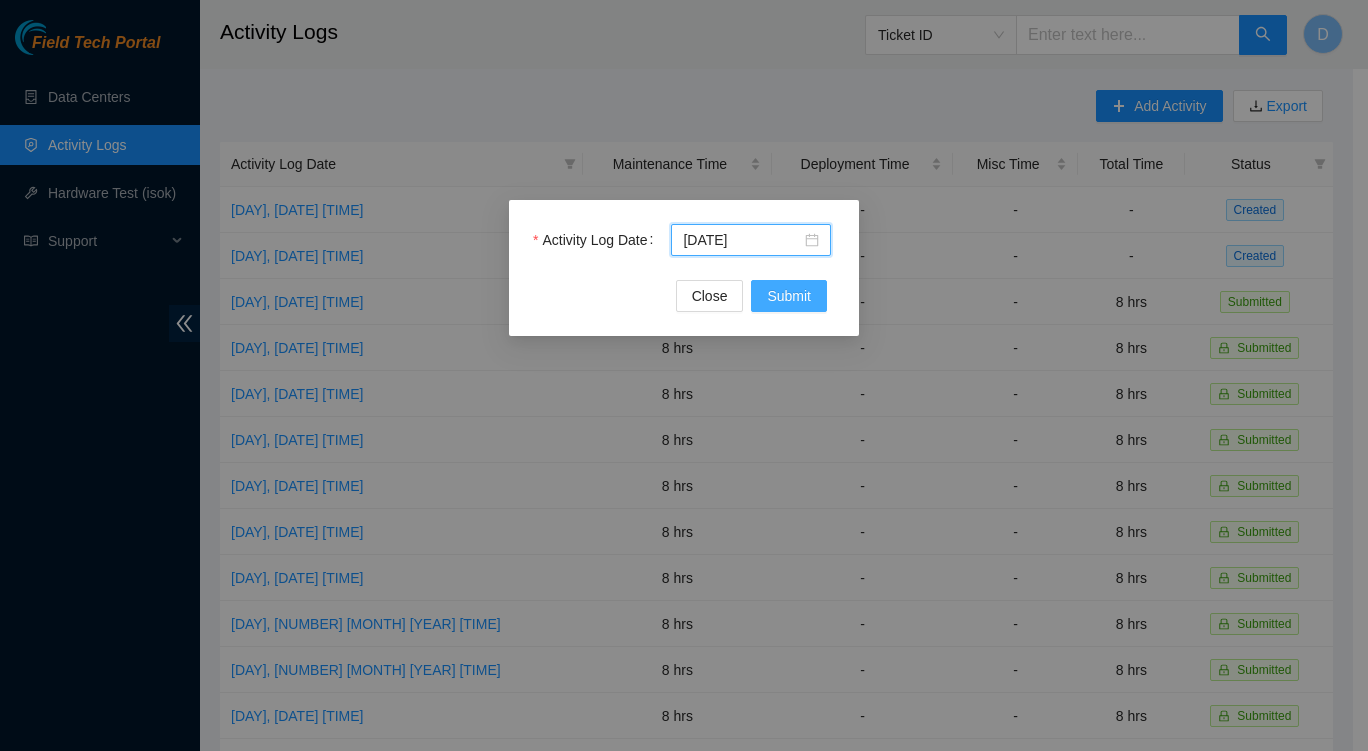 click on "Submit" at bounding box center (789, 296) 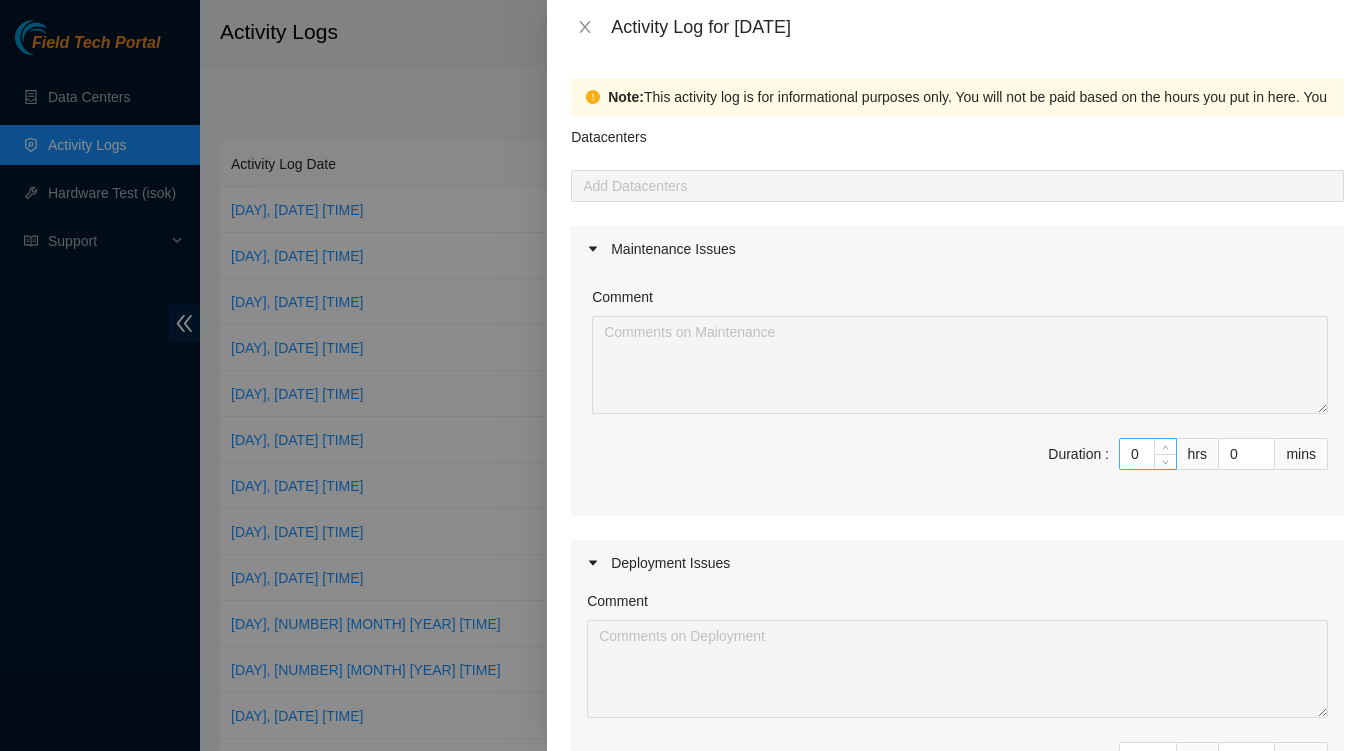 click on "0" at bounding box center [1148, 454] 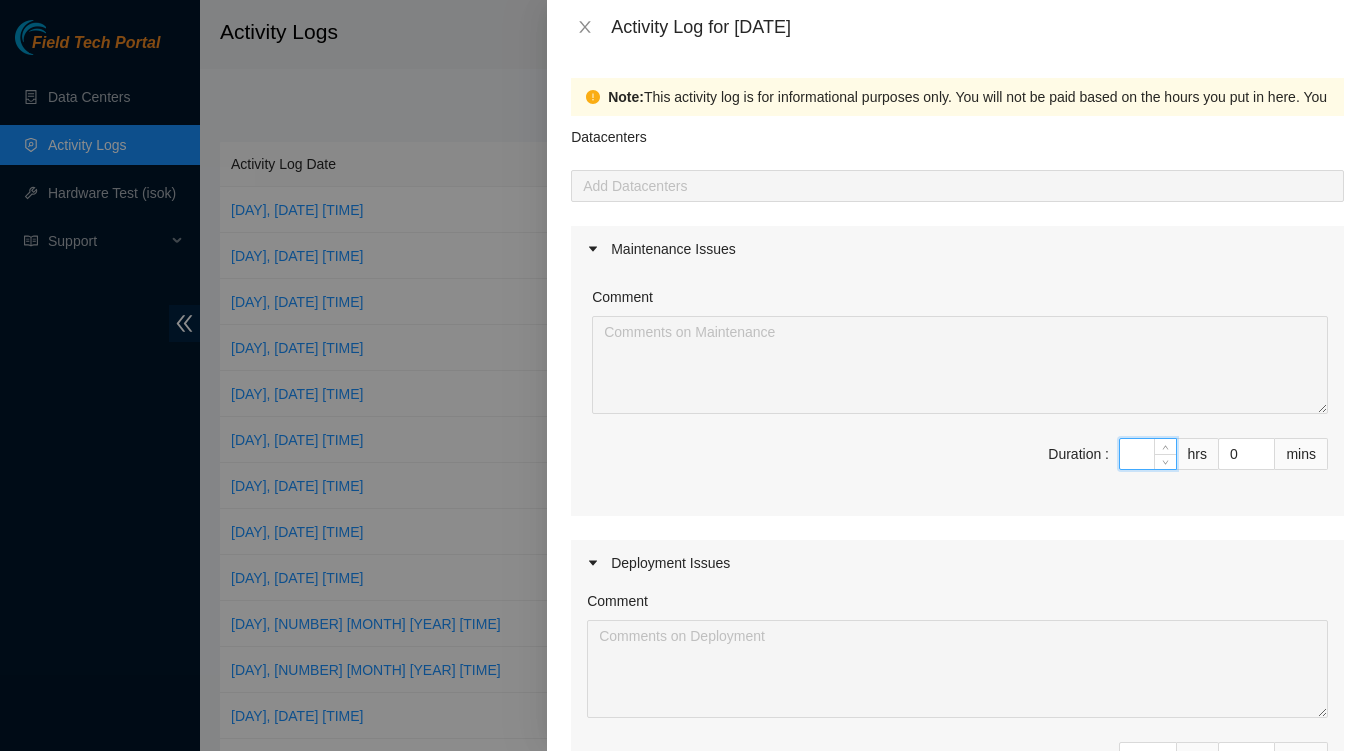 type on "8" 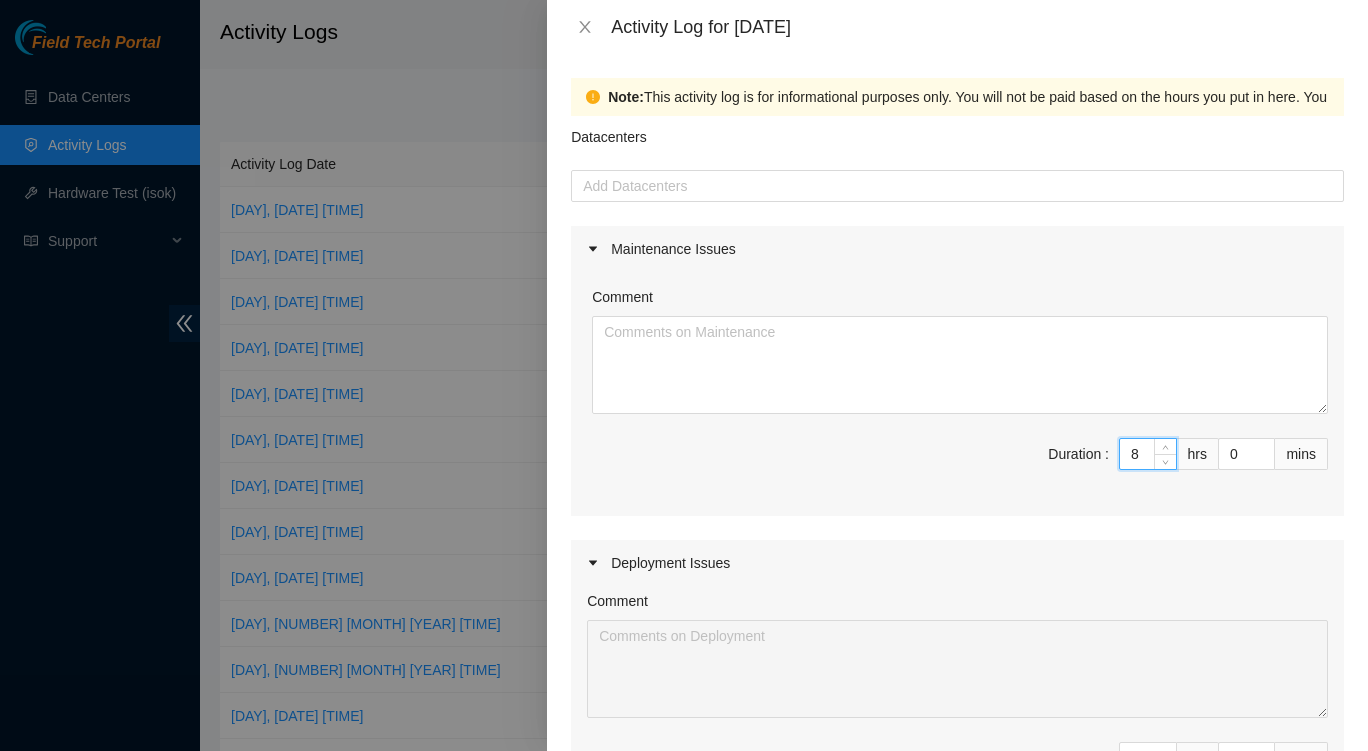 type on "8" 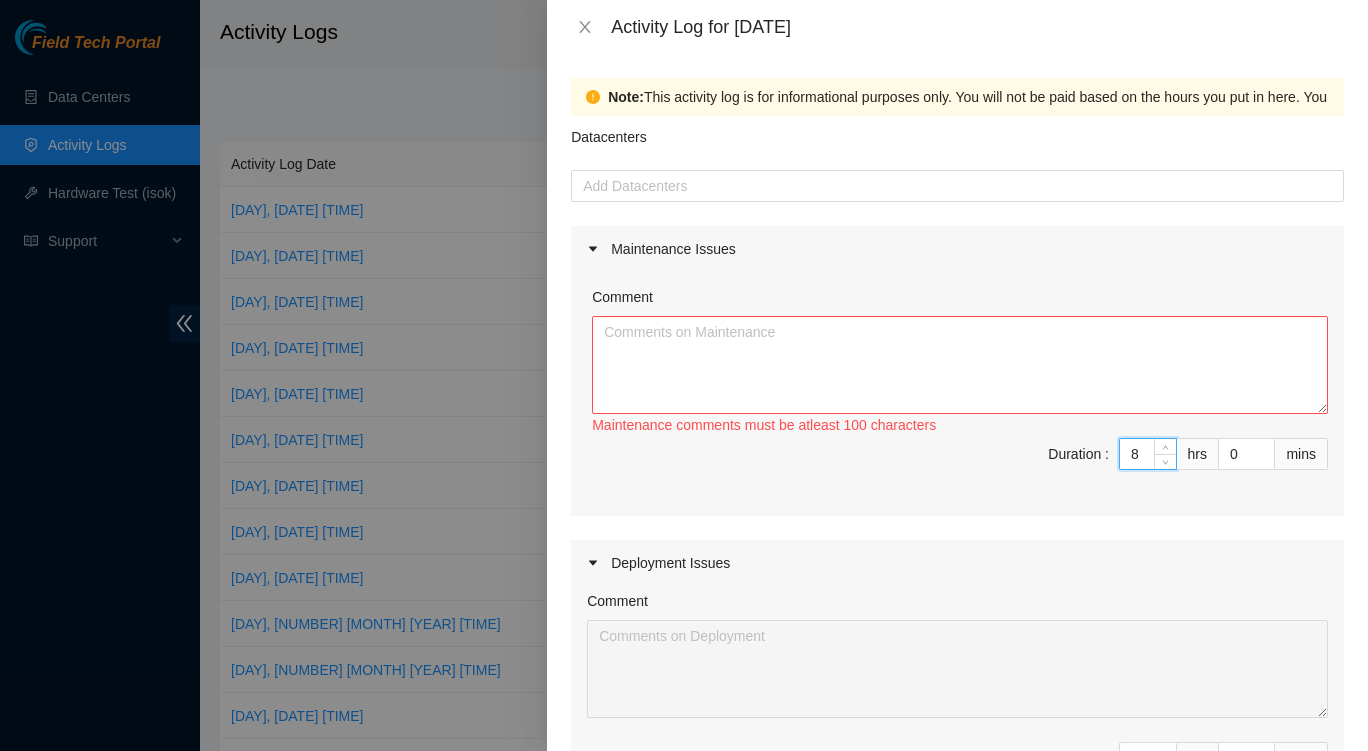 type on "8" 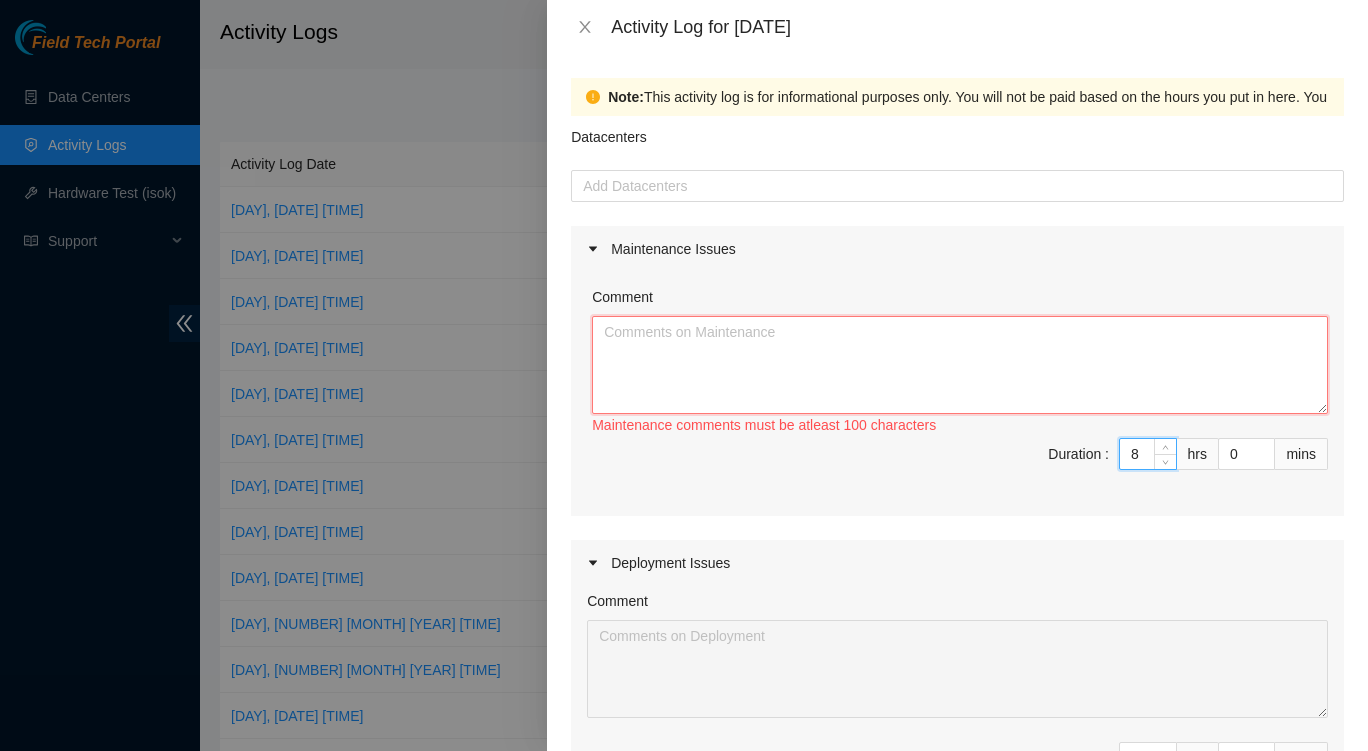 click on "Comment" at bounding box center [960, 365] 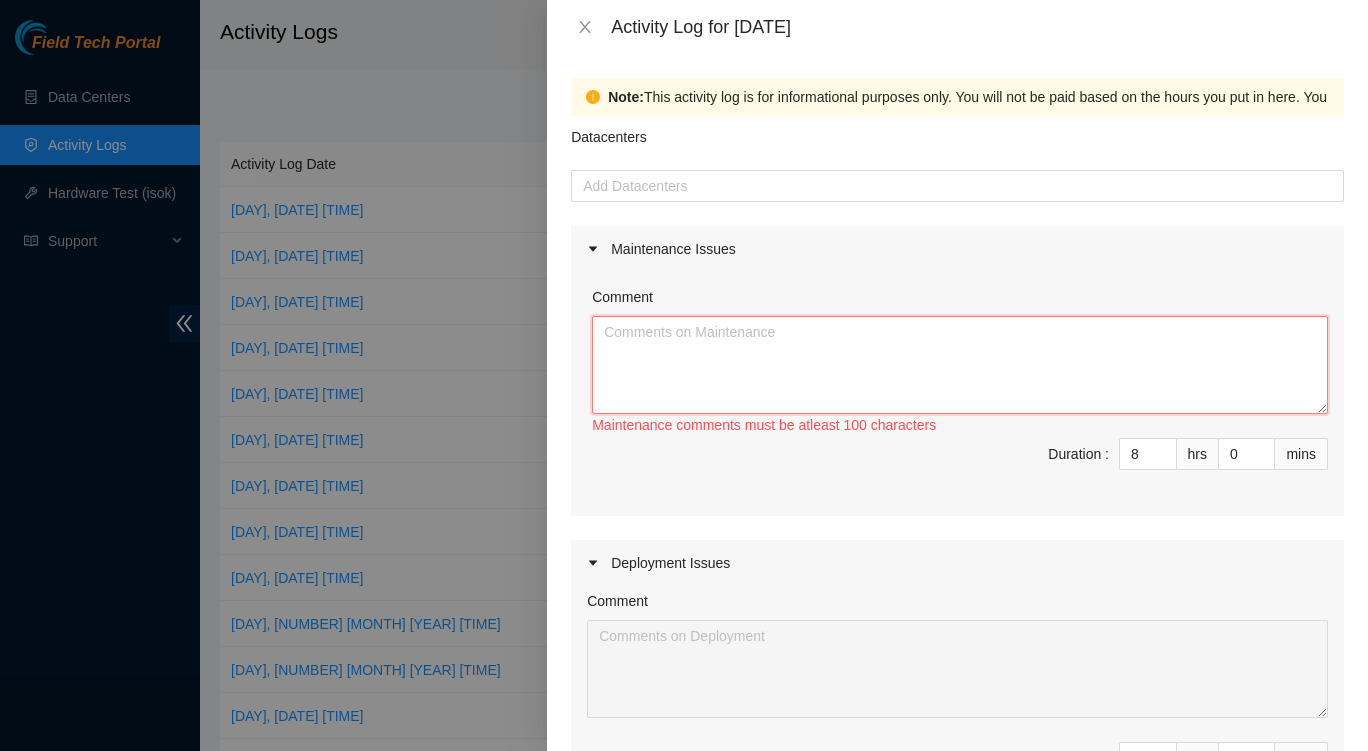 paste on "This week I will be continuing pod 4 rack normalization. removing all existing dac and fiber leading to and from  atl 4 and 5  Dwd pp's also will be working on packing a rearranging office storage area to accommodate various company assets that had to be re-located due to pod 5 footprint reduction project." 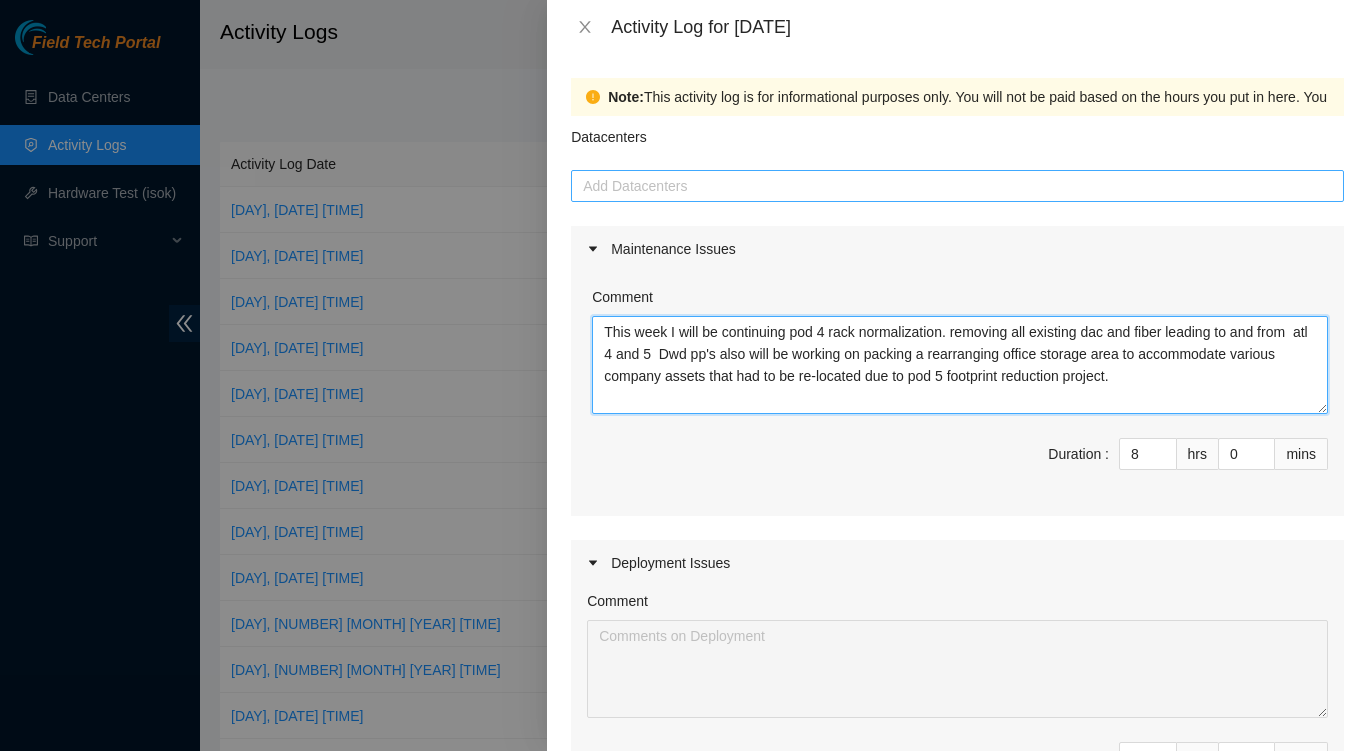 click at bounding box center (957, 186) 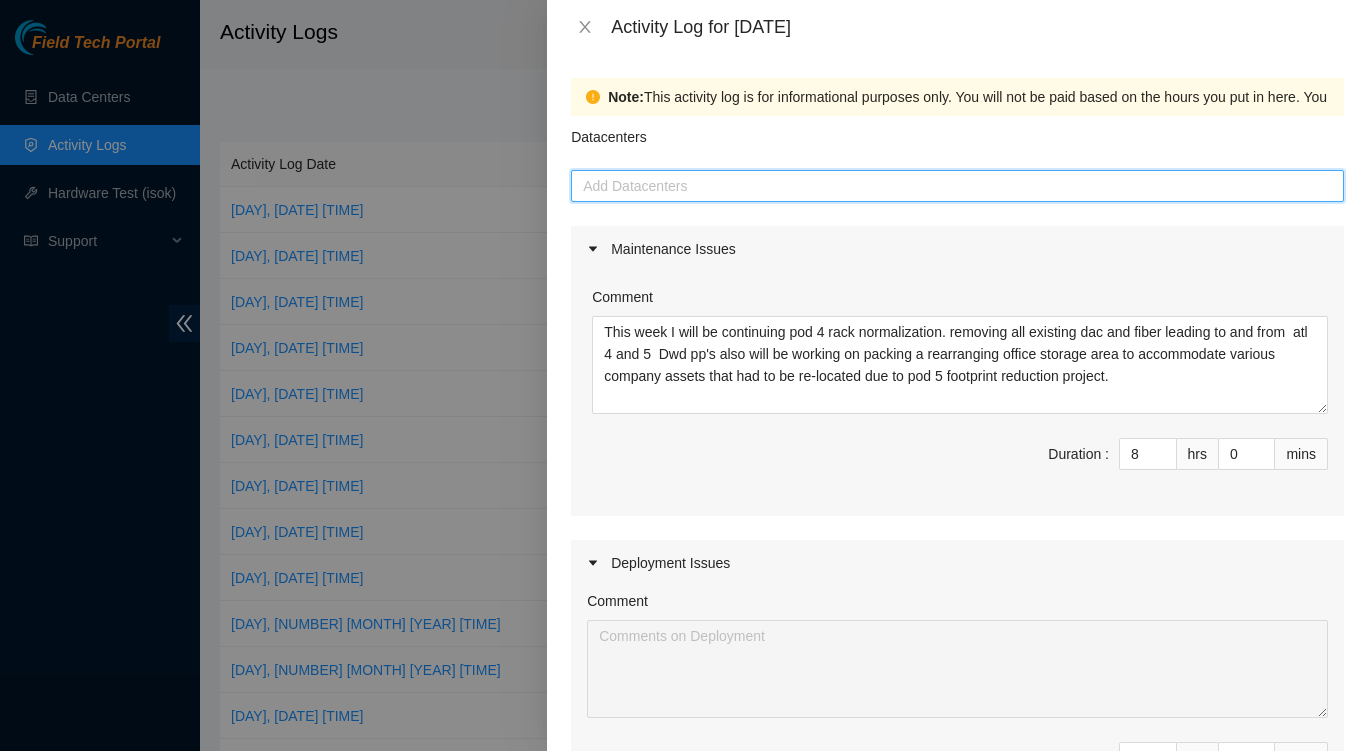 type on "d" 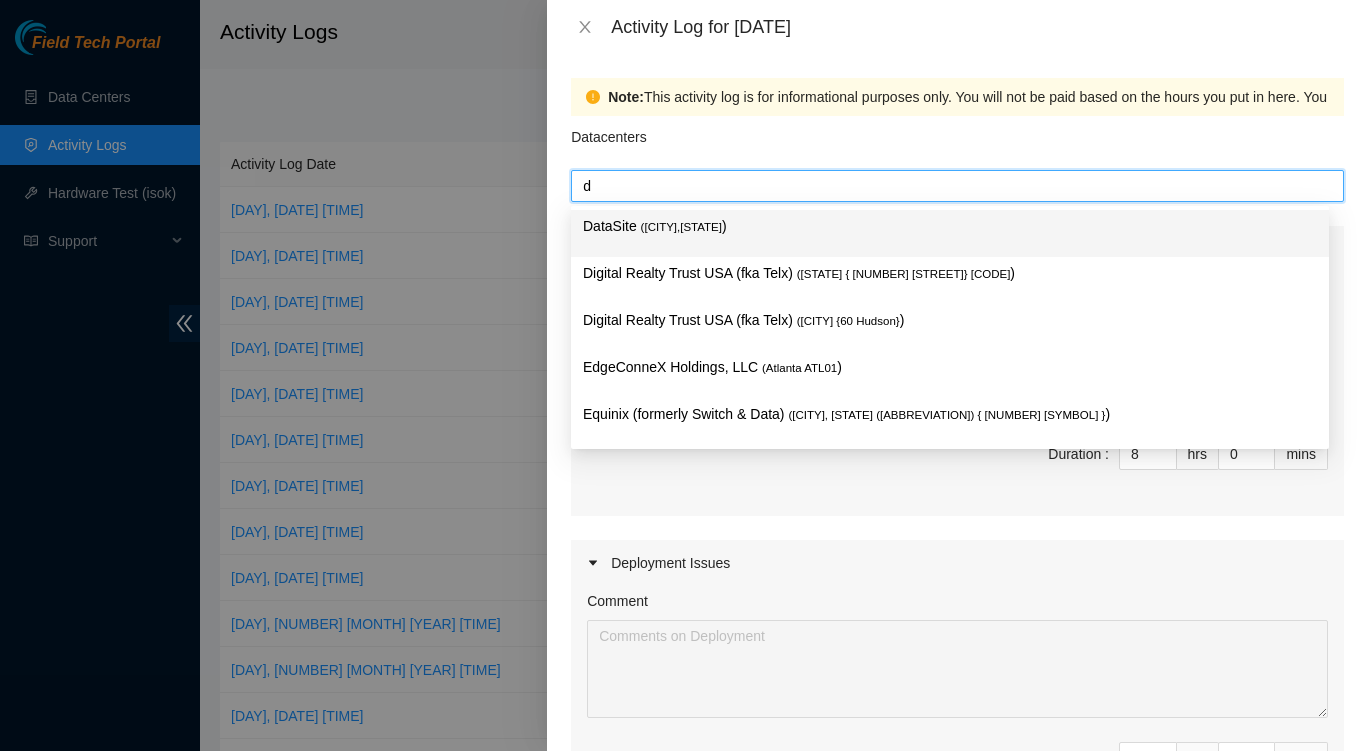 click on "([CITY],[STATE] [CODE]" at bounding box center (681, 227) 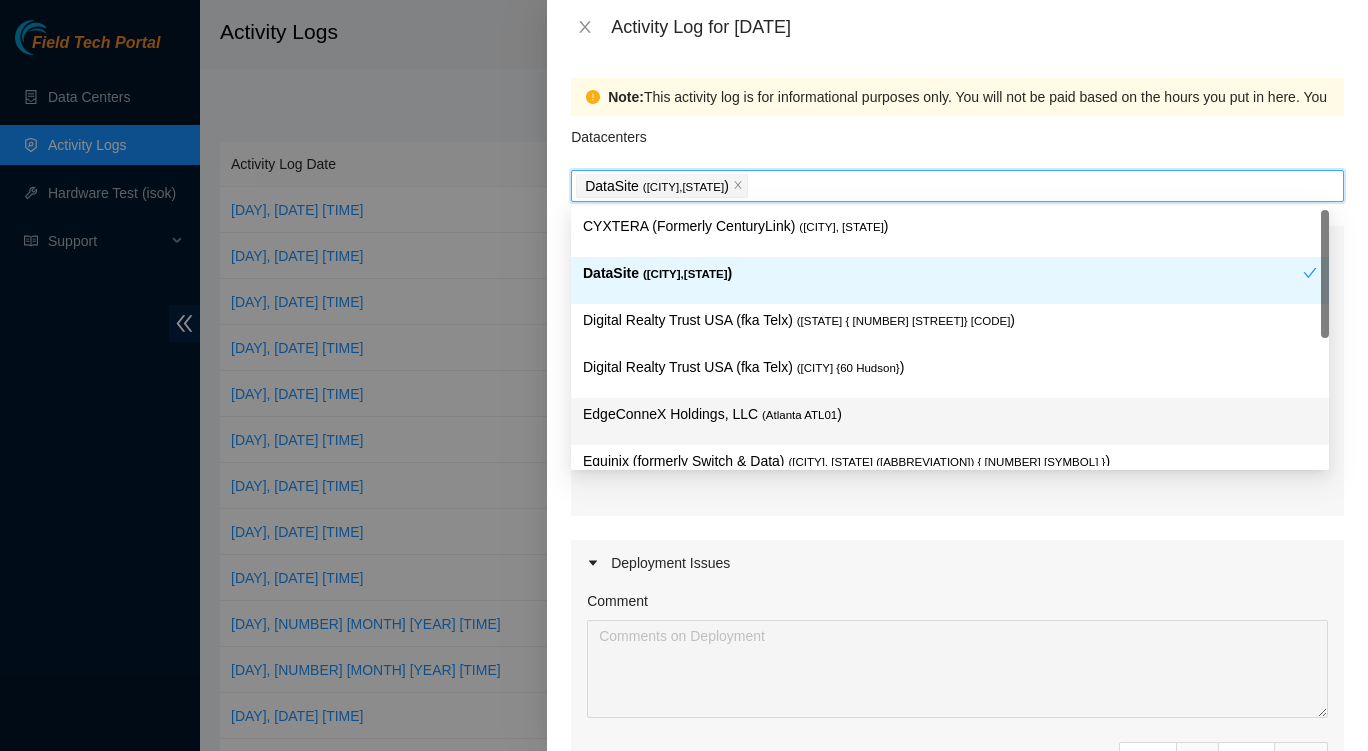 click on "Deployment Issues" at bounding box center (957, 563) 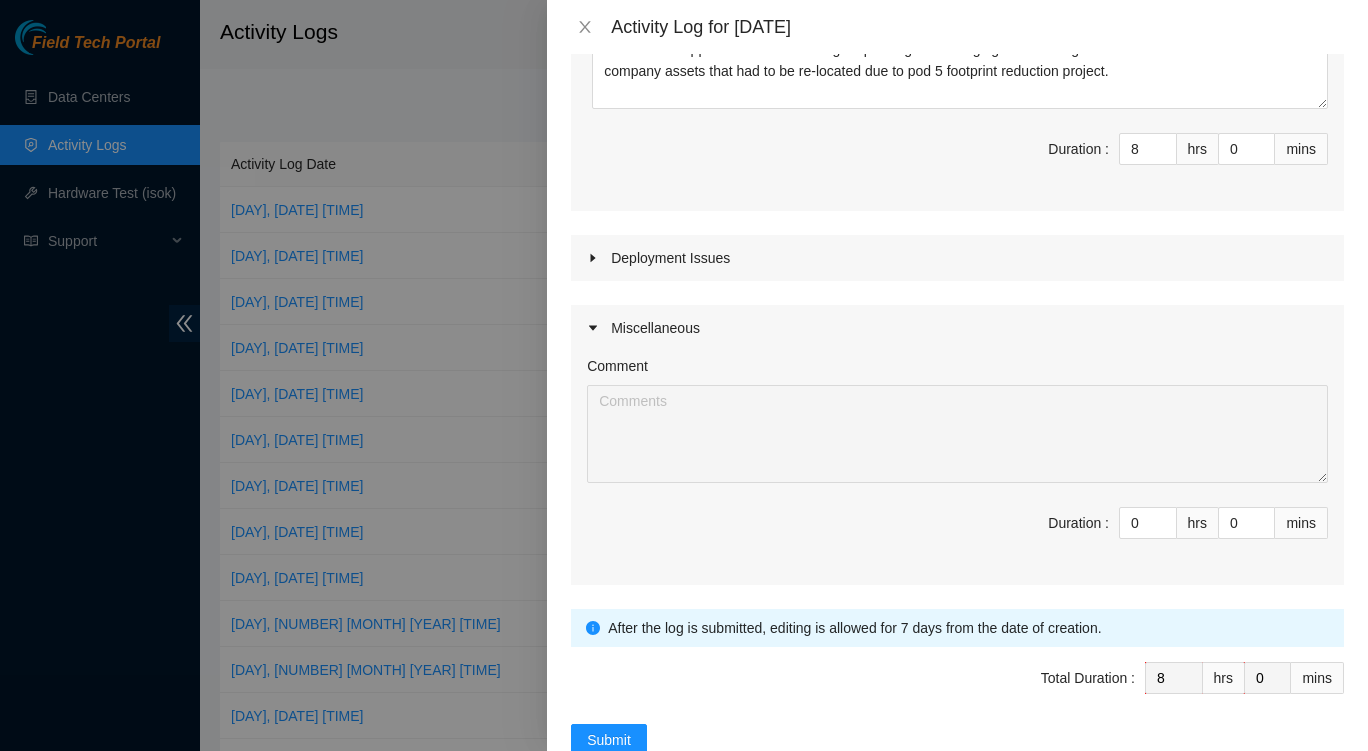 scroll, scrollTop: 356, scrollLeft: 0, axis: vertical 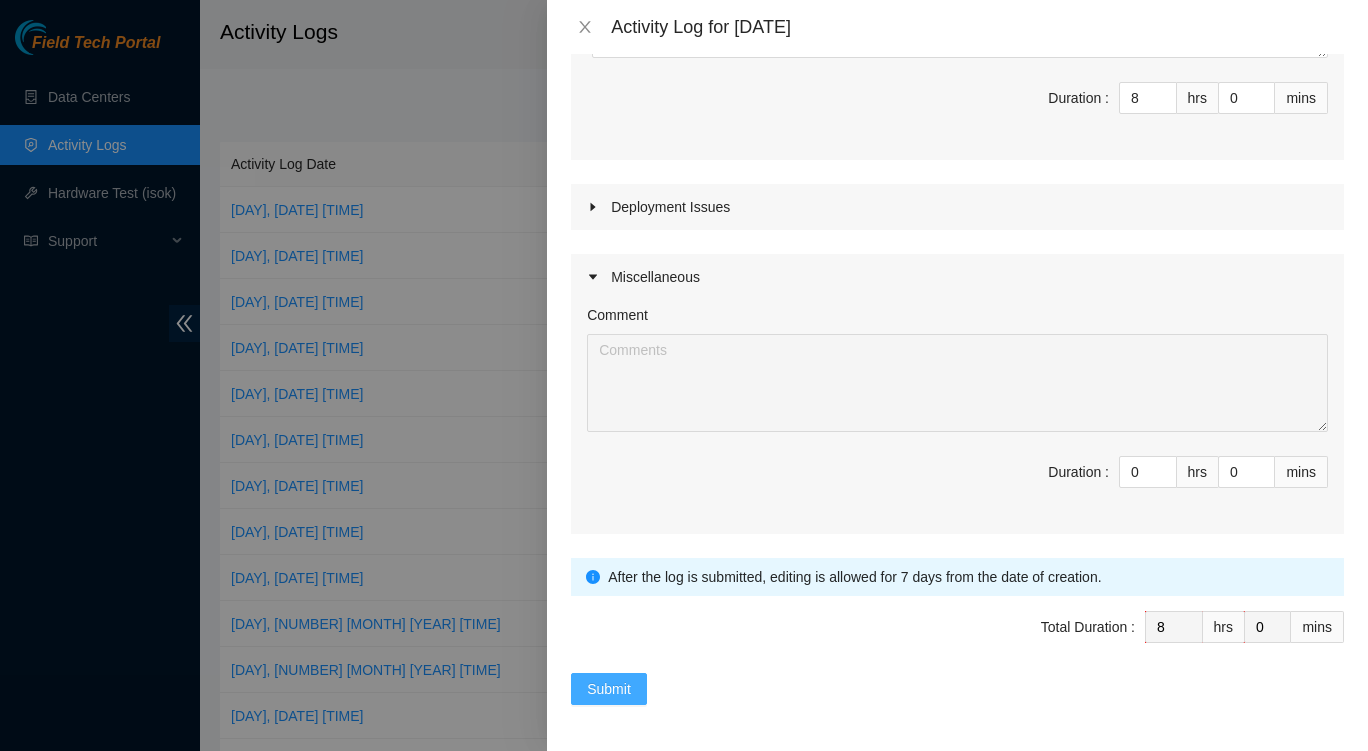 click on "Submit" at bounding box center [609, 689] 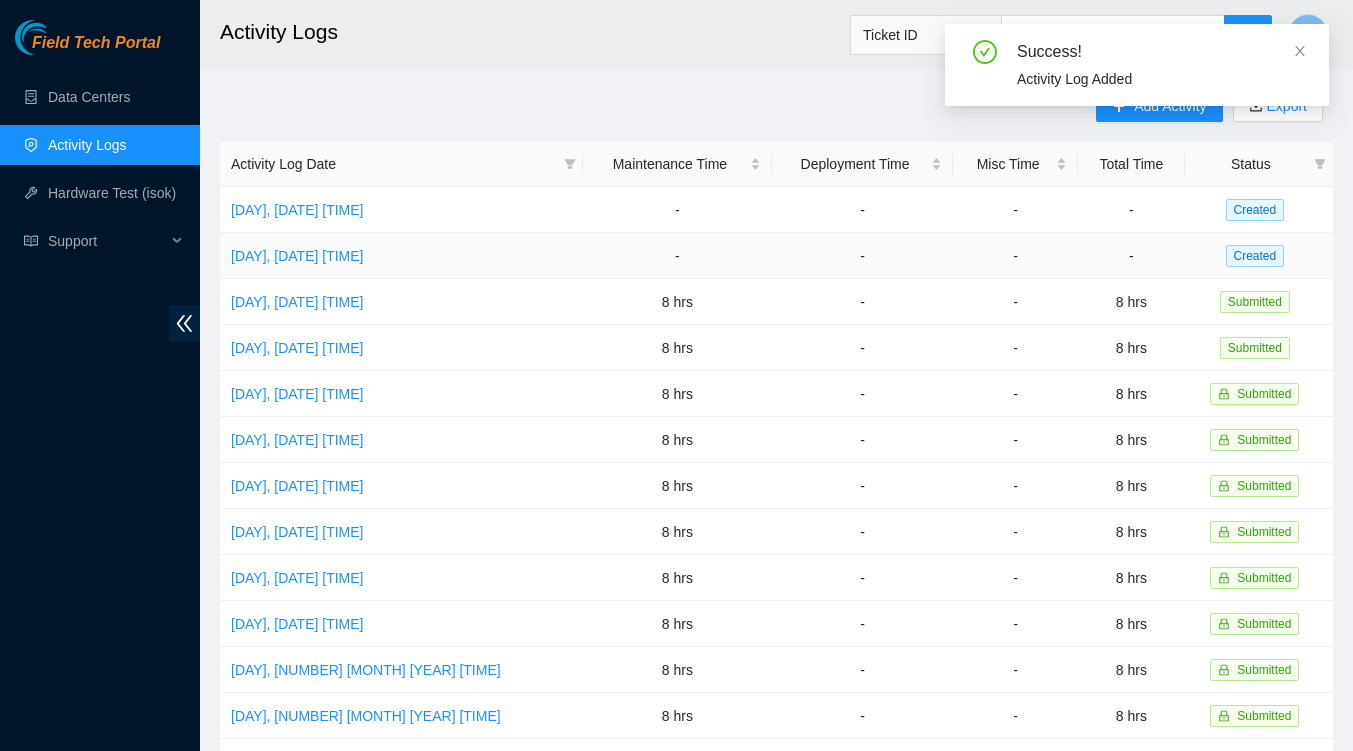 click on "[DAY], [DATE] [TIME]" at bounding box center [401, 256] 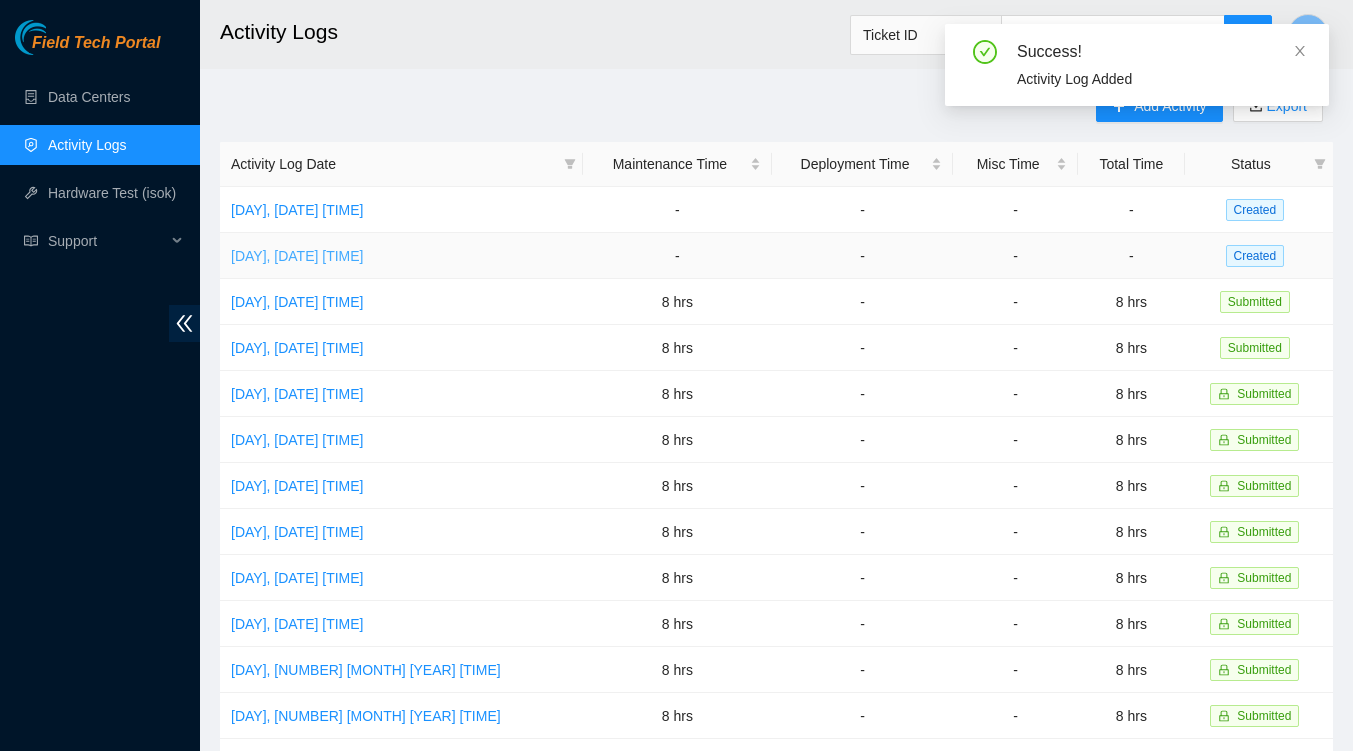 click on "[DAY], [DATE] [TIME]" at bounding box center [297, 256] 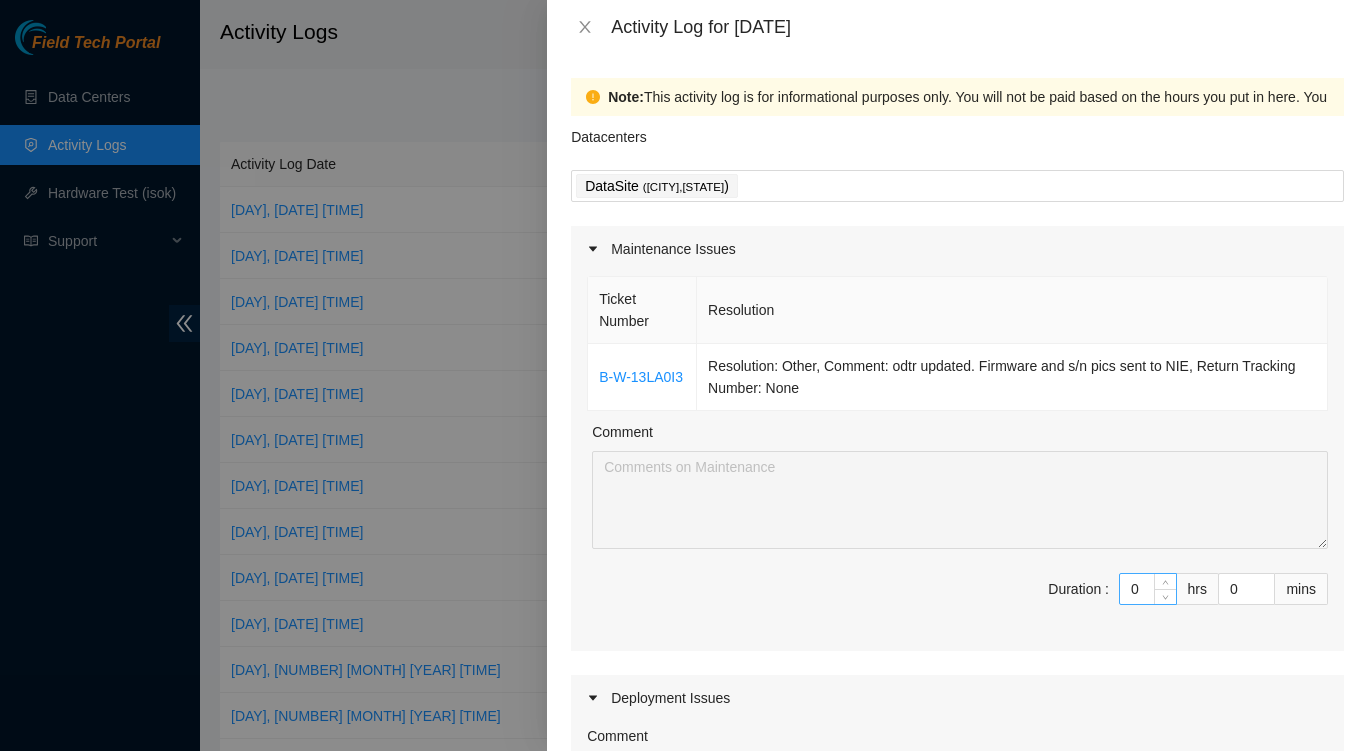 click on "0" at bounding box center [1148, 589] 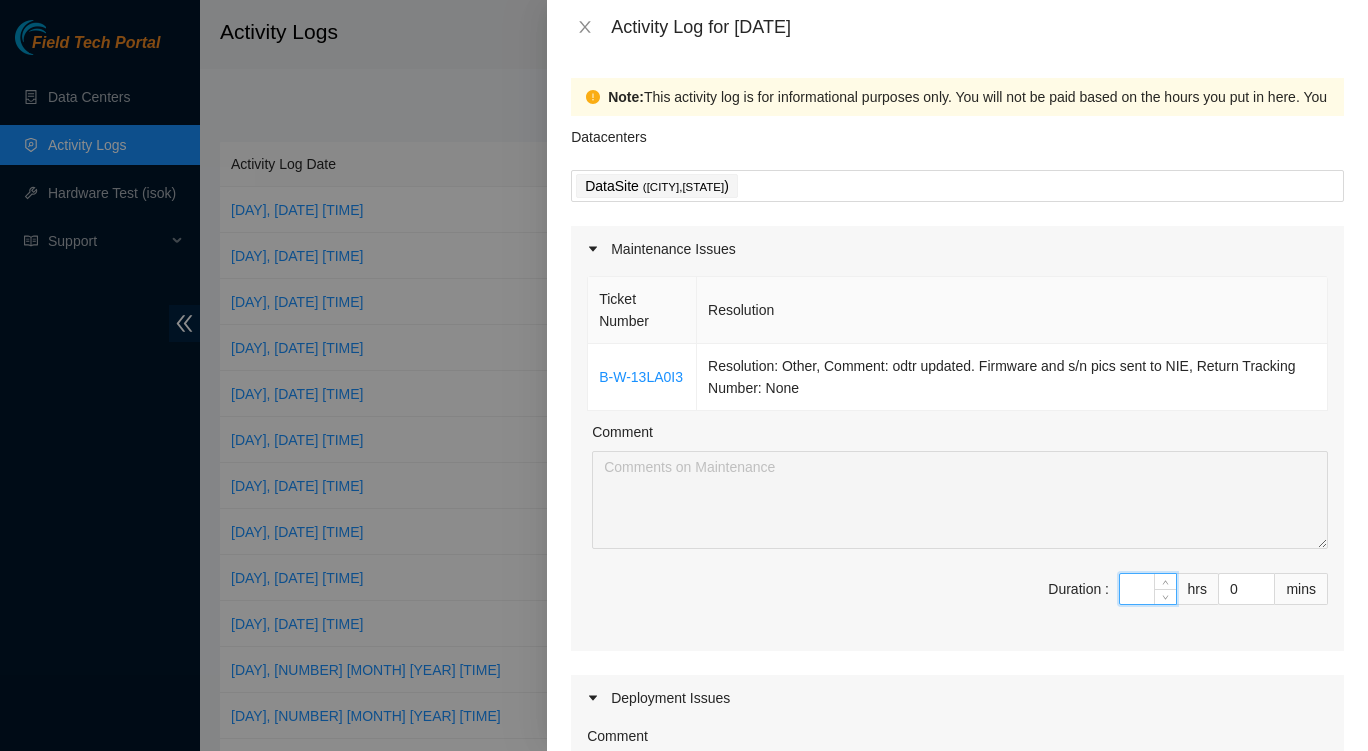 type on "8" 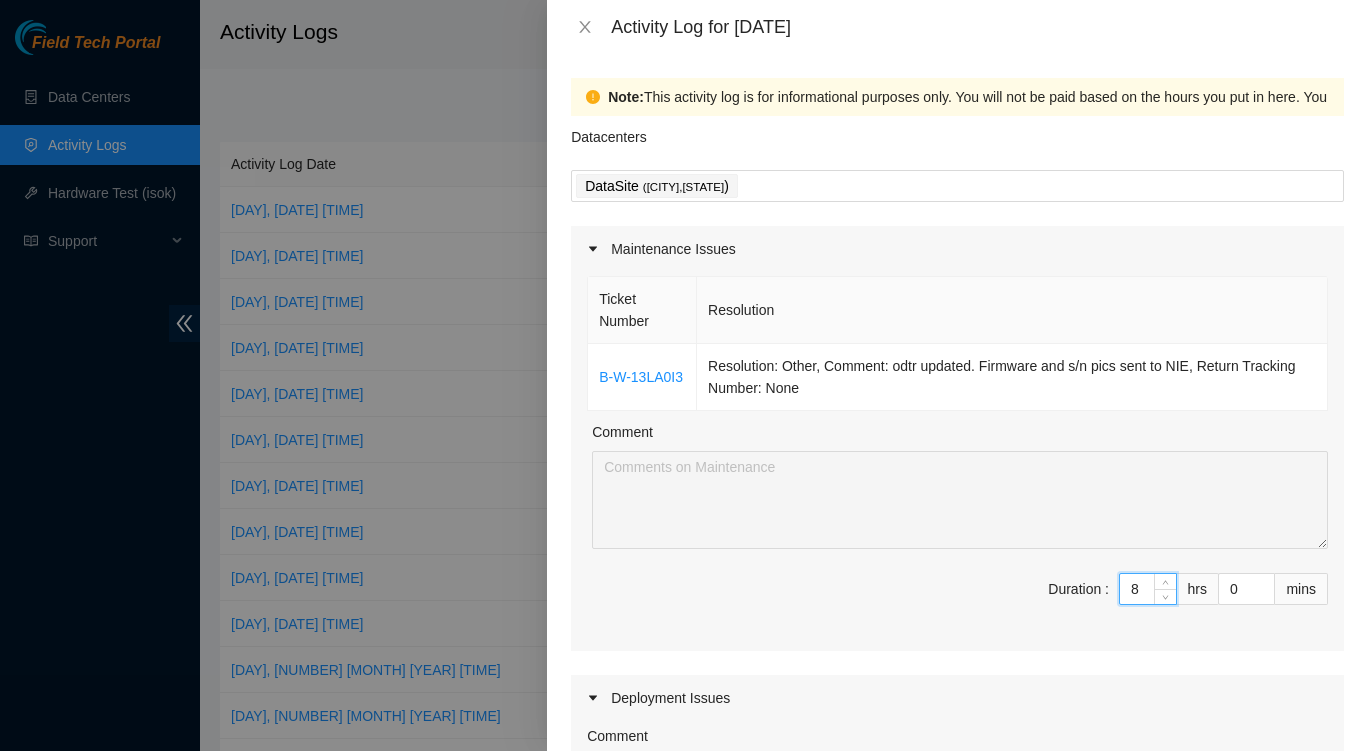 type on "8" 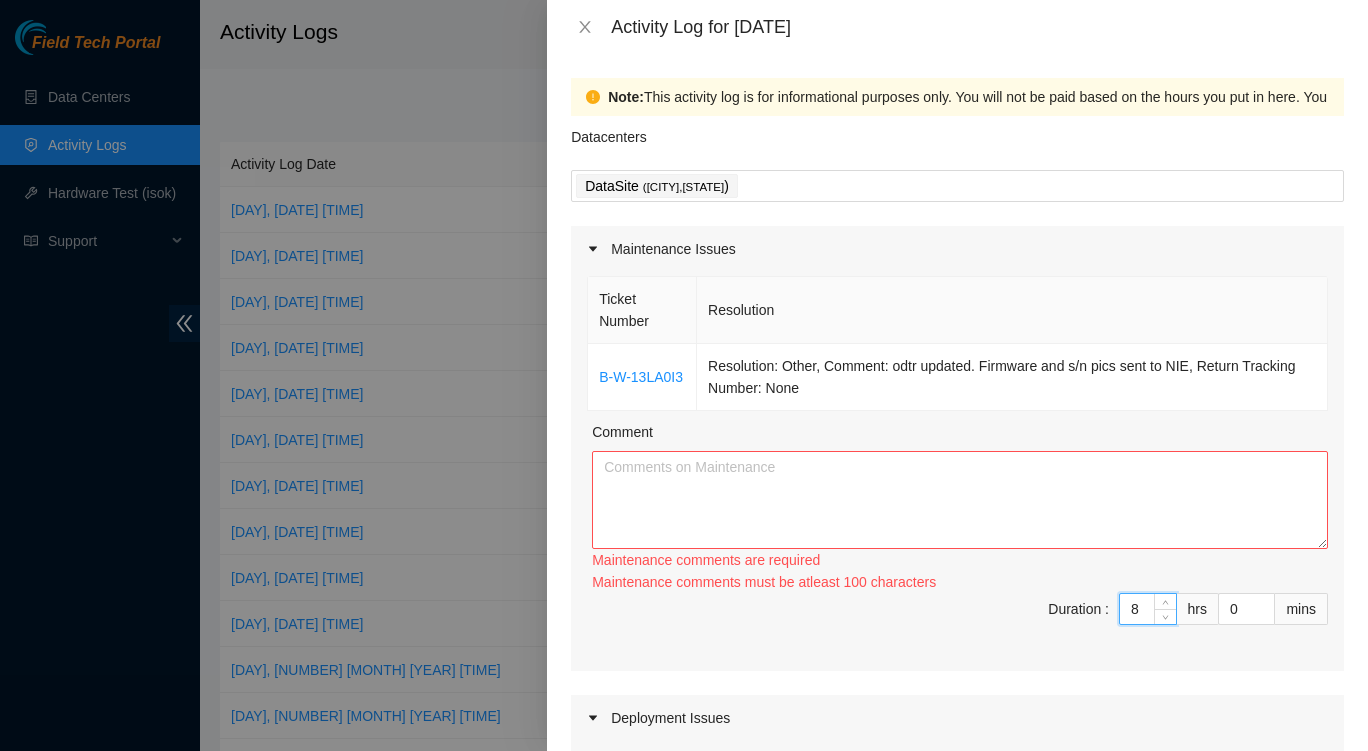 type on "8" 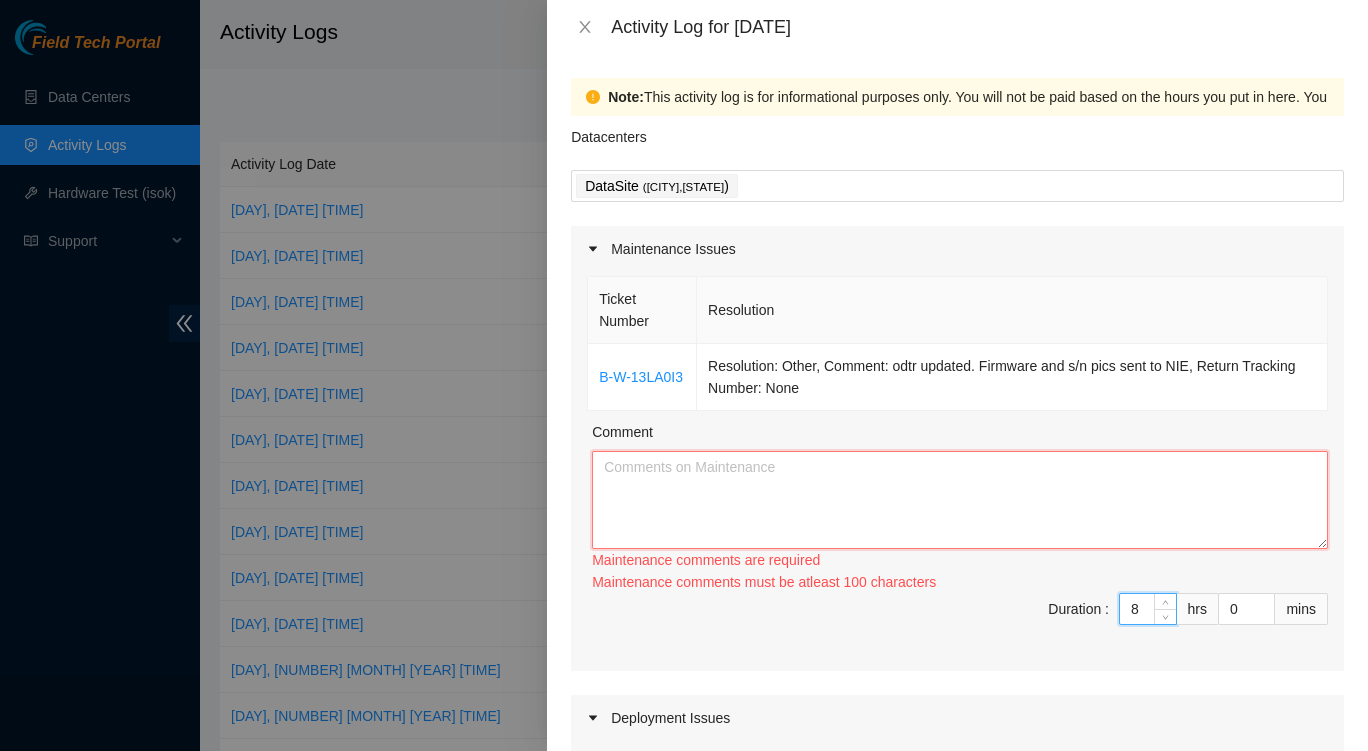 click on "Comment" at bounding box center [960, 500] 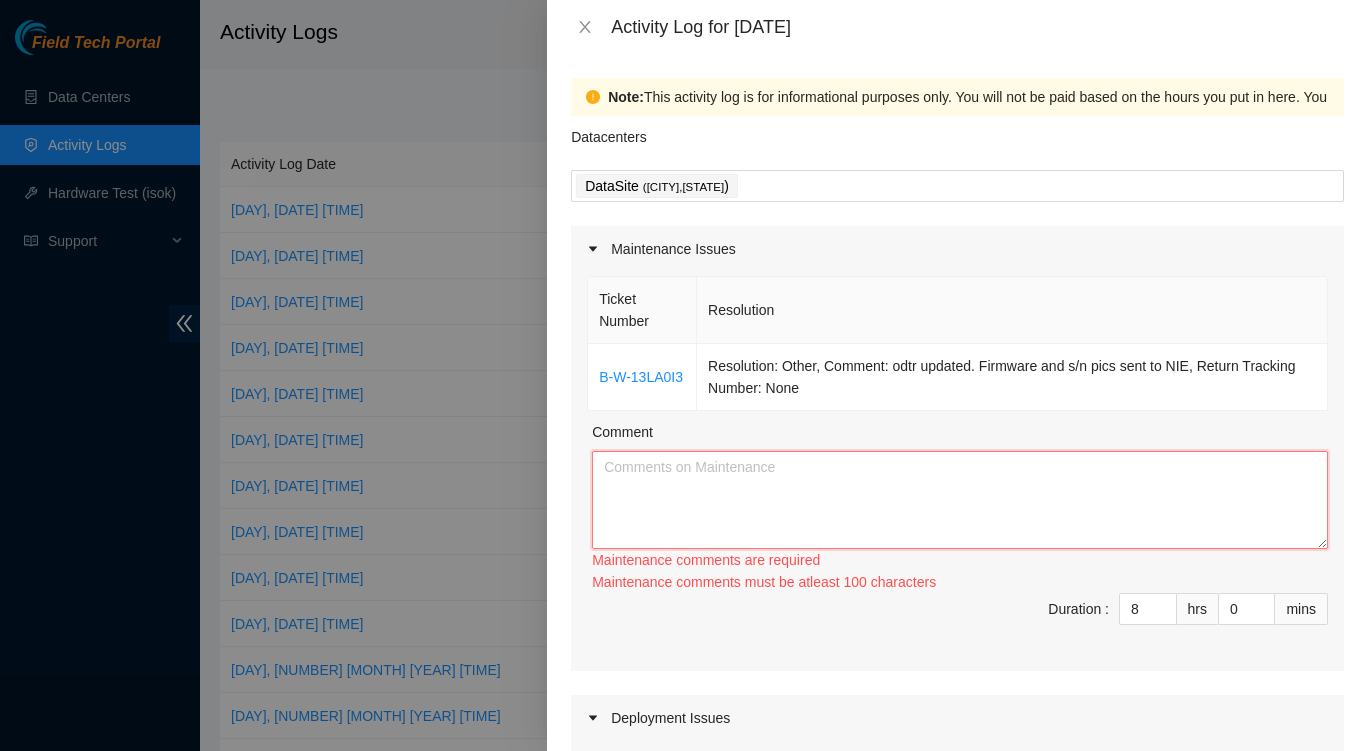 paste on "This week I will be continuing pod 4 rack normalization. removing all existing dac and fiber leading to and from  atl 4 and 5  Dwd pp's also will be working on packing a rearranging office storage area to accommodate various company assets that had to be re-located due to pod 5 footprint reduction project." 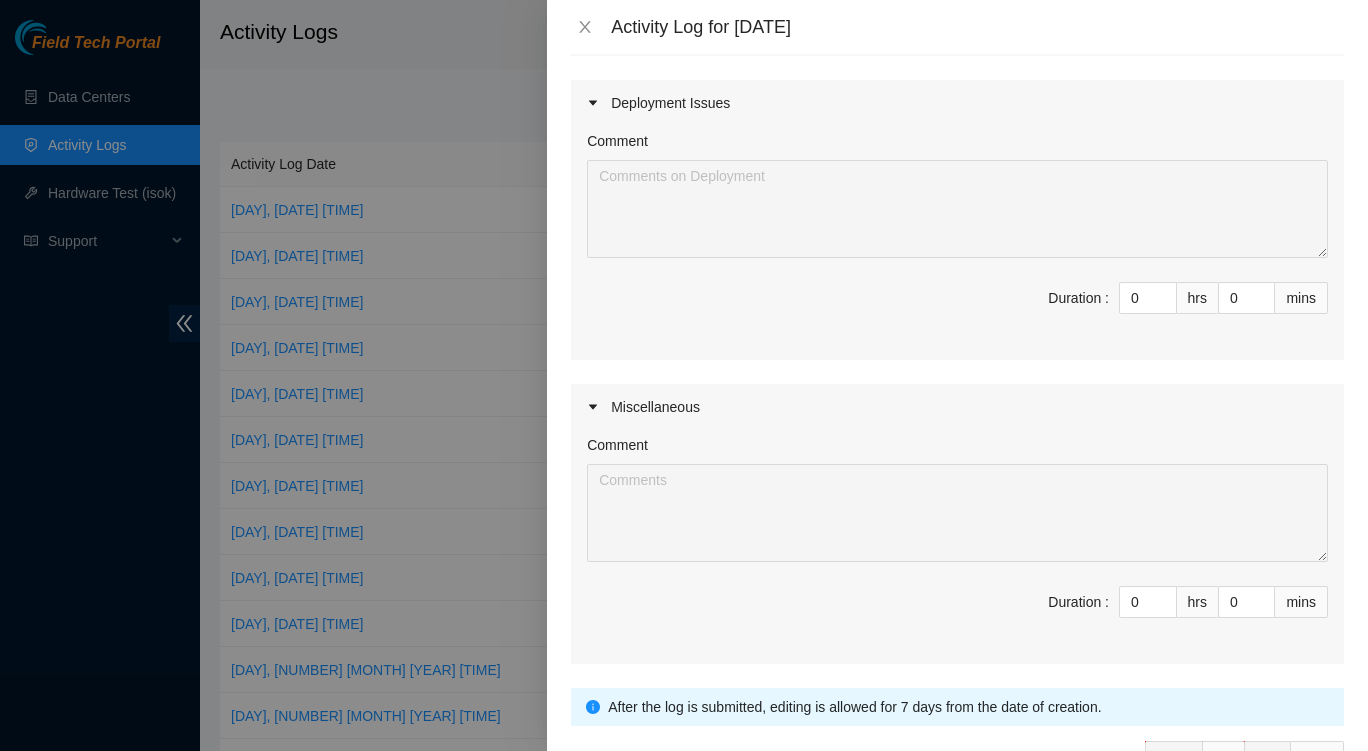 scroll, scrollTop: 725, scrollLeft: 0, axis: vertical 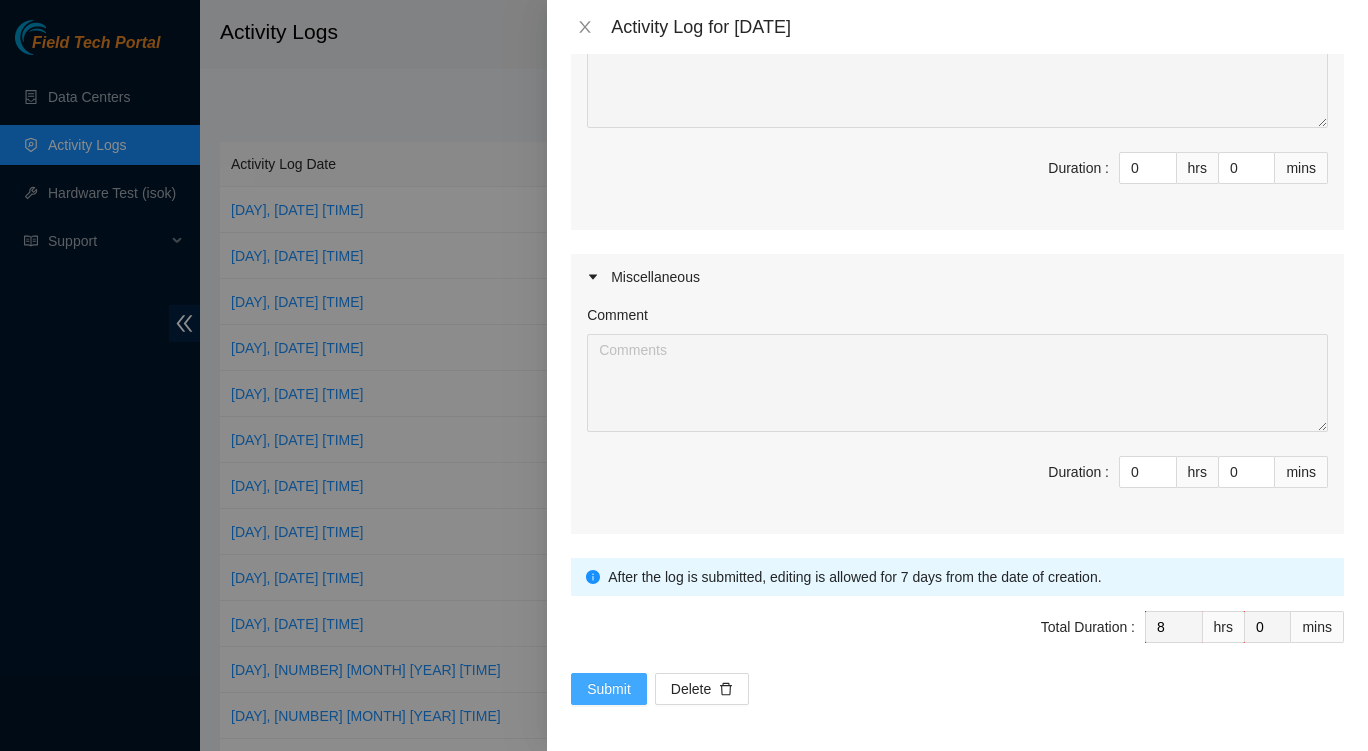 type on "This week I will be continuing pod 4 rack normalization. removing all existing dac and fiber leading to and from  atl 4 and 5  Dwd pp's also will be working on packing a rearranging office storage area to accommodate various company assets that had to be re-located due to pod 5 footprint reduction project." 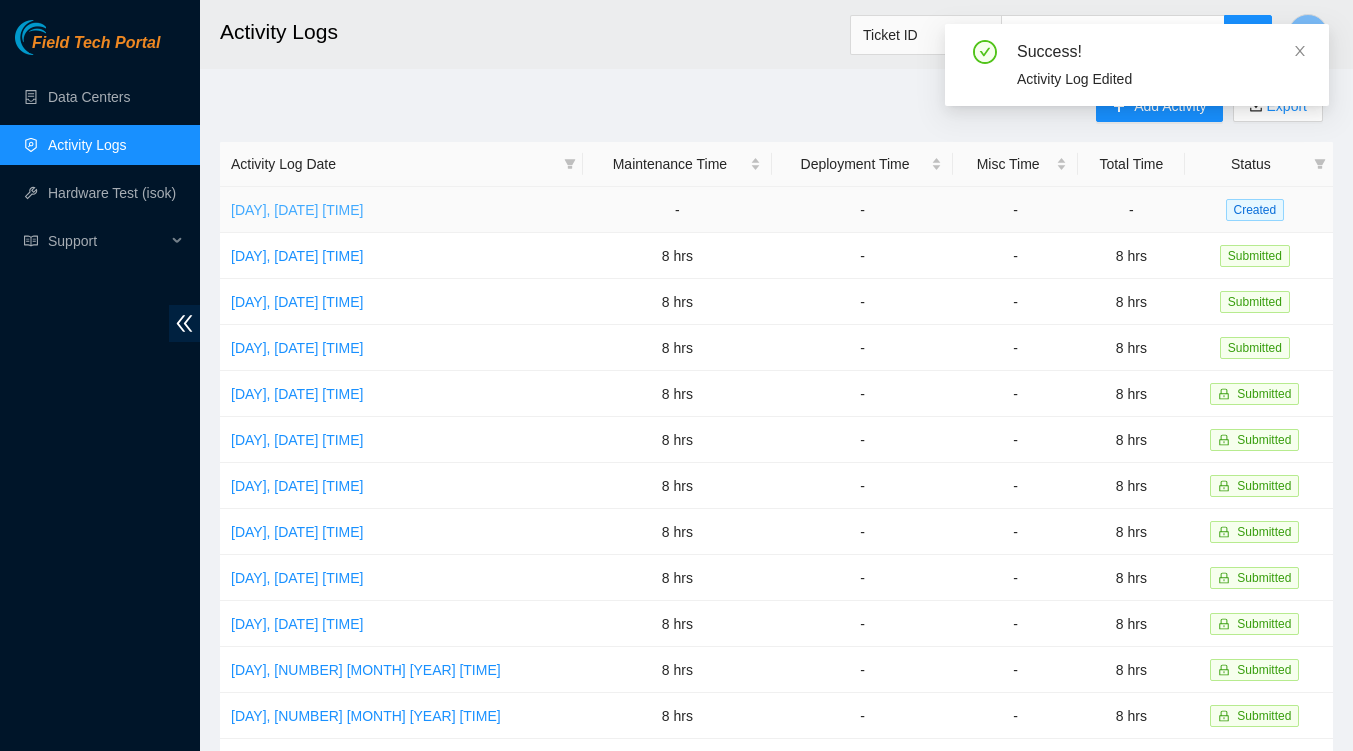 click on "[DAY], [DATE] [TIME]" at bounding box center (297, 210) 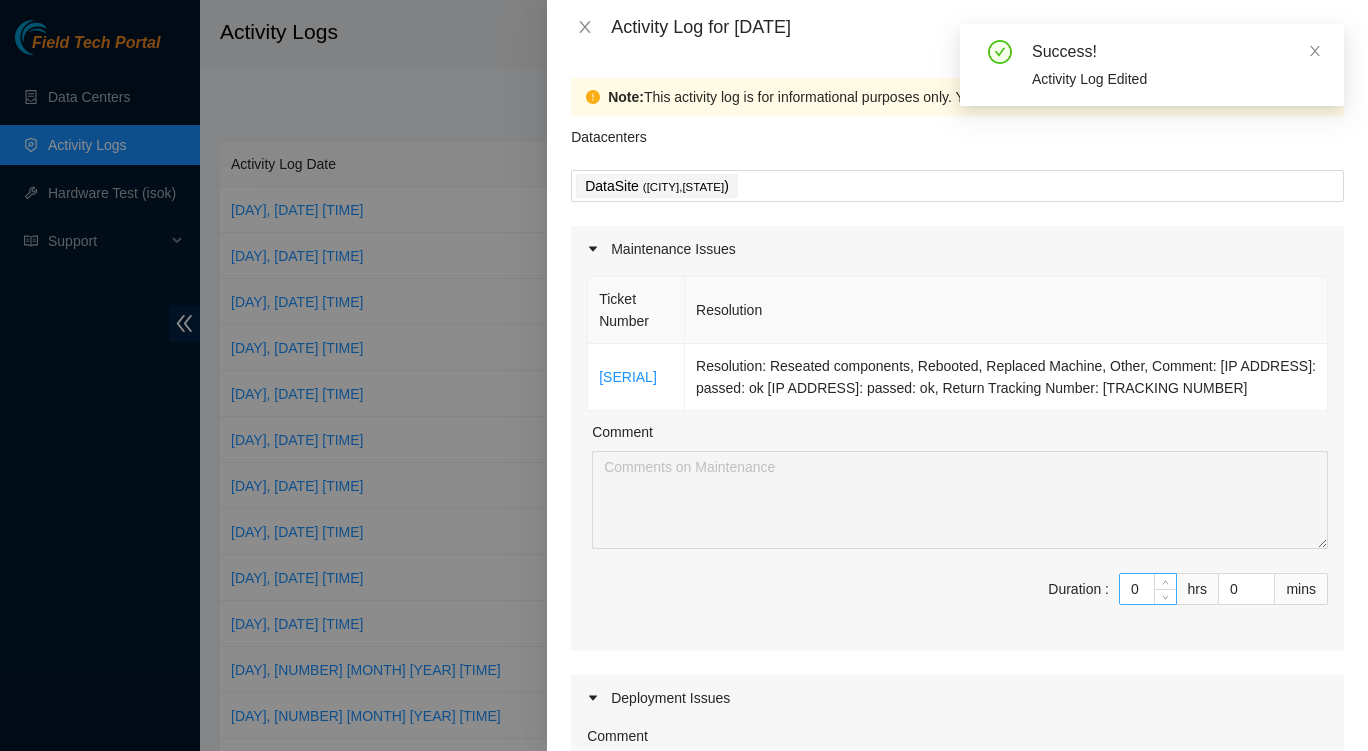 click on "0" at bounding box center [1148, 589] 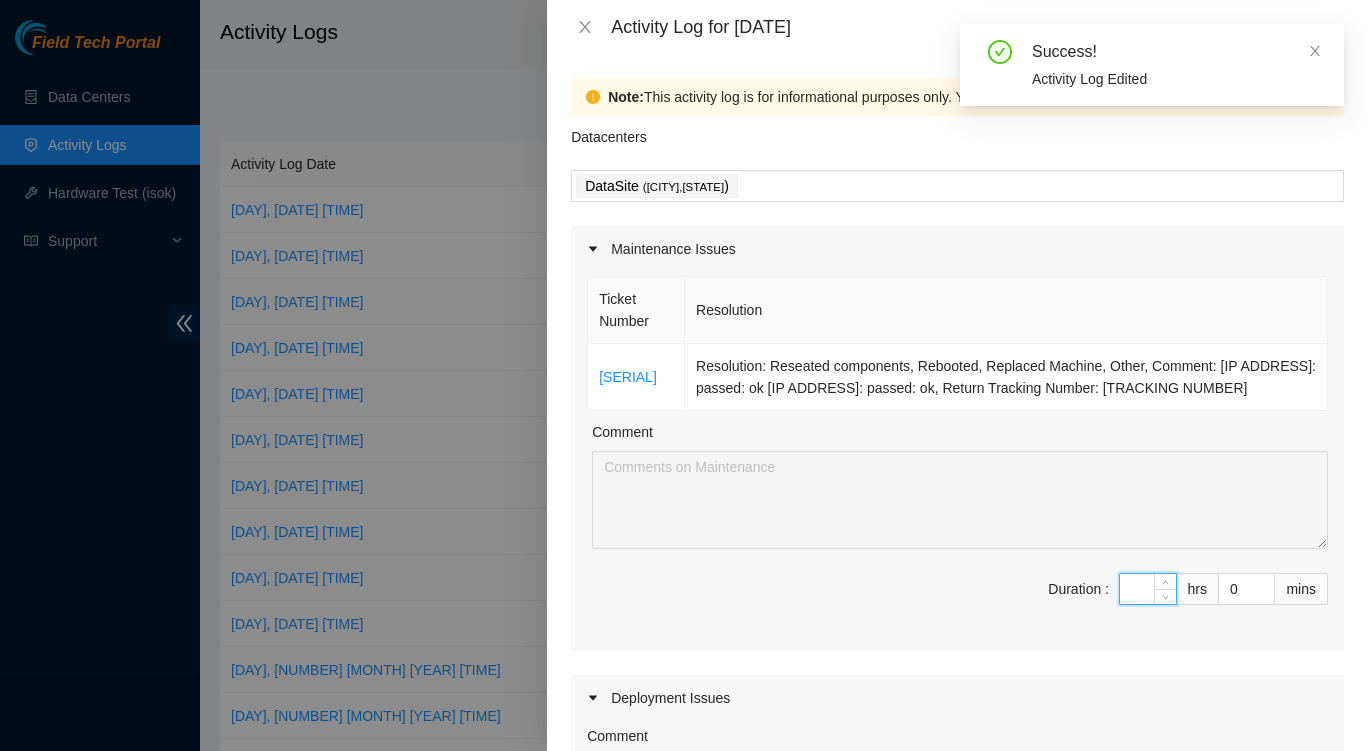 type on "8" 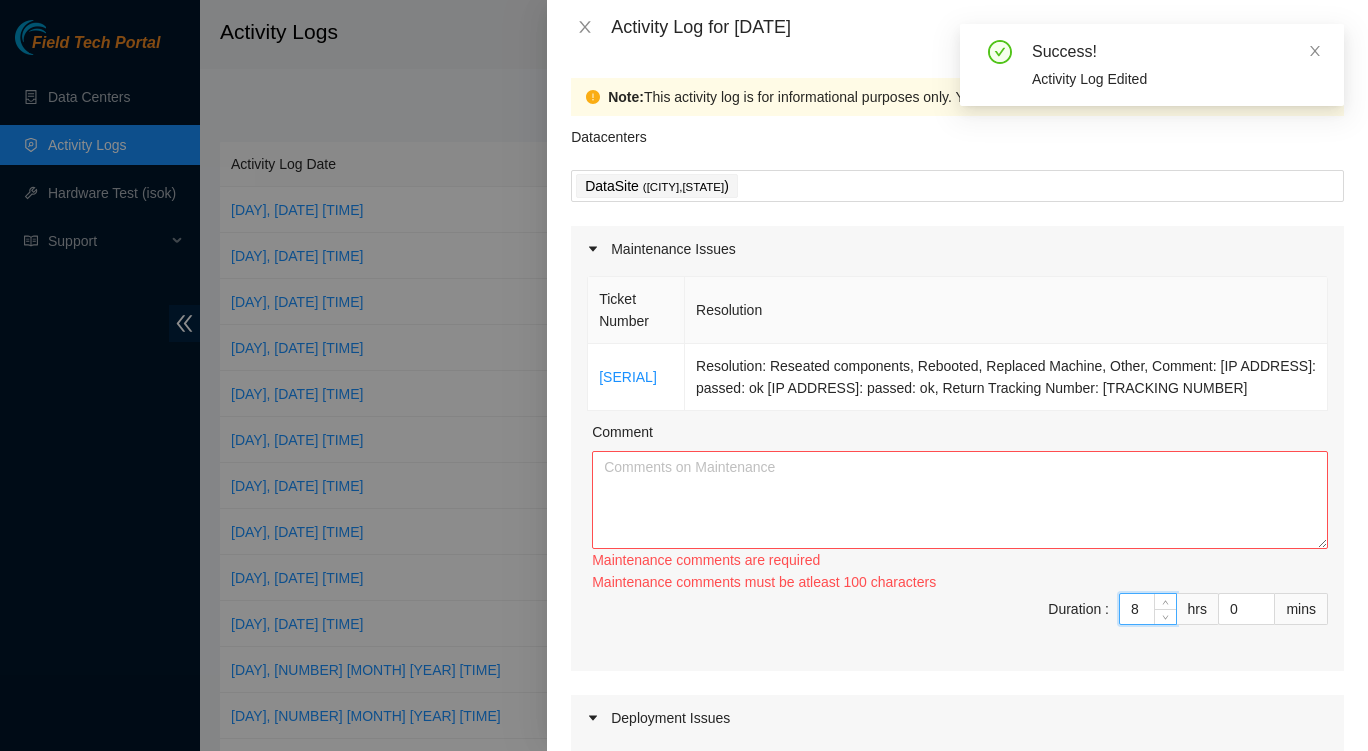 type on "8" 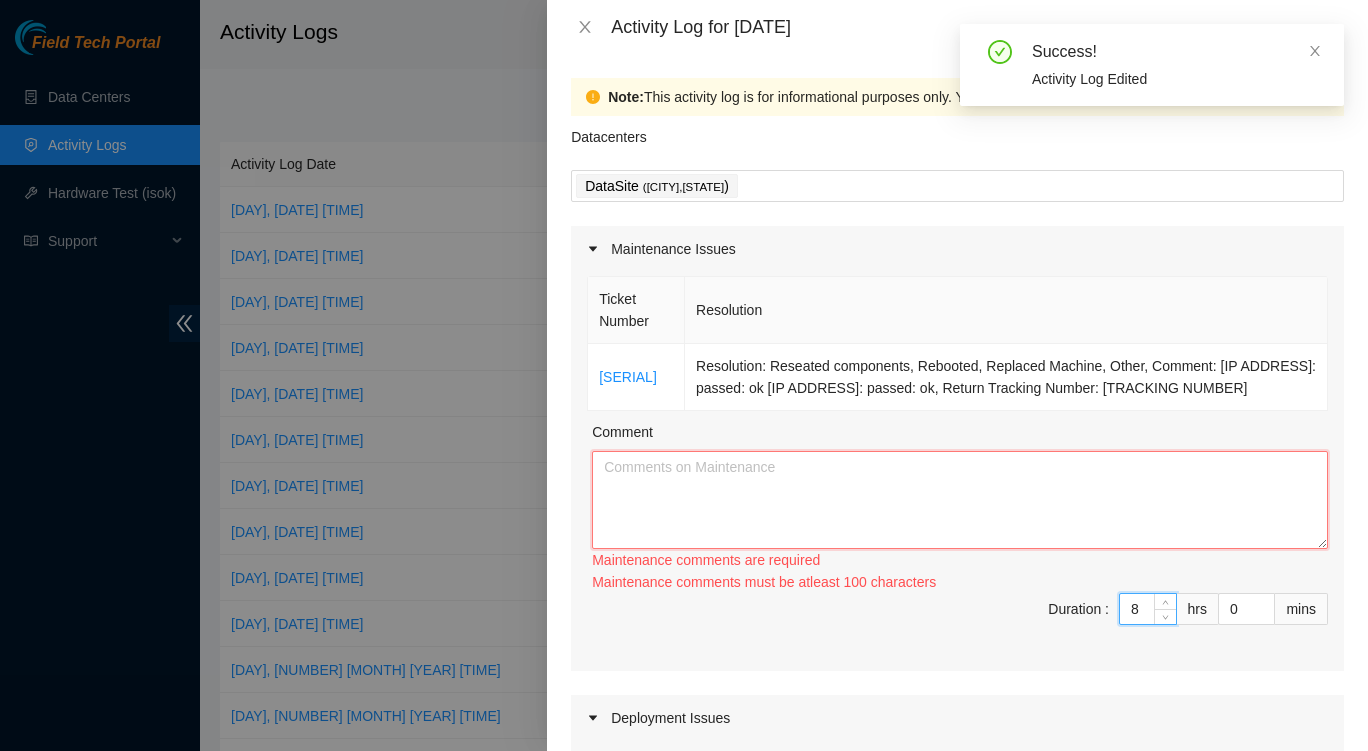 click on "Comment" at bounding box center [960, 500] 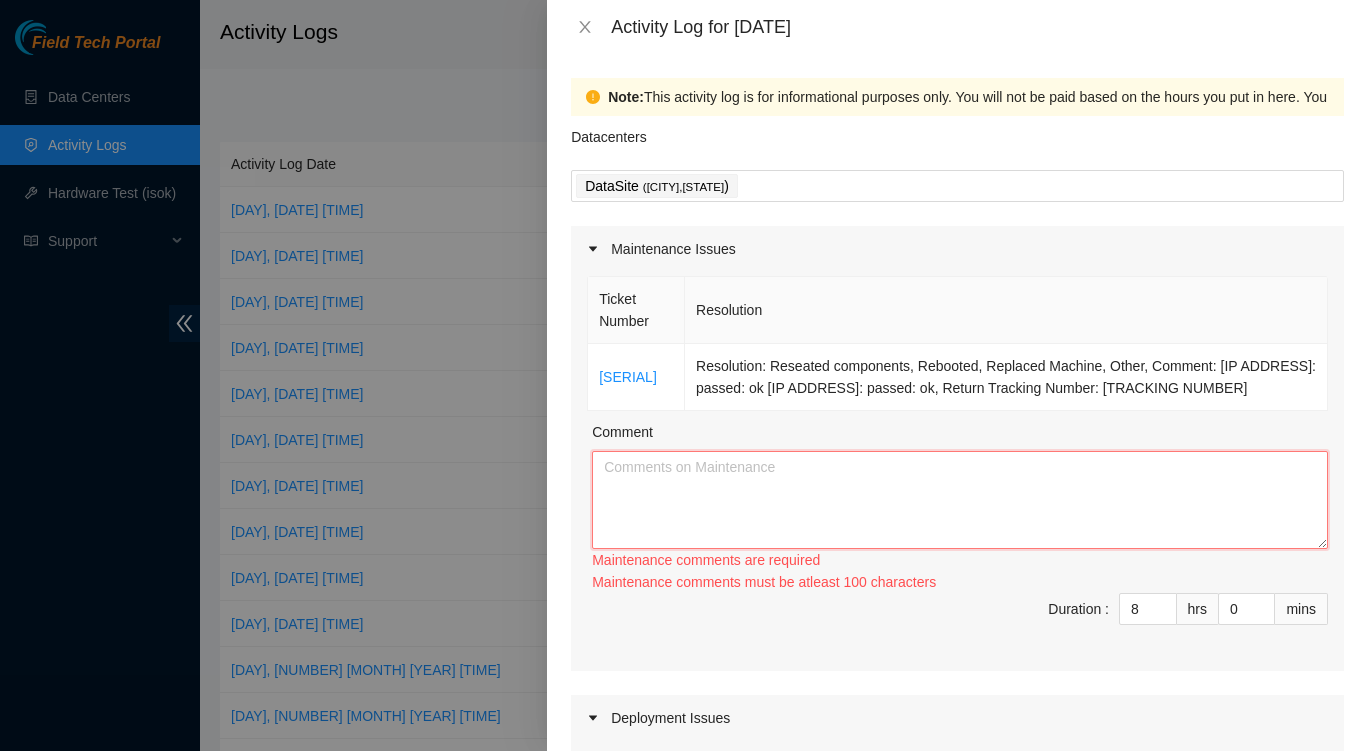paste on "This week I will be continuing pod 4 rack normalization. removing all existing dac and fiber leading to and from  atl 4 and 5  Dwd pp's also will be working on packing a rearranging office storage area to accommodate various company assets that had to be re-located due to pod 5 footprint reduction project." 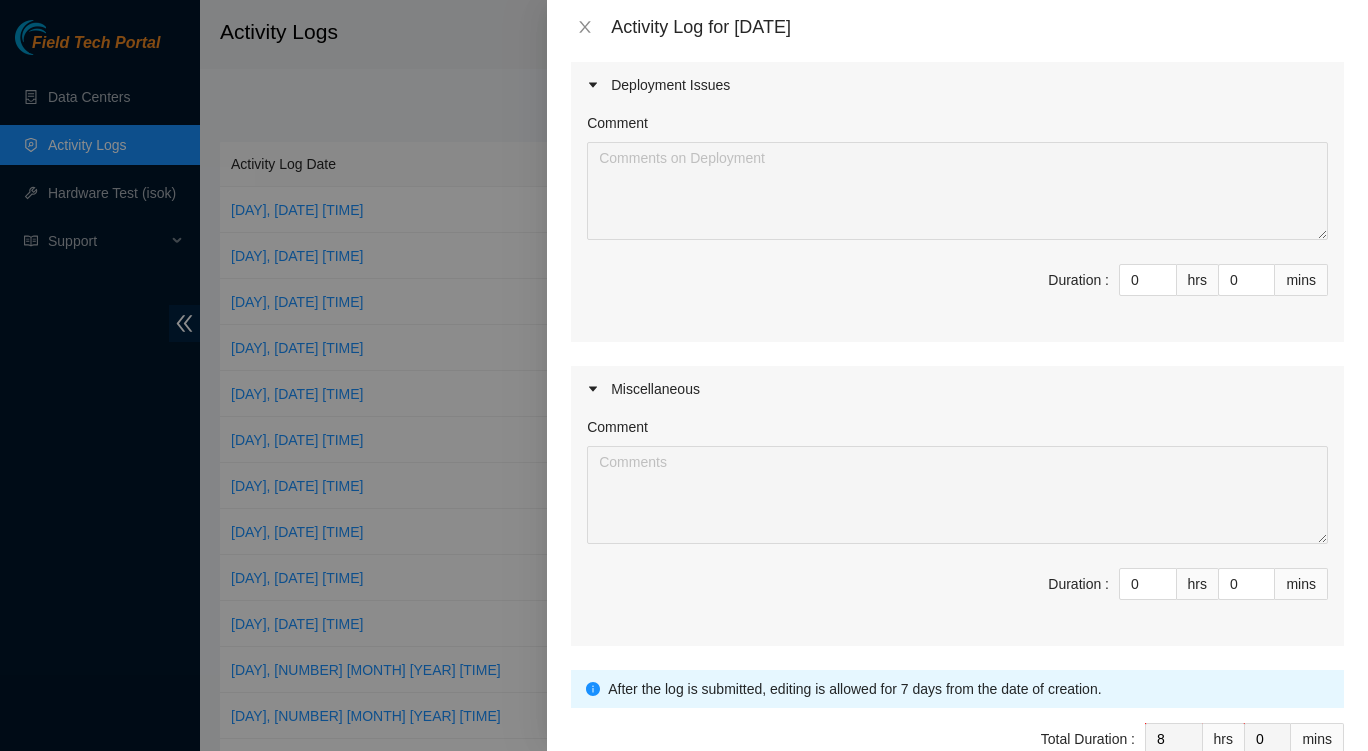 scroll, scrollTop: 725, scrollLeft: 0, axis: vertical 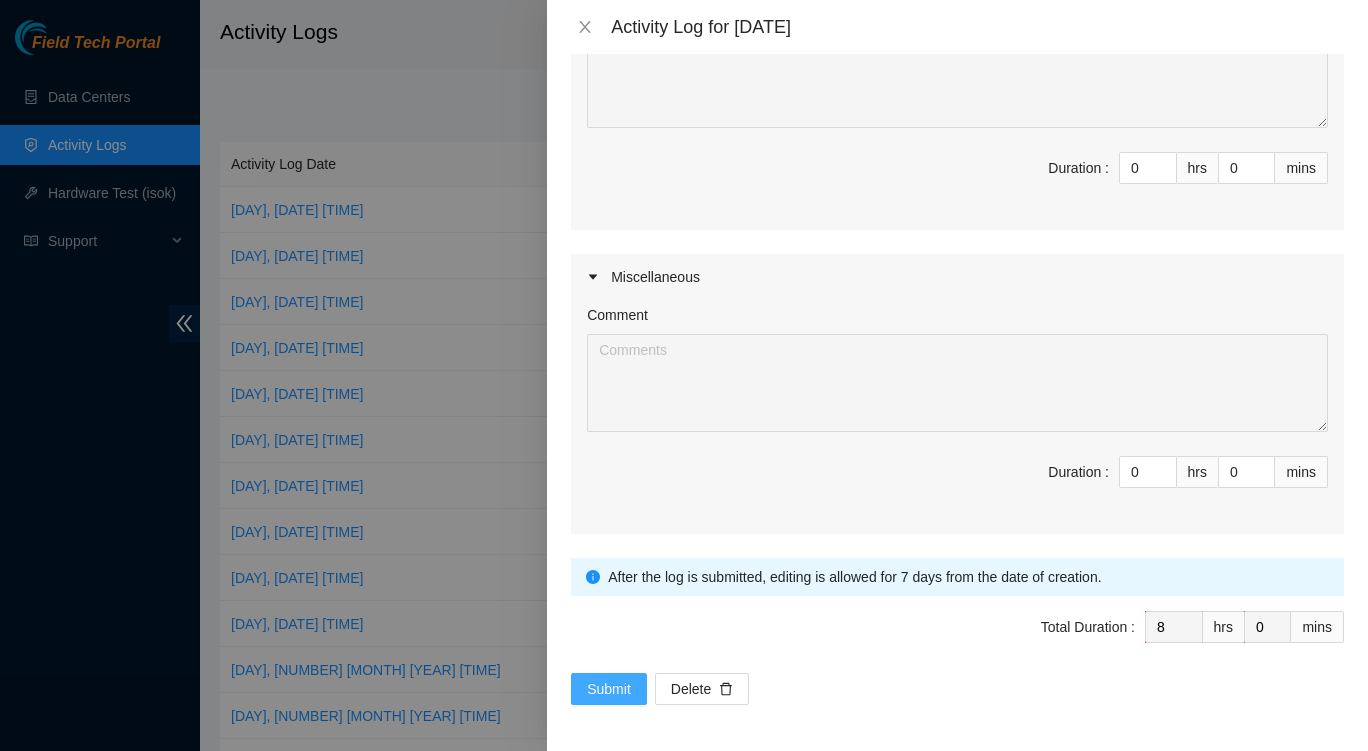 type on "This week I will be continuing pod 4 rack normalization. removing all existing dac and fiber leading to and from  atl 4 and 5  Dwd pp's also will be working on packing a rearranging office storage area to accommodate various company assets that had to be re-located due to pod 5 footprint reduction project." 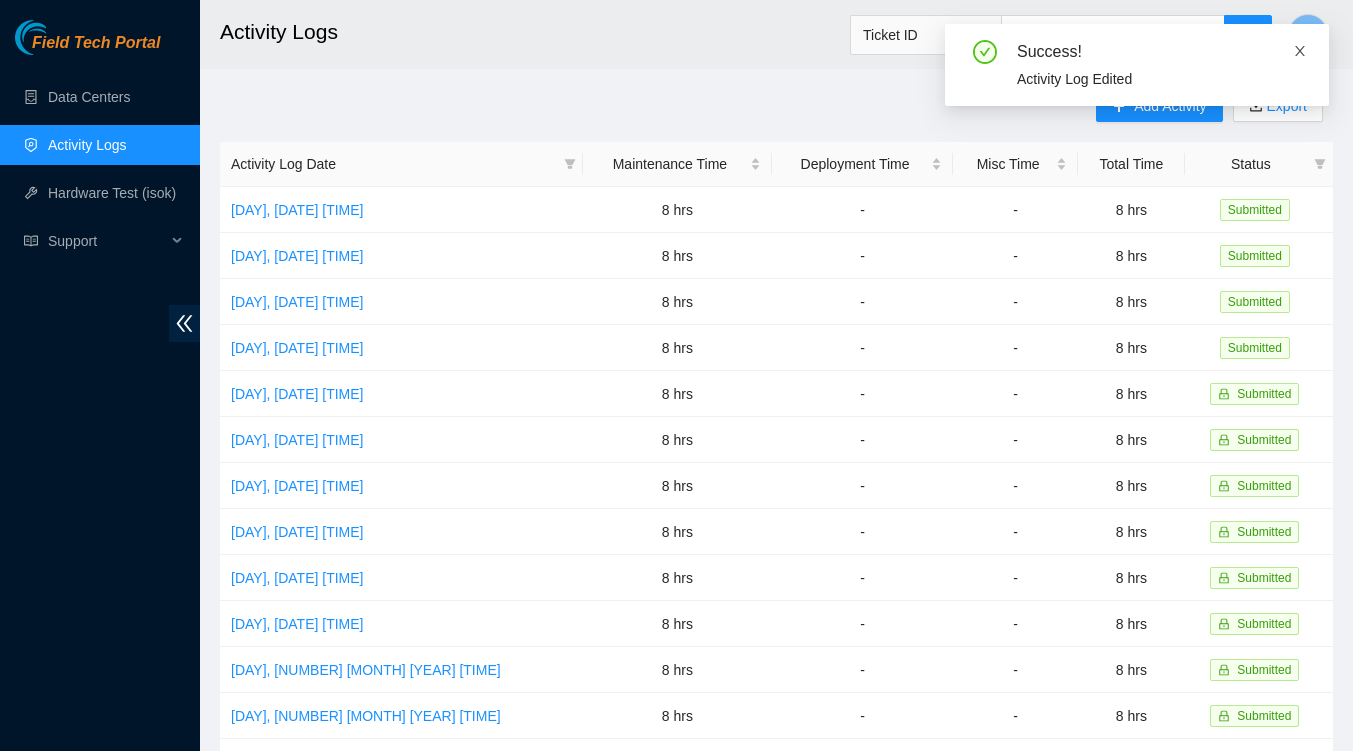 click 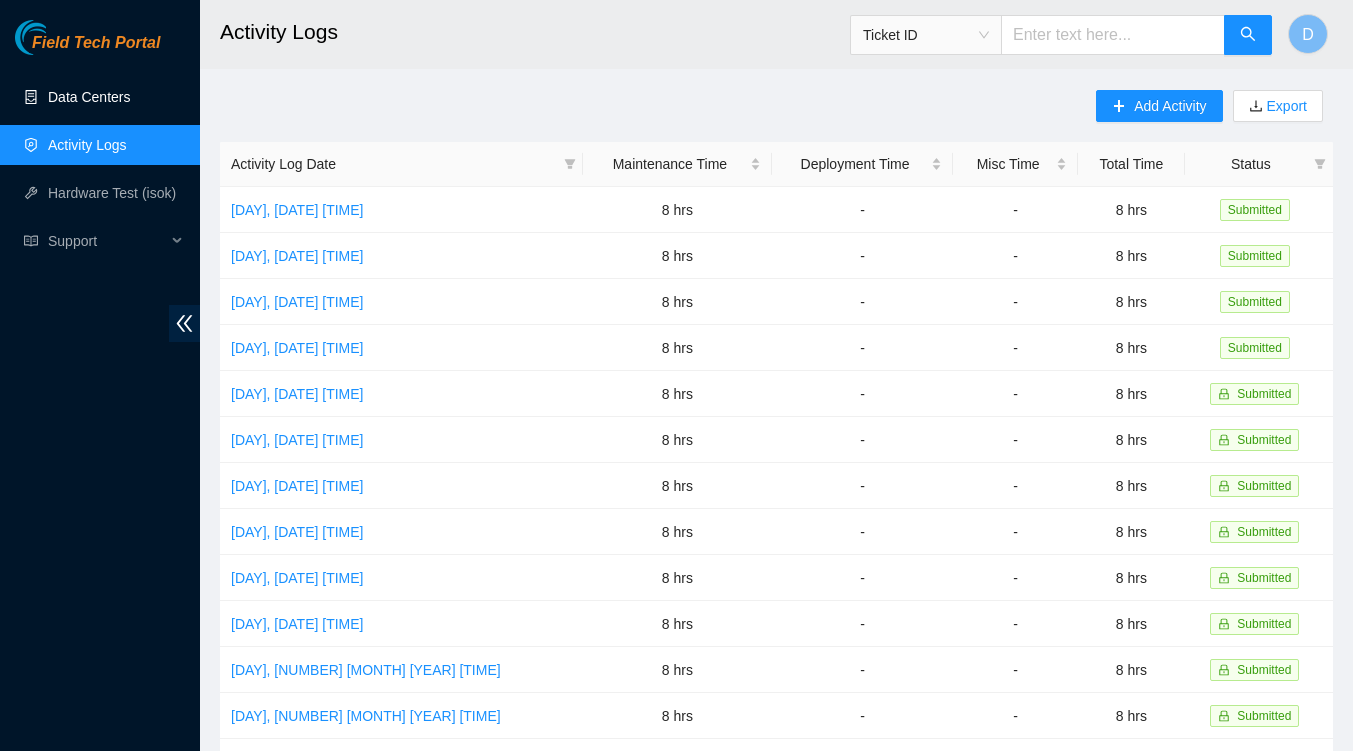 click on "Data Centers" at bounding box center [89, 97] 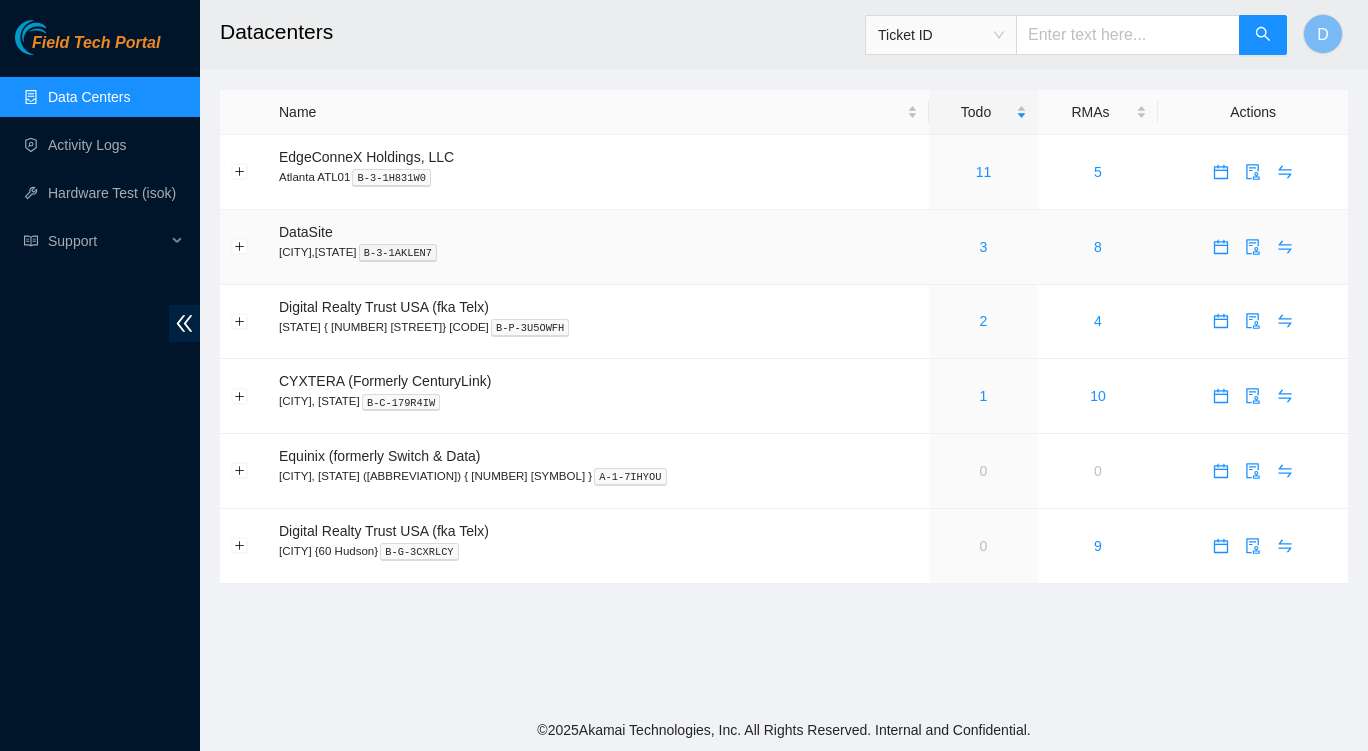 click on "[COMPANY] [CITY],[STATE] [CODE]" at bounding box center [598, 247] 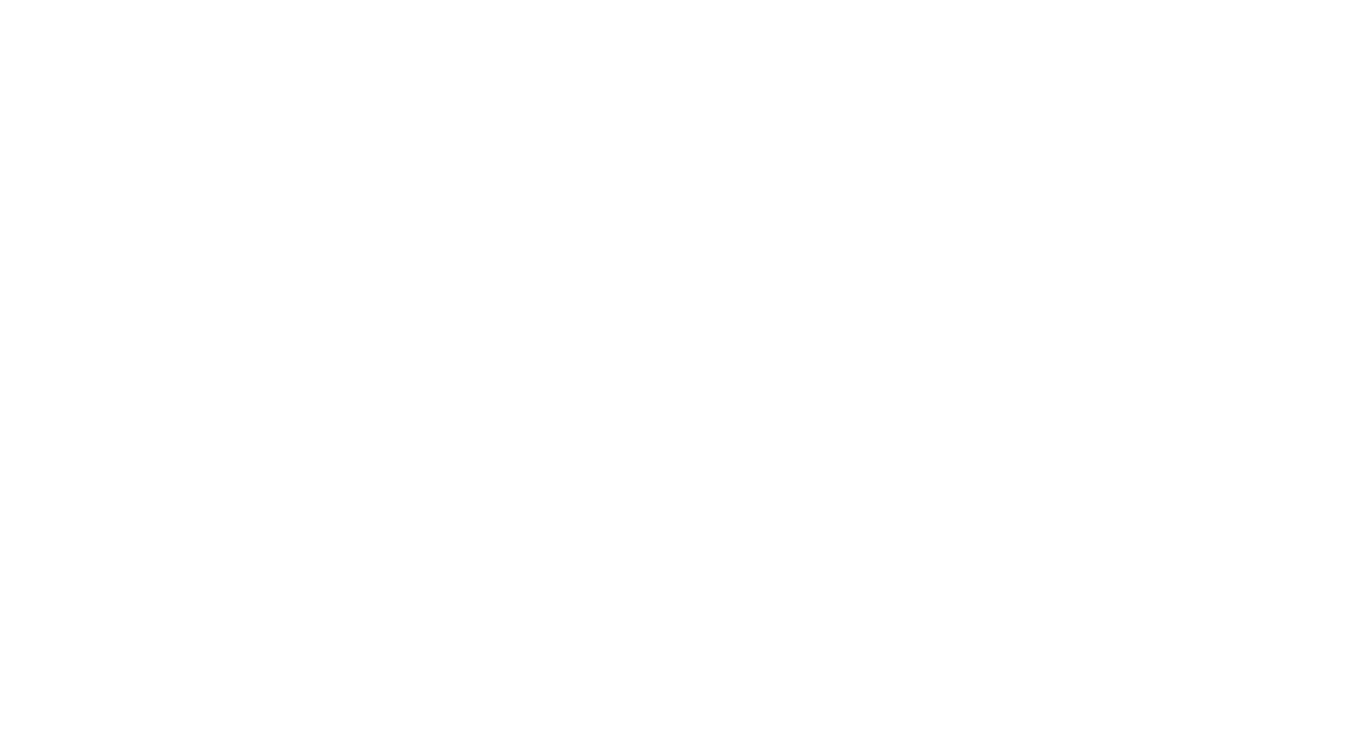 scroll, scrollTop: 0, scrollLeft: 0, axis: both 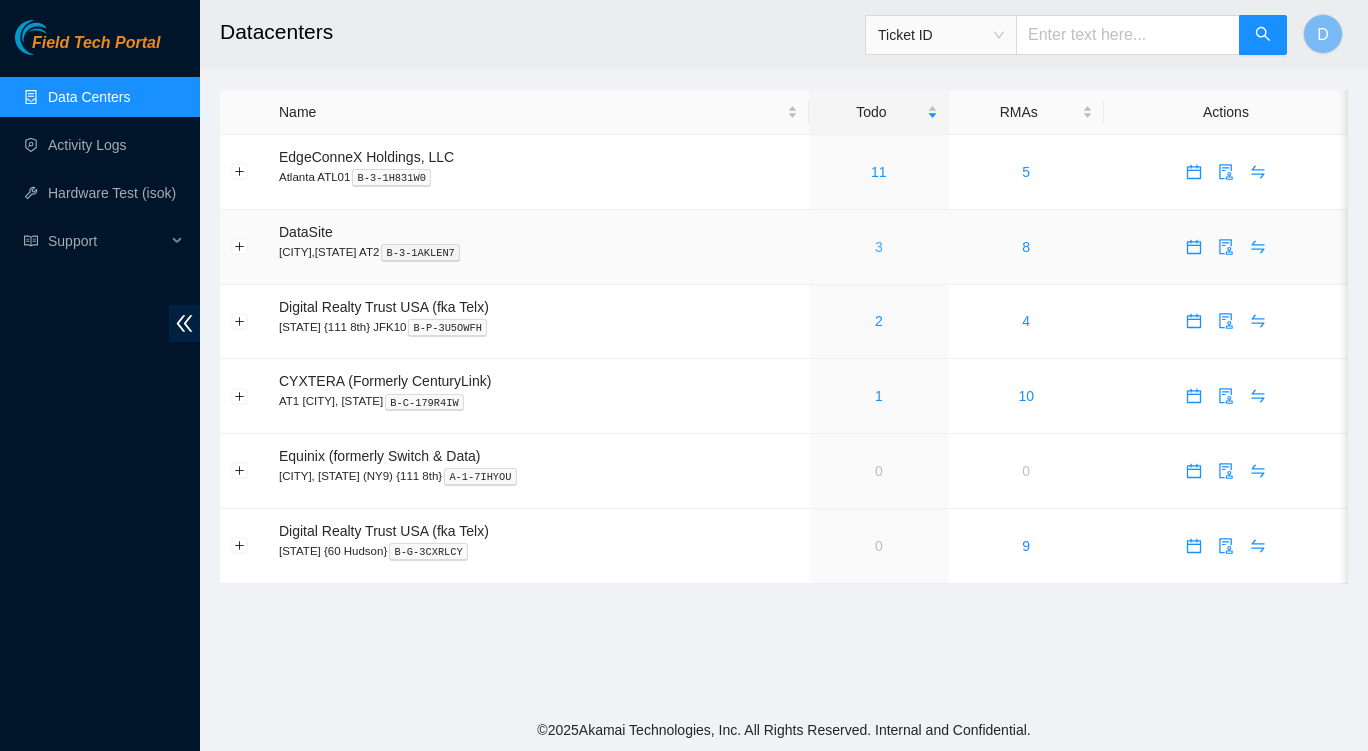 click on "3" at bounding box center [879, 247] 